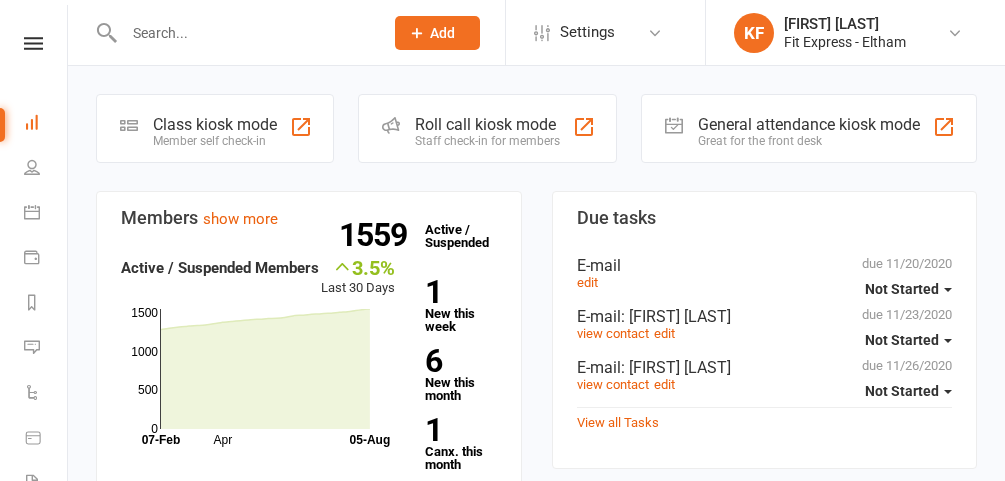 drag, startPoint x: 0, startPoint y: 0, endPoint x: 315, endPoint y: 34, distance: 316.82962 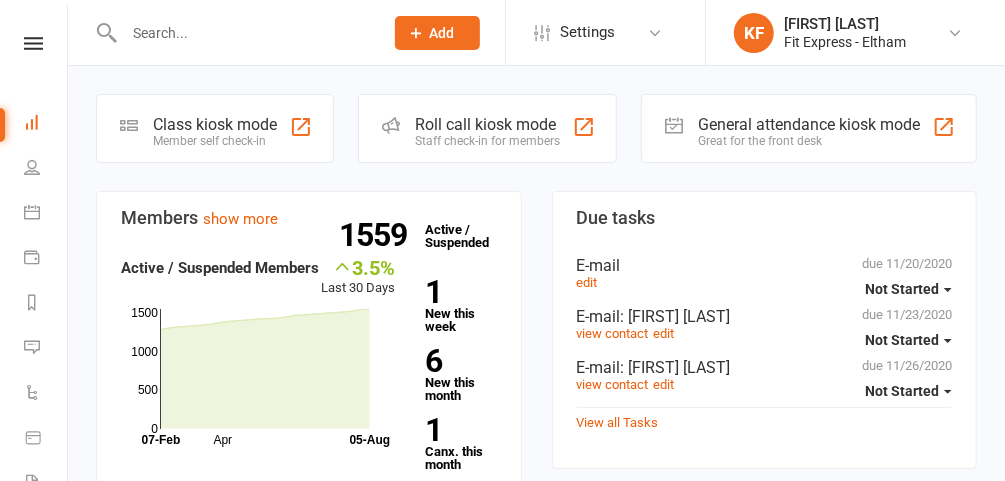 scroll, scrollTop: 0, scrollLeft: 0, axis: both 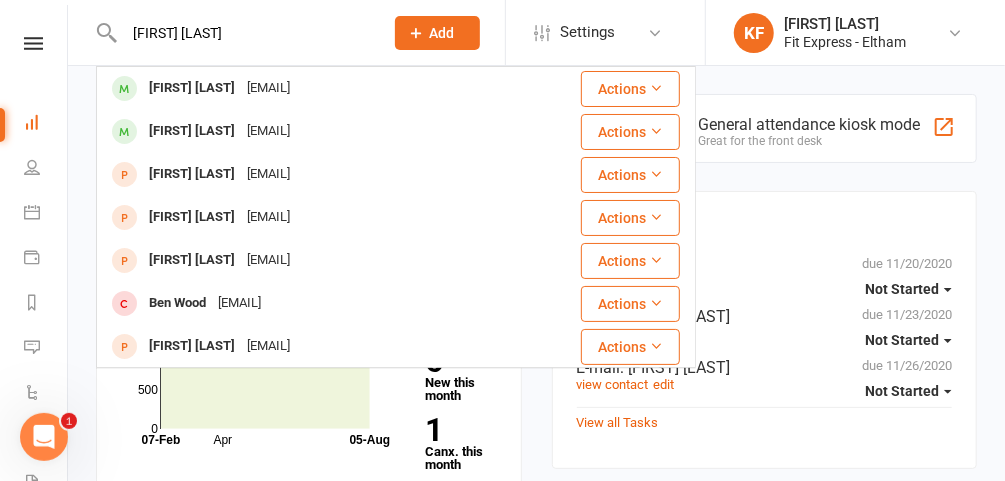 type on "[FIRST] [LAST]" 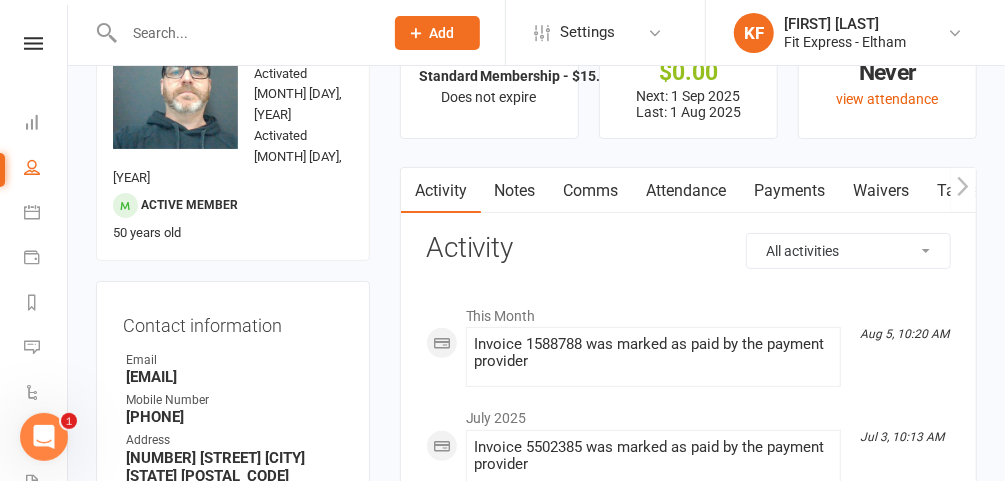 scroll, scrollTop: 90, scrollLeft: 0, axis: vertical 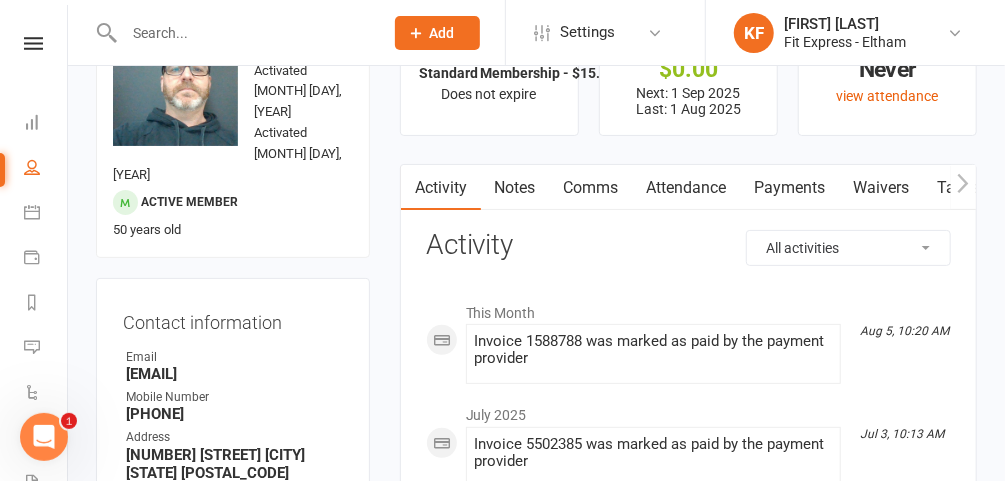 click on "Payments" at bounding box center (790, 188) 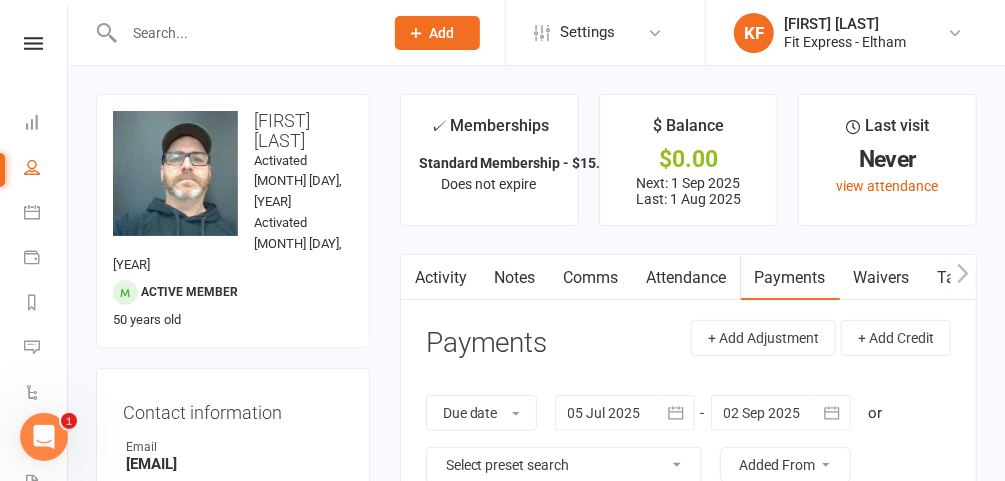 scroll, scrollTop: 46, scrollLeft: 0, axis: vertical 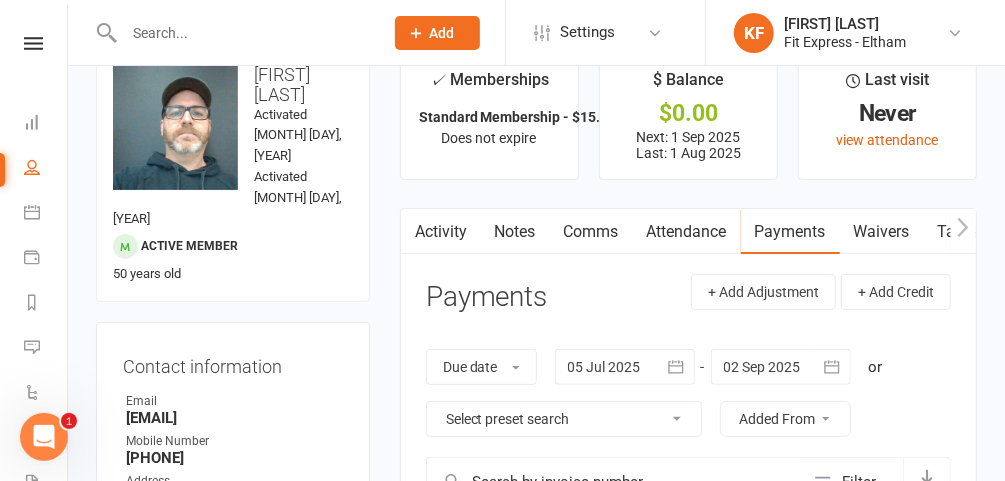 drag, startPoint x: 301, startPoint y: 370, endPoint x: 118, endPoint y: 373, distance: 183.02458 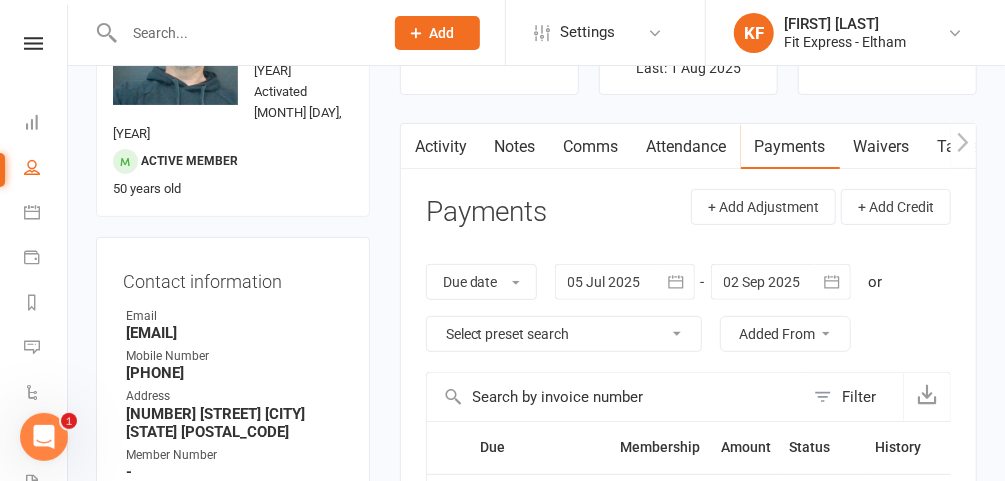scroll, scrollTop: 0, scrollLeft: 0, axis: both 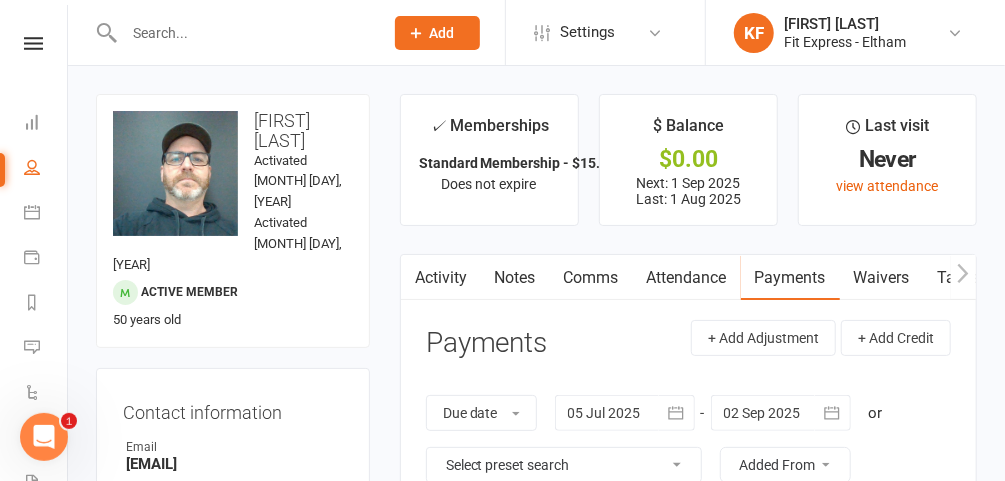 click at bounding box center [243, 33] 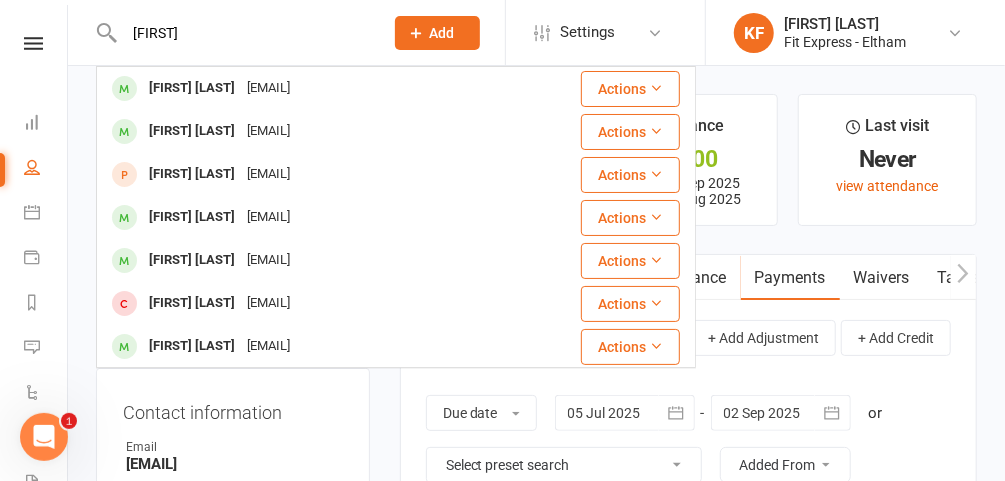 type on "[FIRST]" 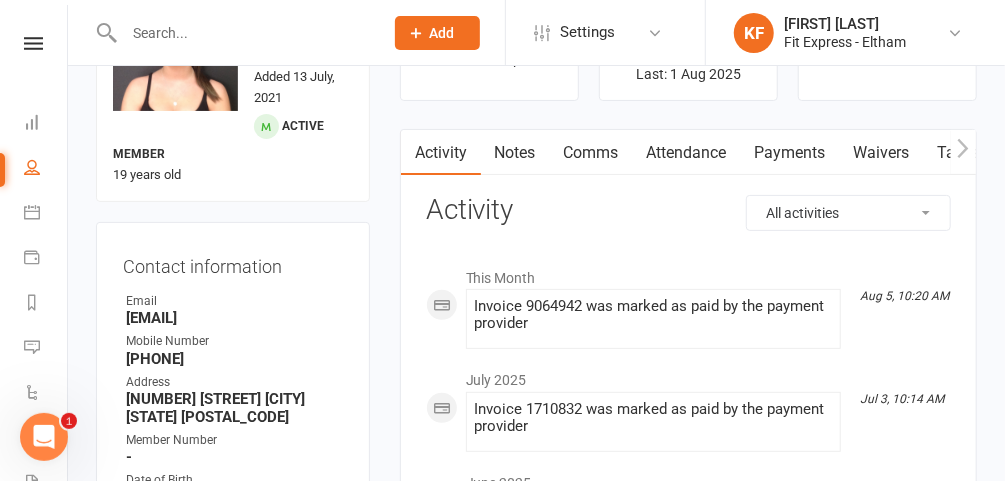 scroll, scrollTop: 126, scrollLeft: 0, axis: vertical 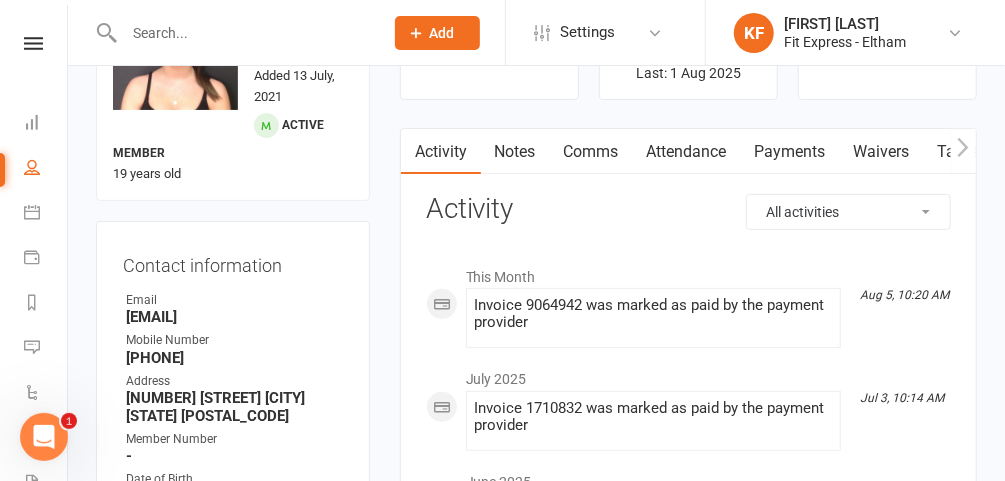 drag, startPoint x: 309, startPoint y: 299, endPoint x: 103, endPoint y: 299, distance: 206 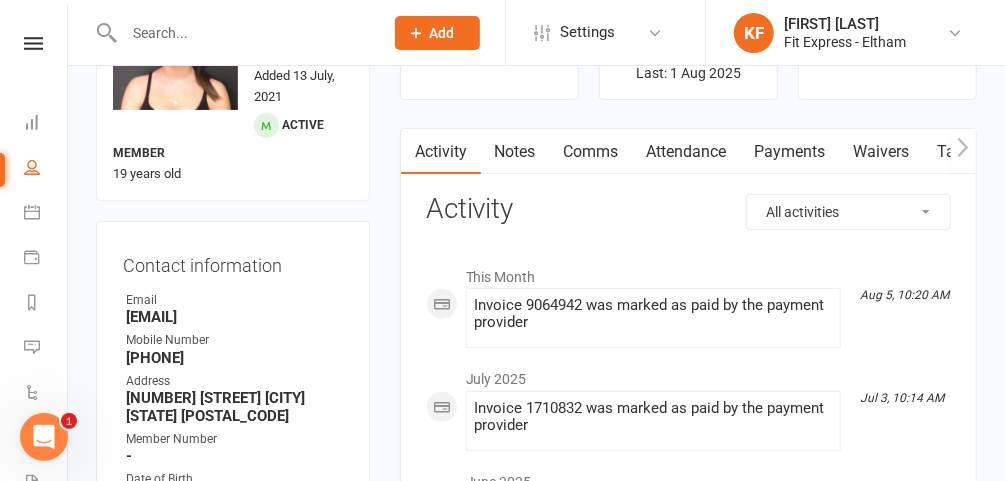 copy on "[EMAIL]" 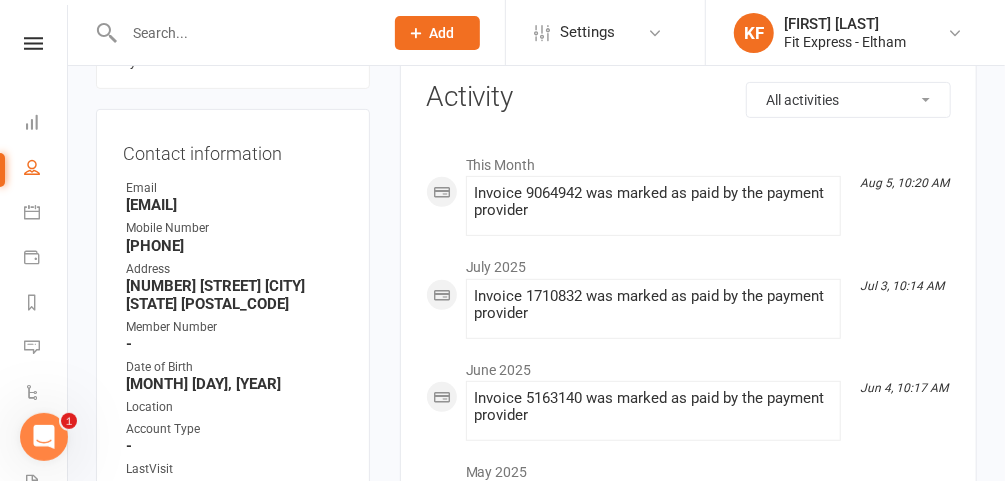 click on "[PHONE]" at bounding box center [234, 246] 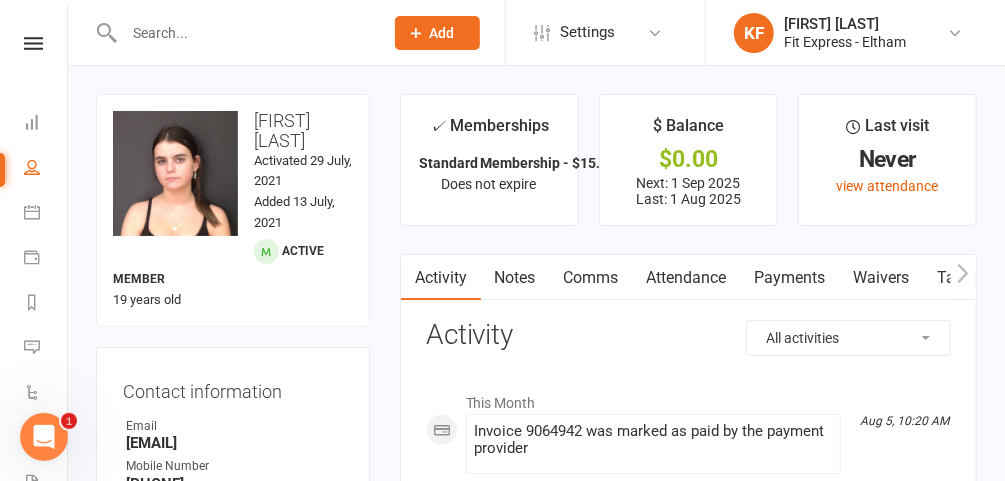 click at bounding box center (243, 33) 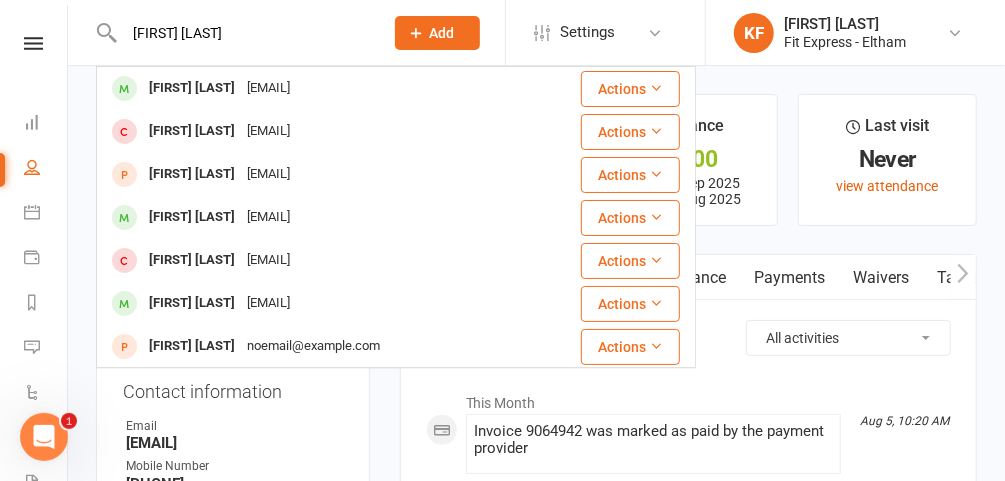 type on "[FIRST] [LAST]" 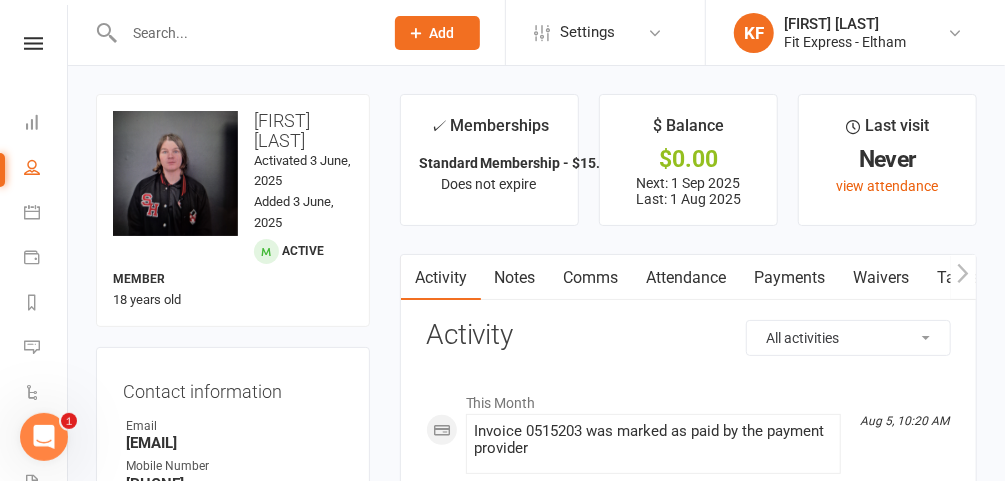 scroll, scrollTop: 55, scrollLeft: 0, axis: vertical 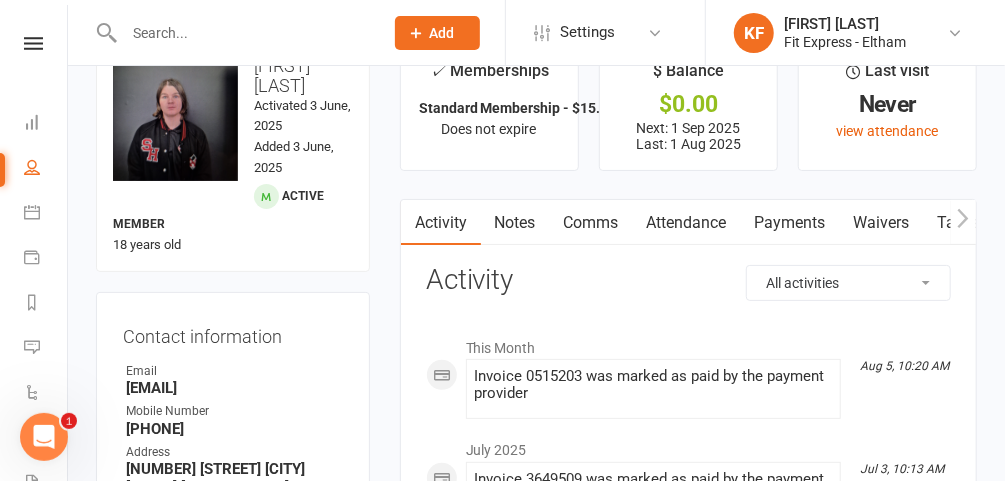 drag, startPoint x: 315, startPoint y: 367, endPoint x: 110, endPoint y: 364, distance: 205.02196 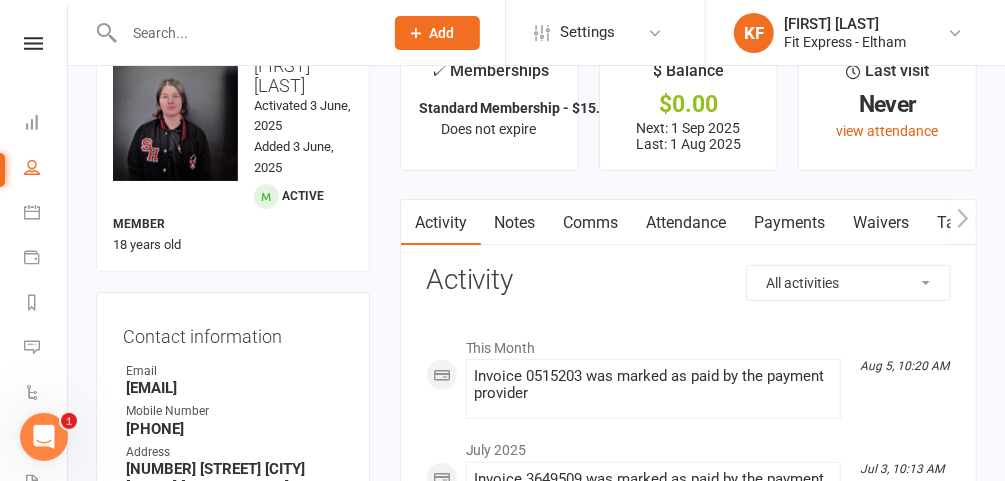 copy on "[EMAIL]" 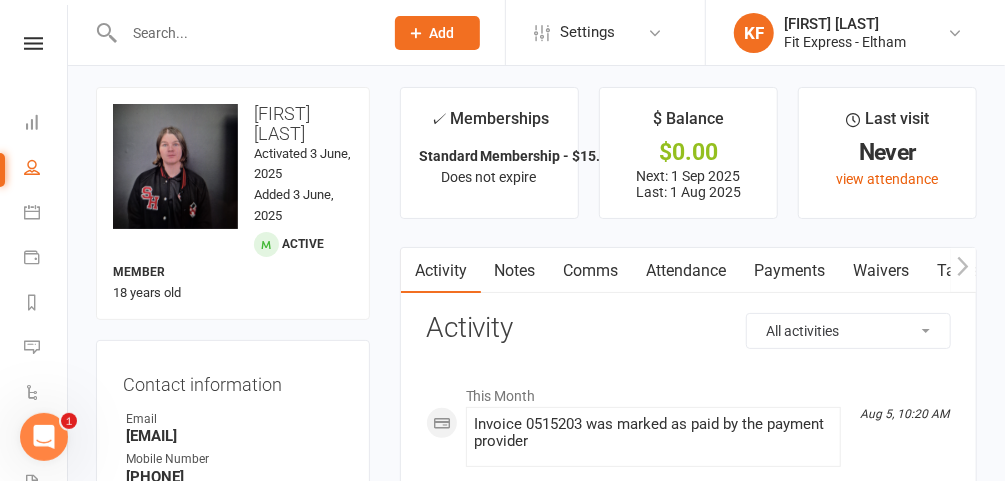 scroll, scrollTop: 0, scrollLeft: 0, axis: both 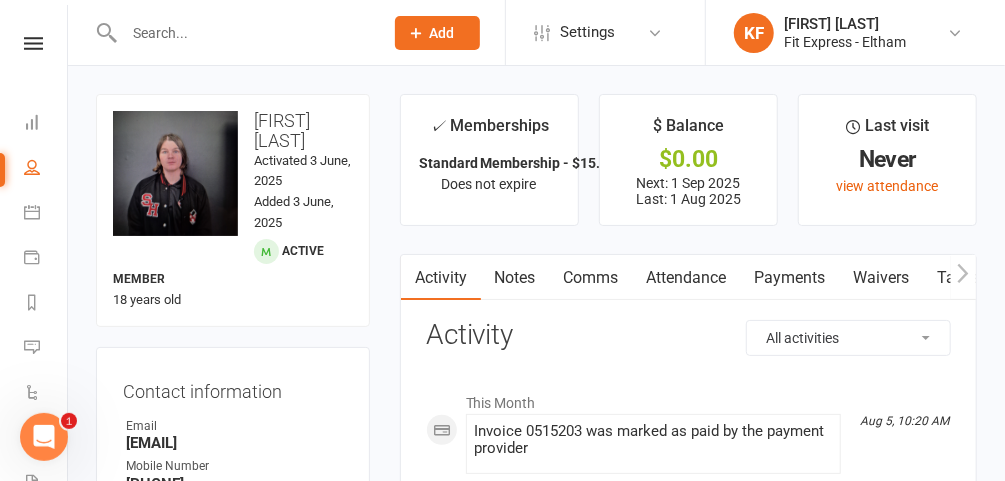 click at bounding box center [243, 33] 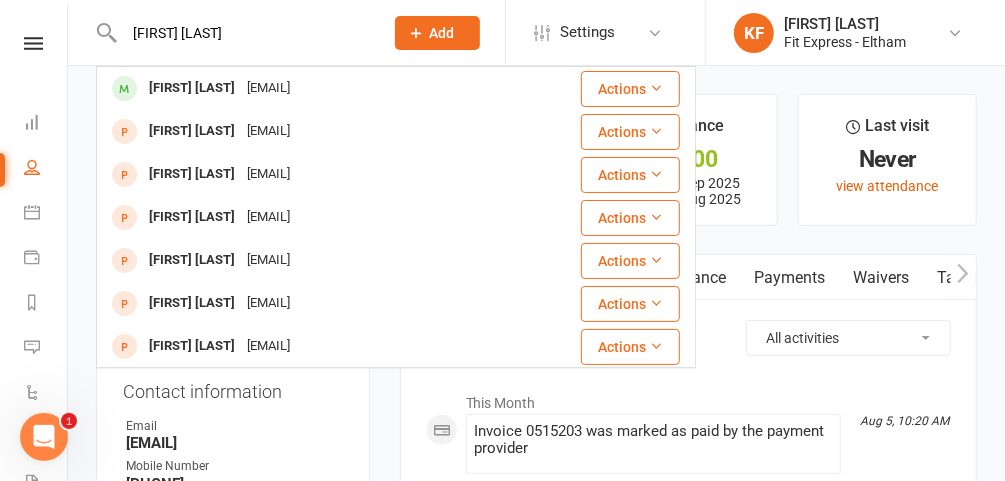 type on "[FIRST] [LAST]" 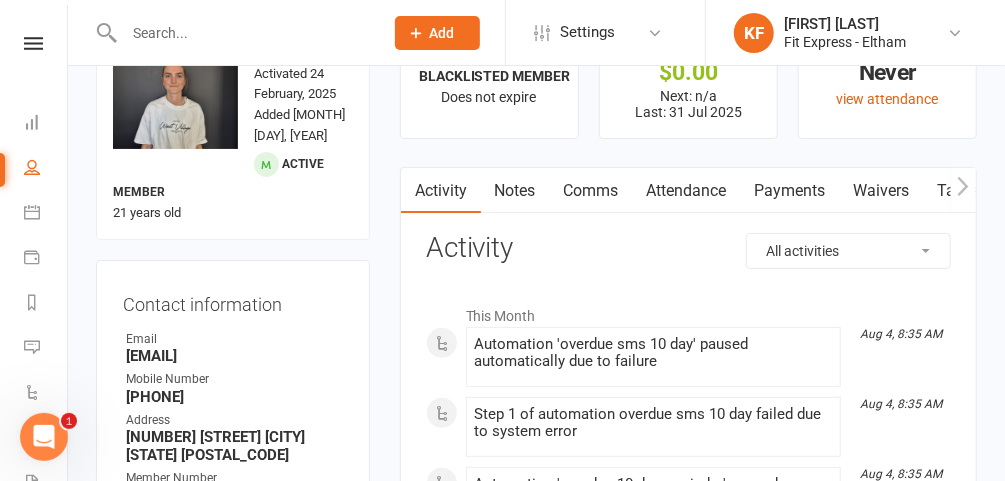 scroll, scrollTop: 81, scrollLeft: 0, axis: vertical 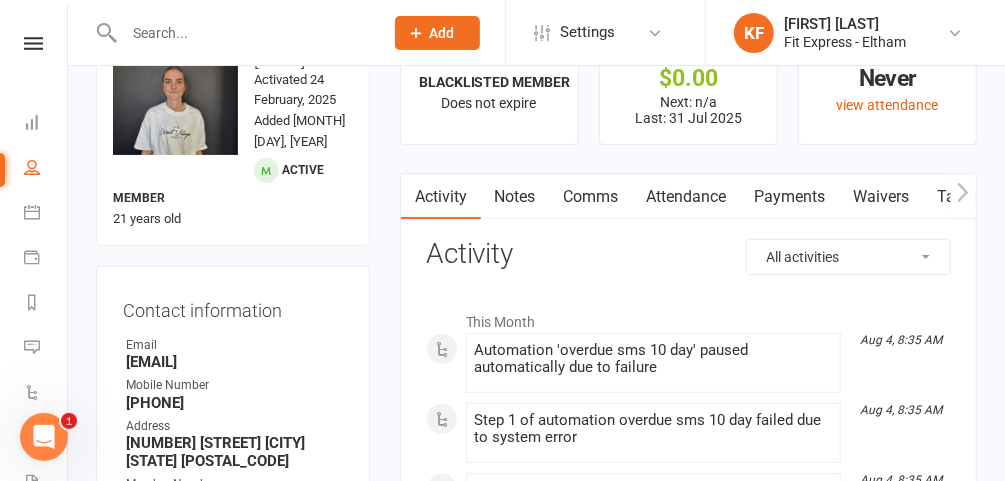 click on "Notes" at bounding box center [515, 197] 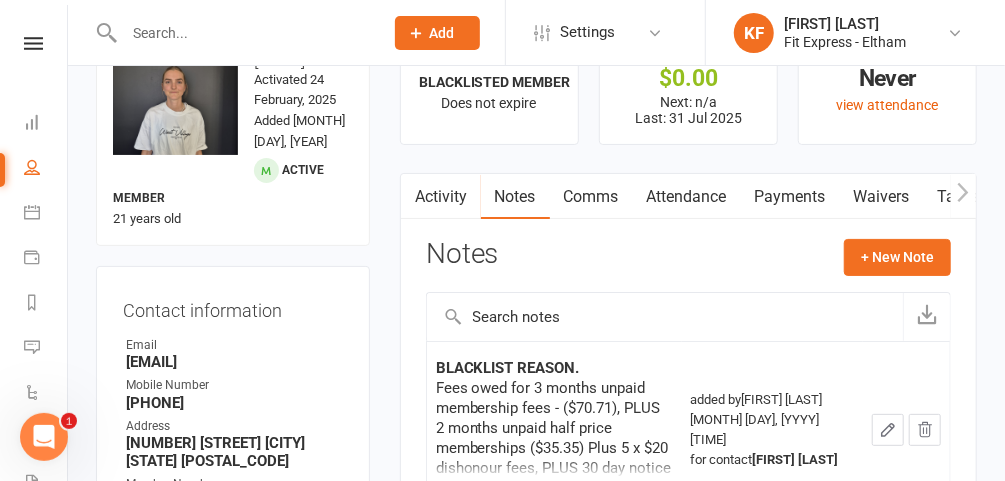 click on "Payments" at bounding box center (790, 197) 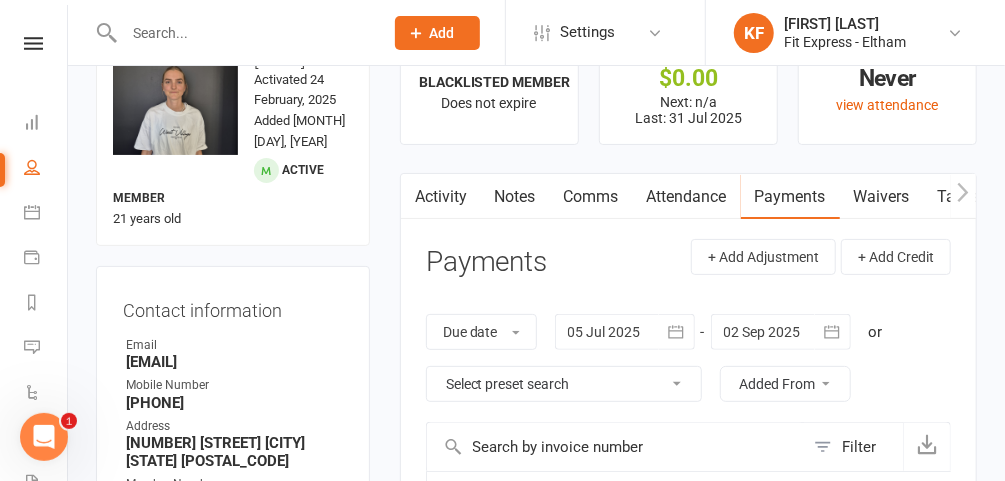 click on "Notes" at bounding box center (515, 197) 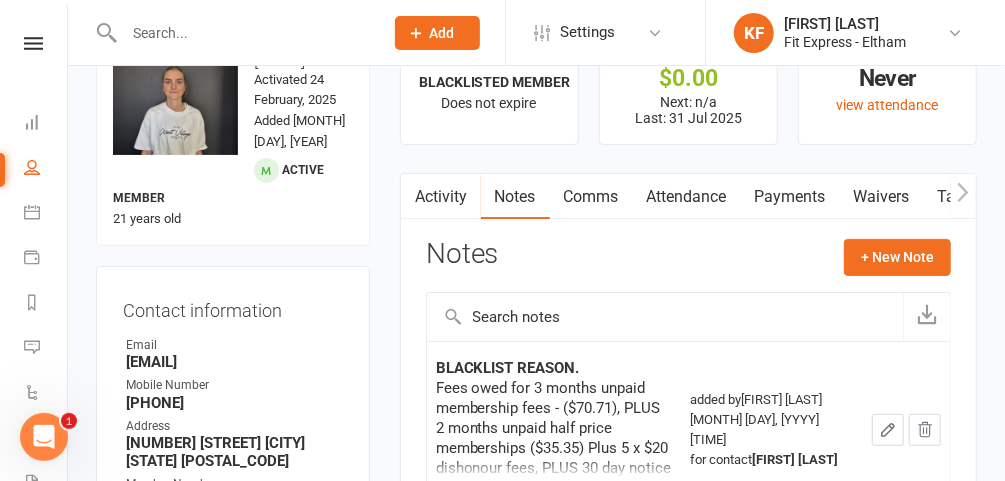 click on "Attendance" at bounding box center (687, 197) 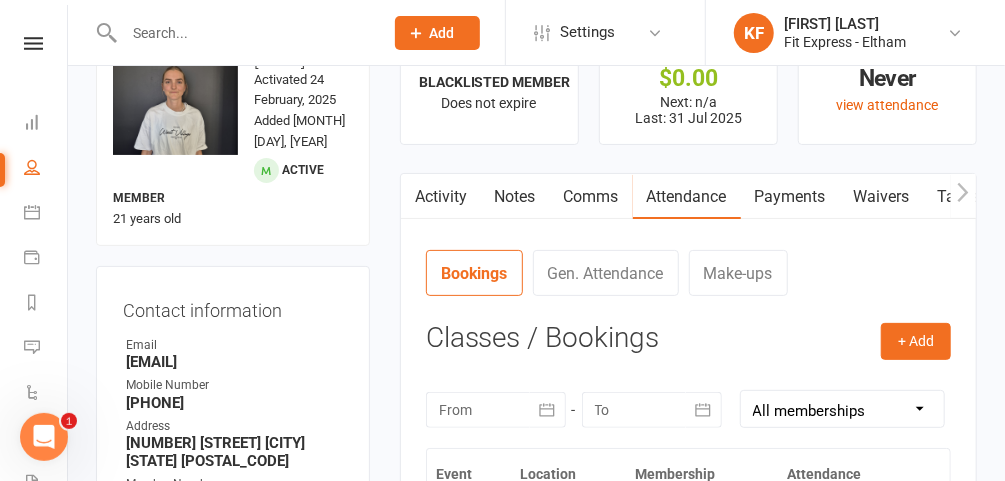 click on "Notes" at bounding box center [515, 197] 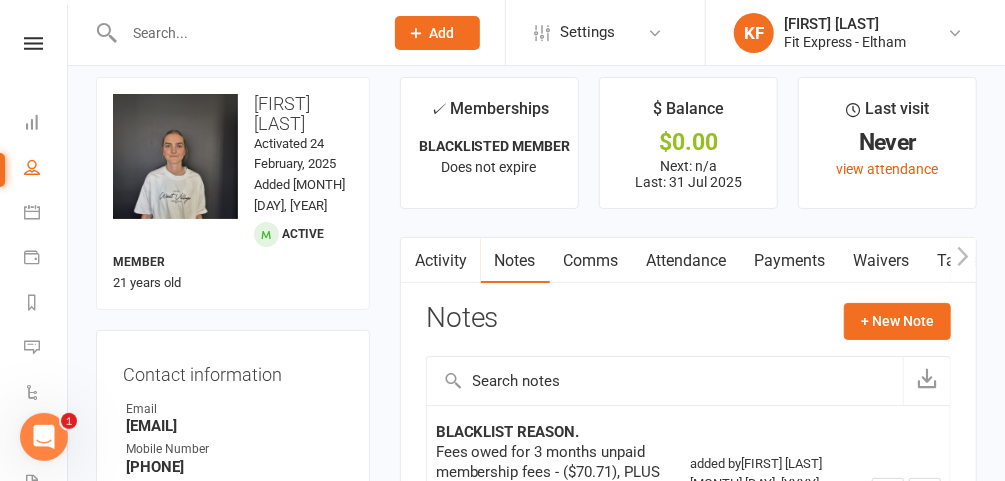 scroll, scrollTop: 16, scrollLeft: 0, axis: vertical 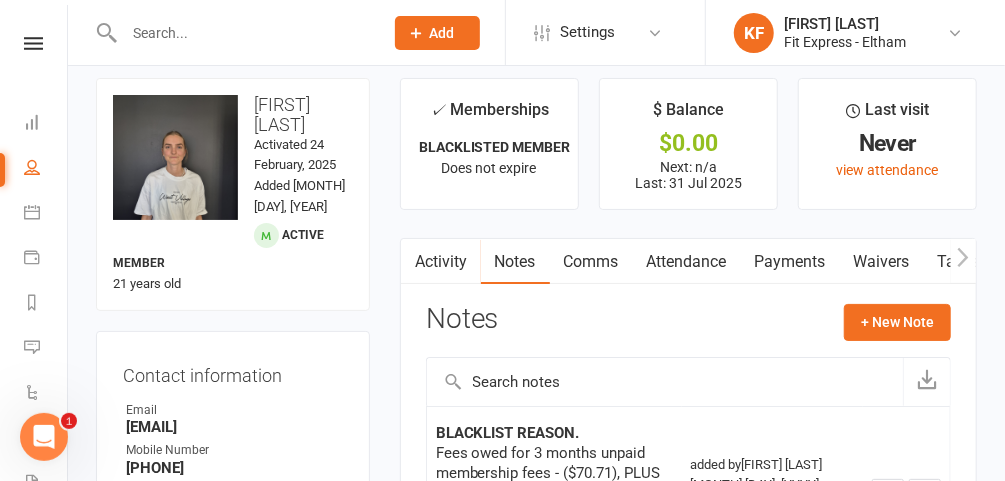 click on "Payments" at bounding box center [790, 262] 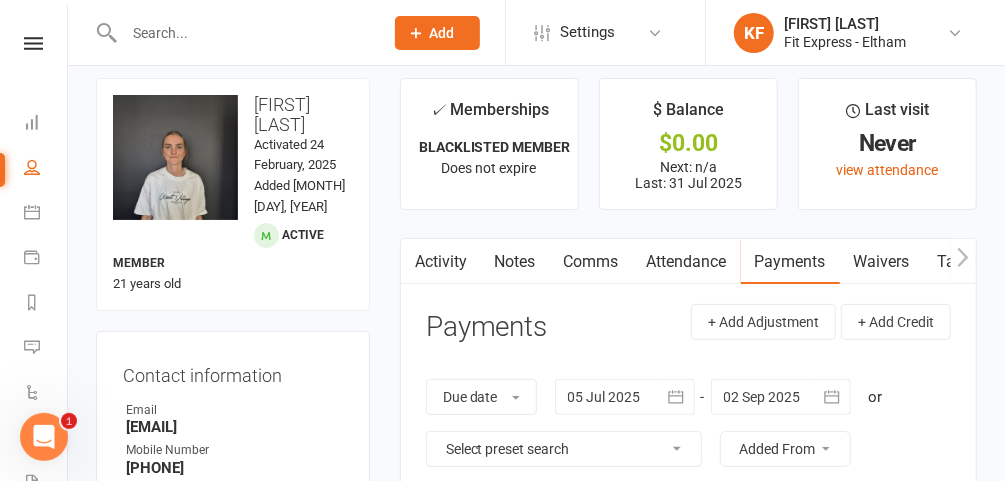 click on "Waivers" at bounding box center [882, 262] 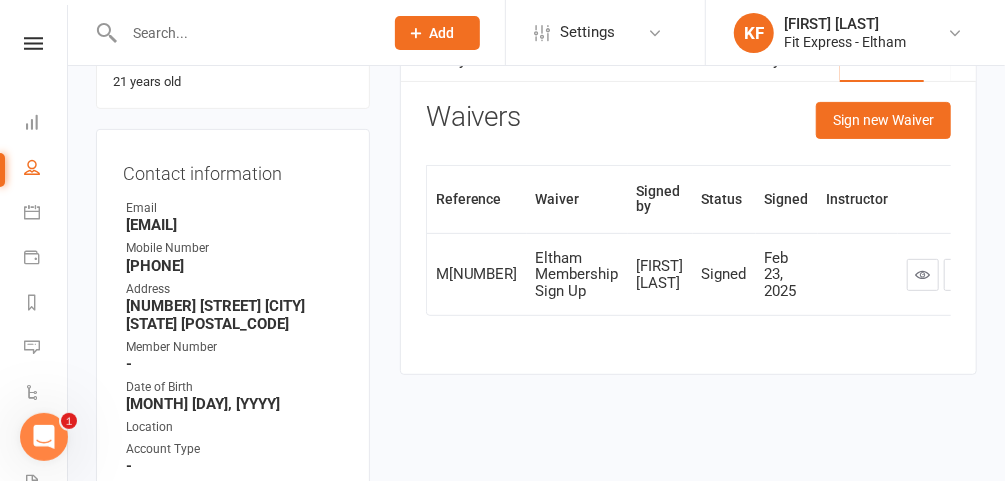 scroll, scrollTop: 217, scrollLeft: 0, axis: vertical 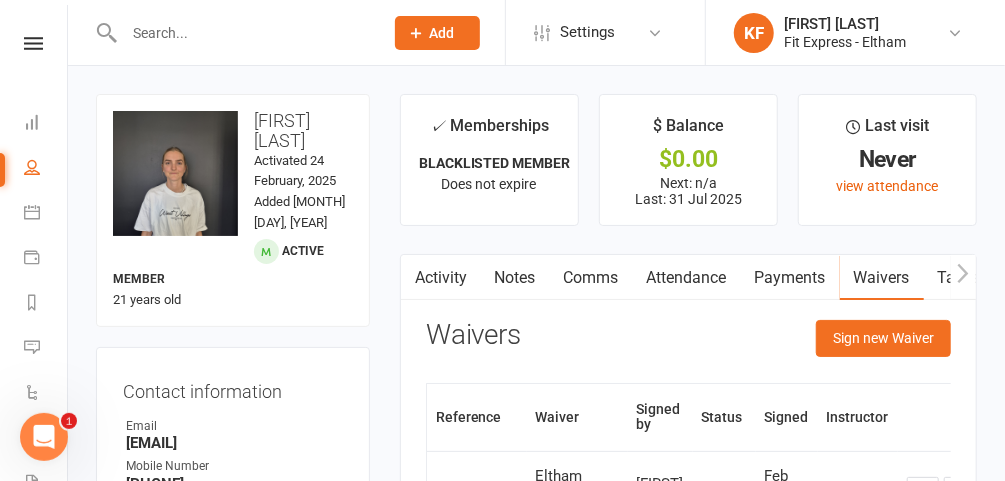 click on "Activity" at bounding box center (441, 278) 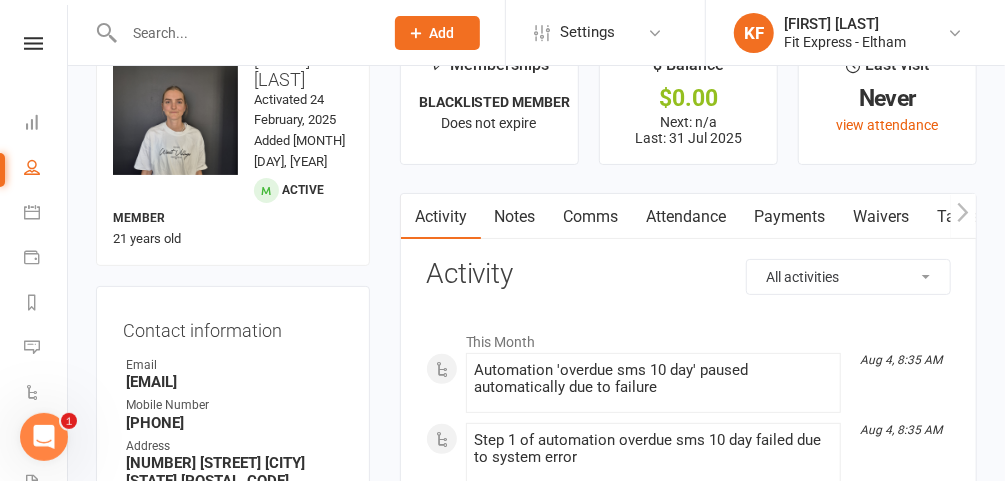 scroll, scrollTop: 0, scrollLeft: 0, axis: both 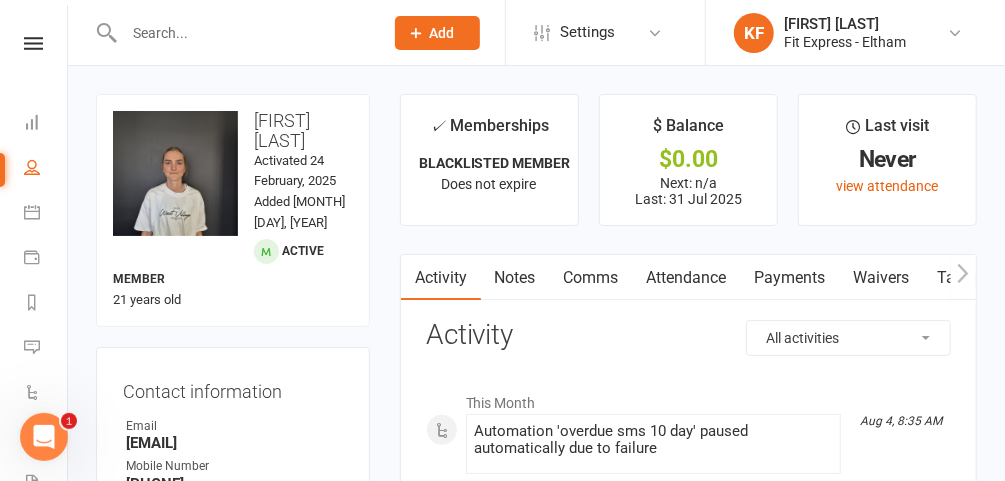 click on "✓ Memberships BLACKLISTED MEMBER Does not expire $ Balance $0.00 Next: n/a Last: 31 Jul 2025 Last visit Never view attendance
Activity Notes Comms Attendance Payments Waivers Tasks Automations Credit balance
Payments + Add Adjustment + Add Credit Due date  Due date Date paid Date failed Date settled 05 Jul 2025
July 2025
Sun Mon Tue Wed Thu Fri Sat
27
29
30
01
02
03
04
05
28
06
07
08
09
10
11
12
29
13
14
15
16
17
18
19
30
20
21" at bounding box center (688, 2115) 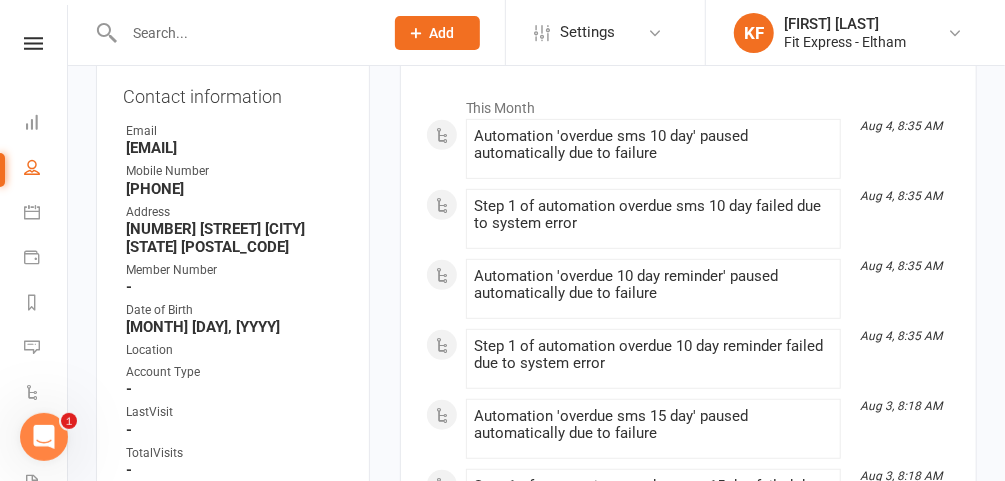 scroll, scrollTop: 0, scrollLeft: 0, axis: both 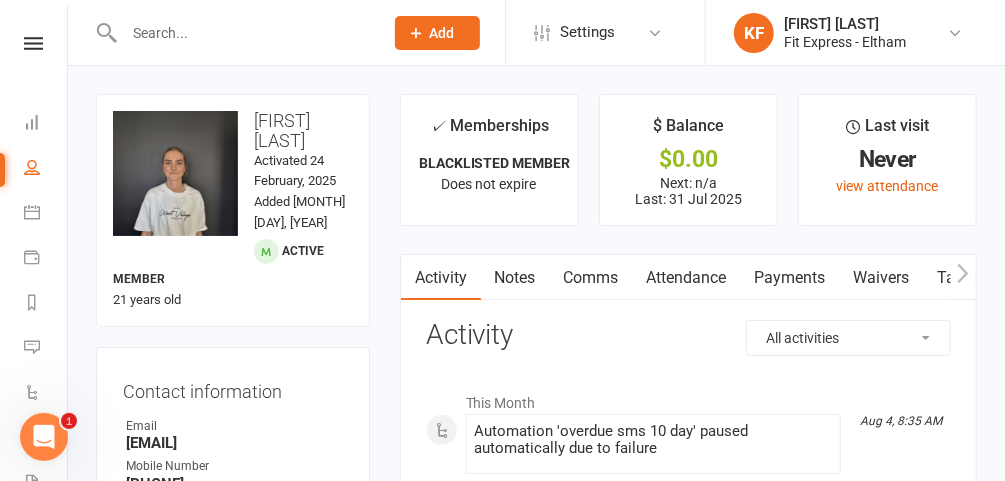 click at bounding box center [243, 33] 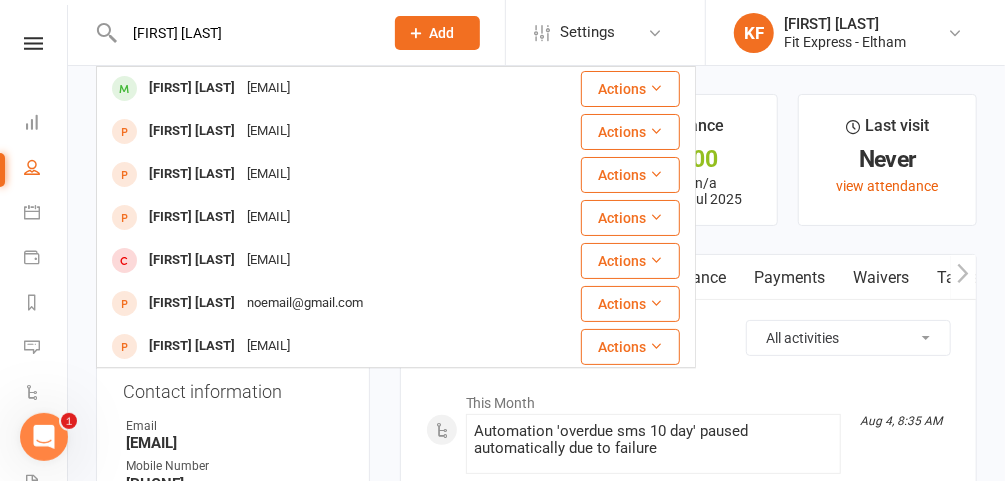 type on "[FIRST] [LAST]" 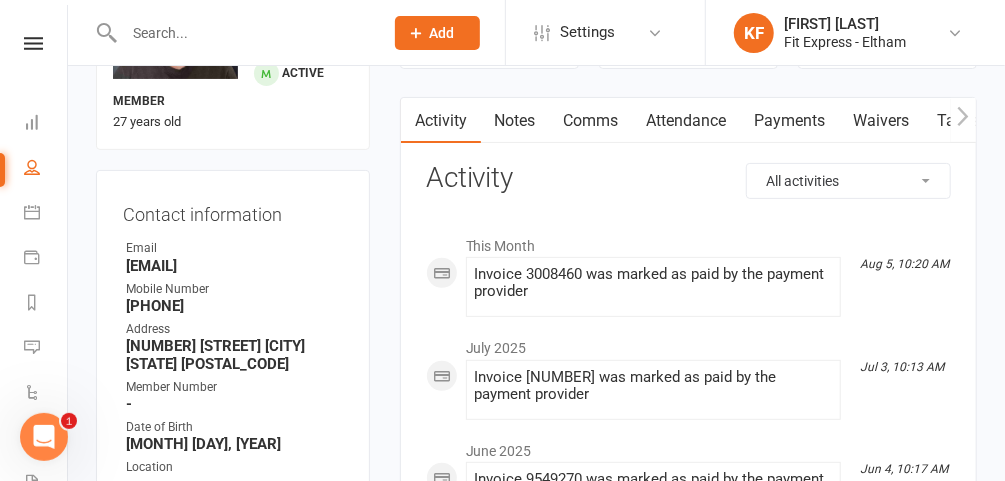 scroll, scrollTop: 158, scrollLeft: 0, axis: vertical 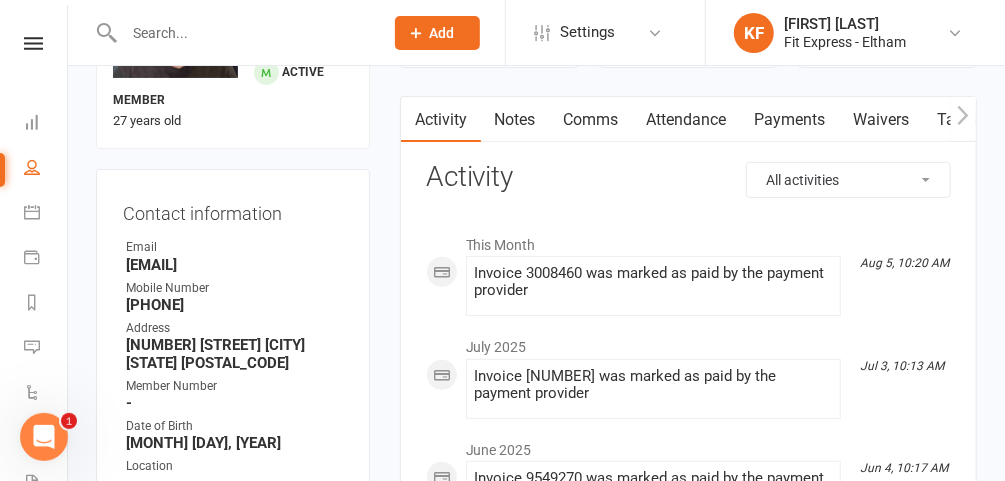 drag, startPoint x: 322, startPoint y: 286, endPoint x: 102, endPoint y: 290, distance: 220.03636 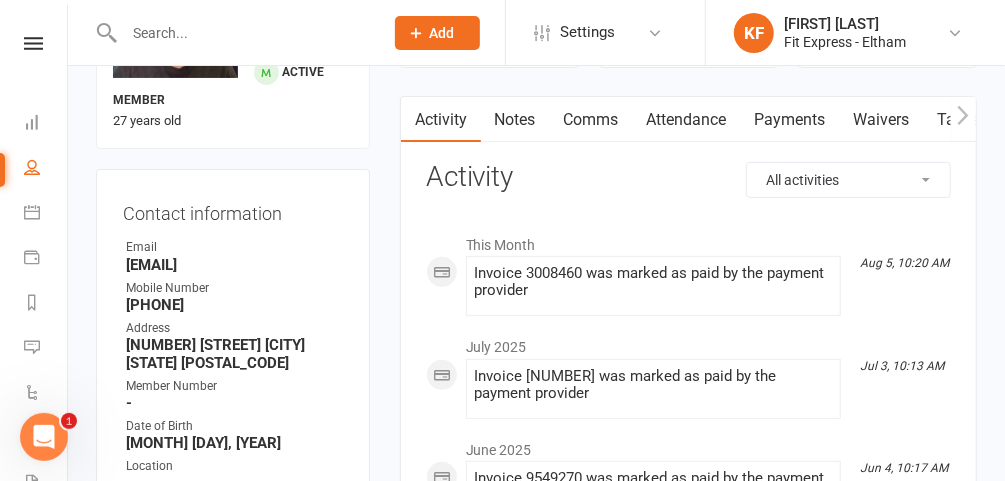 copy on "[EMAIL]" 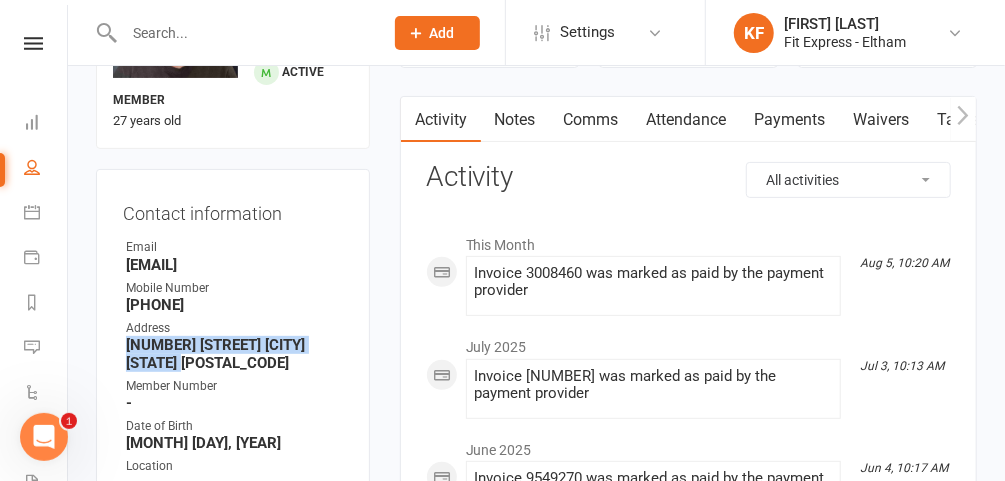 drag, startPoint x: 176, startPoint y: 383, endPoint x: 120, endPoint y: 365, distance: 58.821766 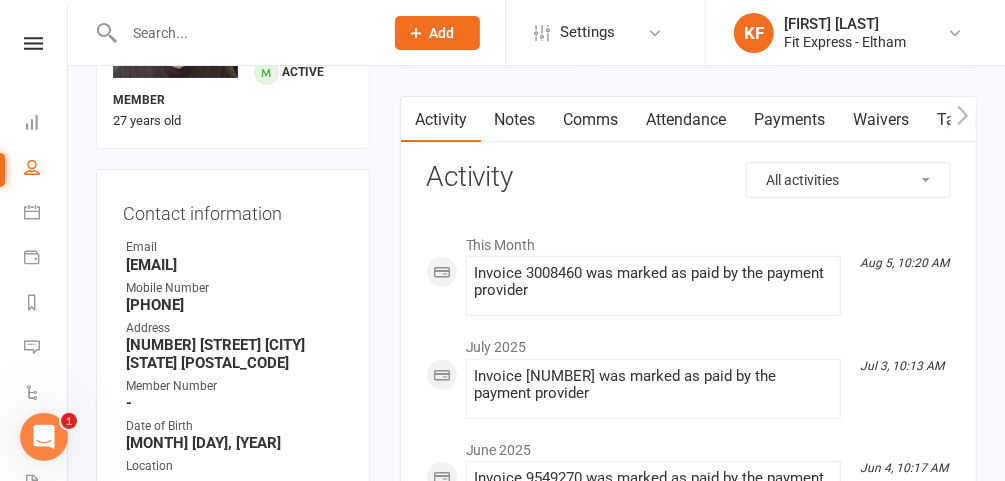 click on "Mobile Number" at bounding box center [234, 288] 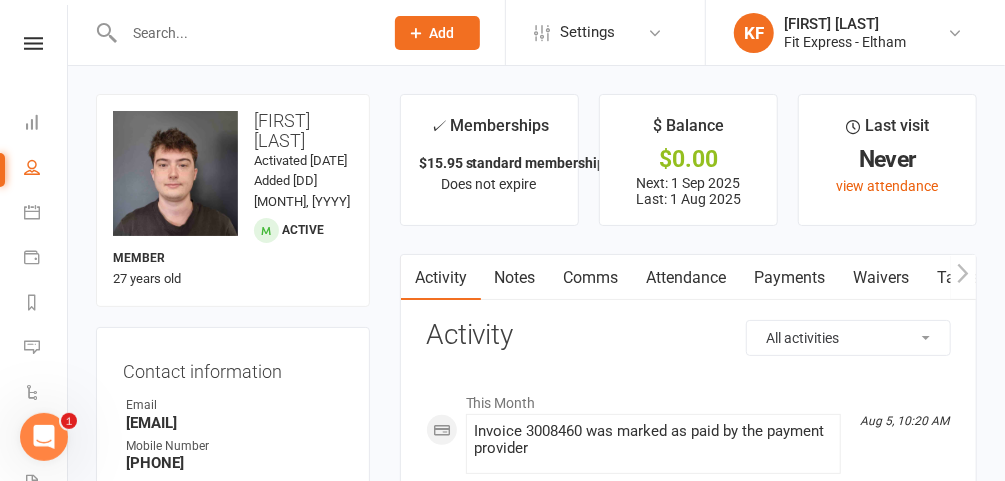 click at bounding box center [33, 43] 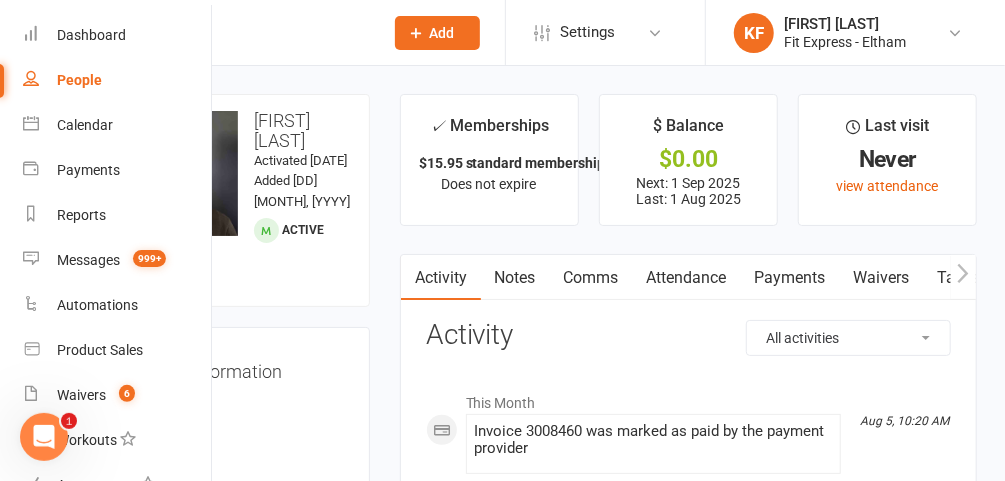 scroll, scrollTop: 71, scrollLeft: 1, axis: both 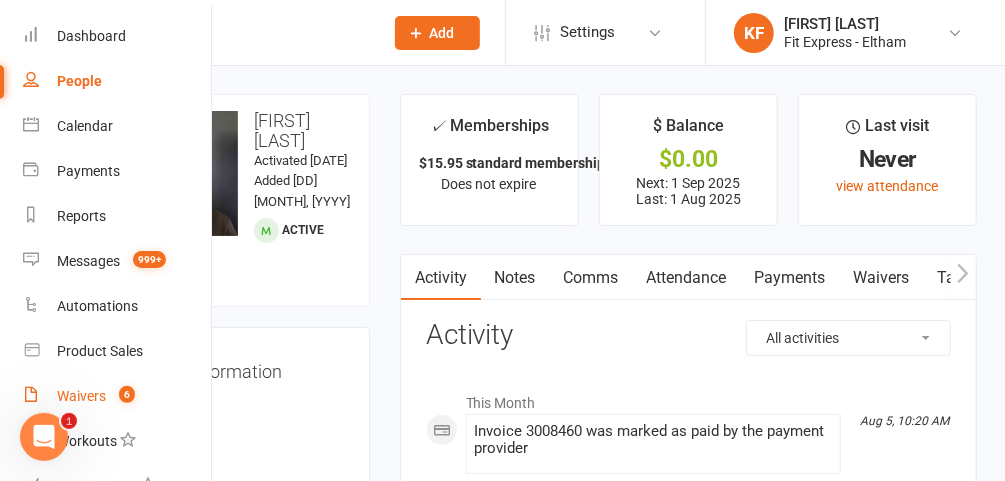 click on "Waivers" at bounding box center [81, 396] 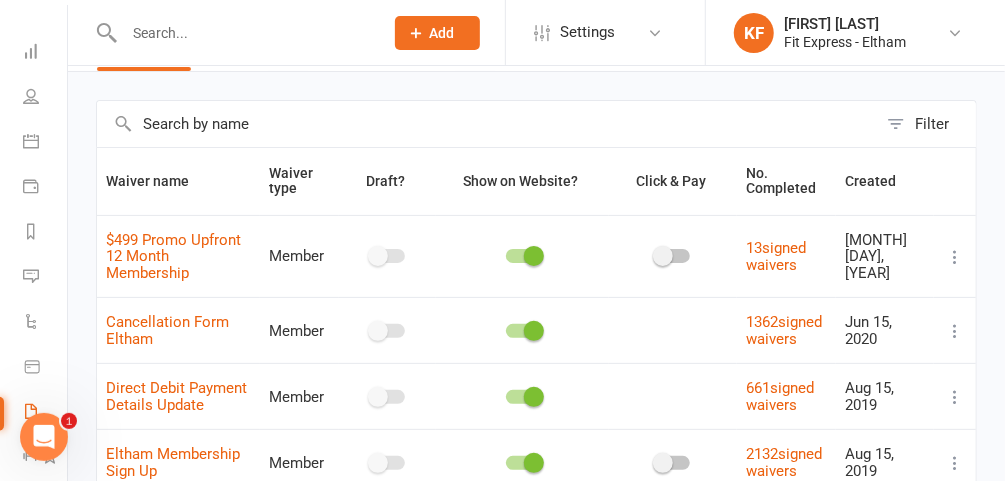 scroll, scrollTop: 0, scrollLeft: 0, axis: both 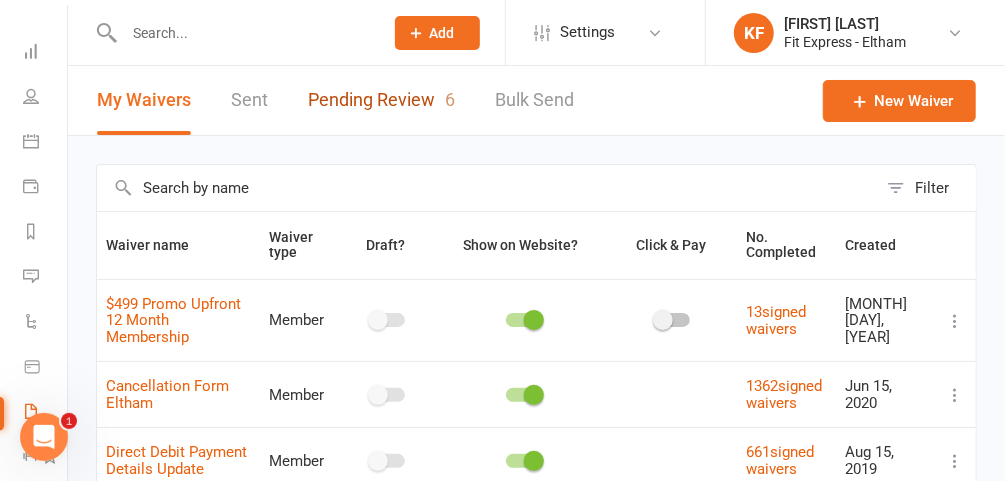 click on "Pending Review 6" at bounding box center (381, 100) 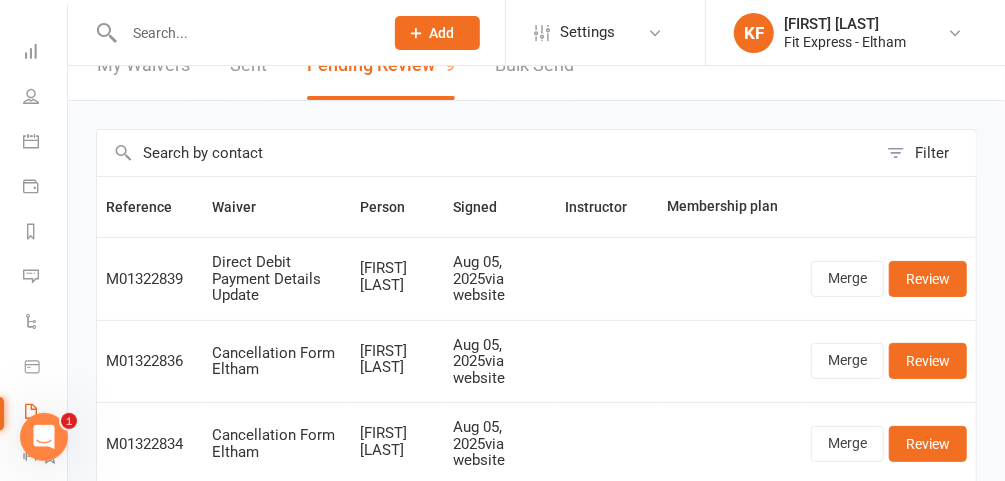 scroll, scrollTop: 0, scrollLeft: 0, axis: both 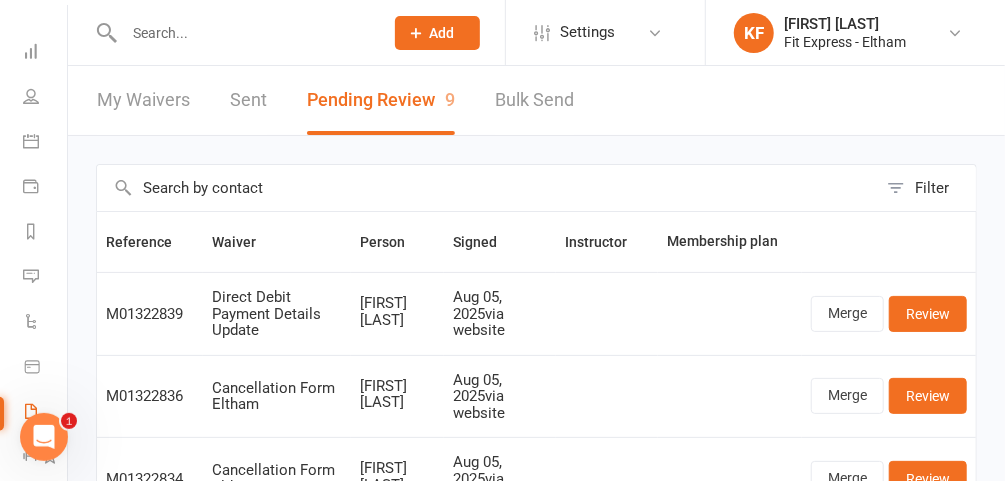 click at bounding box center [243, 33] 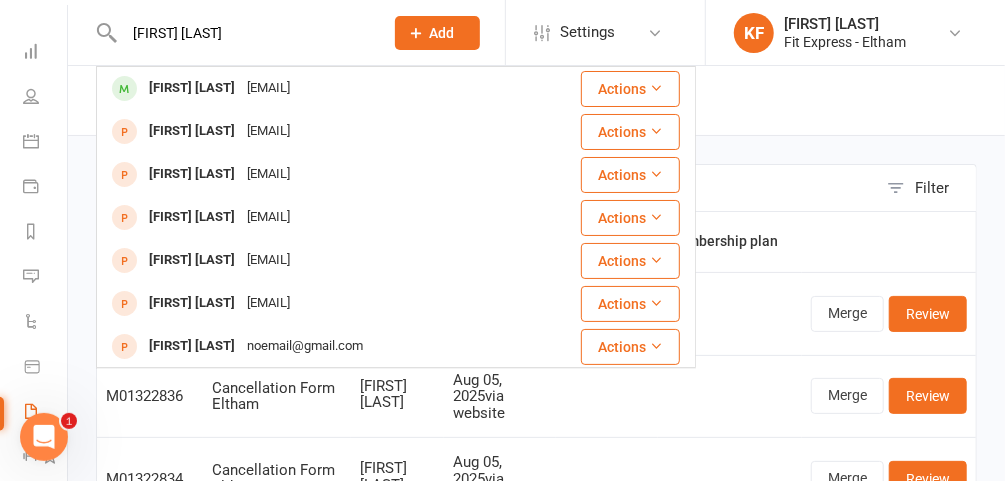 type on "[FIRST] [LAST]" 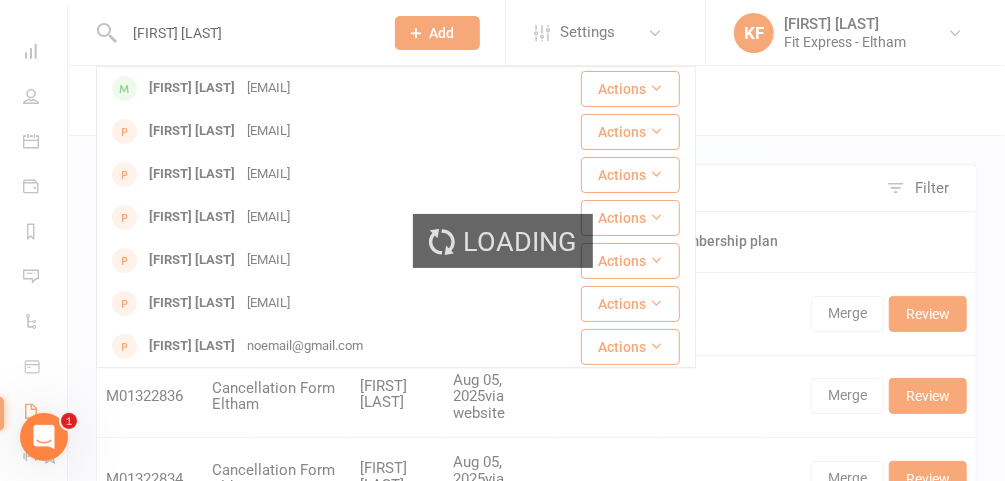 type 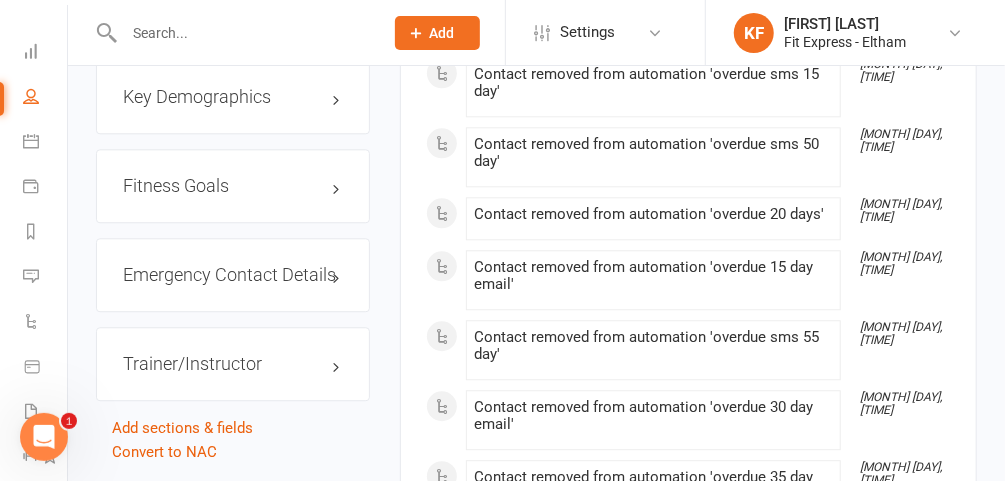 scroll, scrollTop: 1906, scrollLeft: 0, axis: vertical 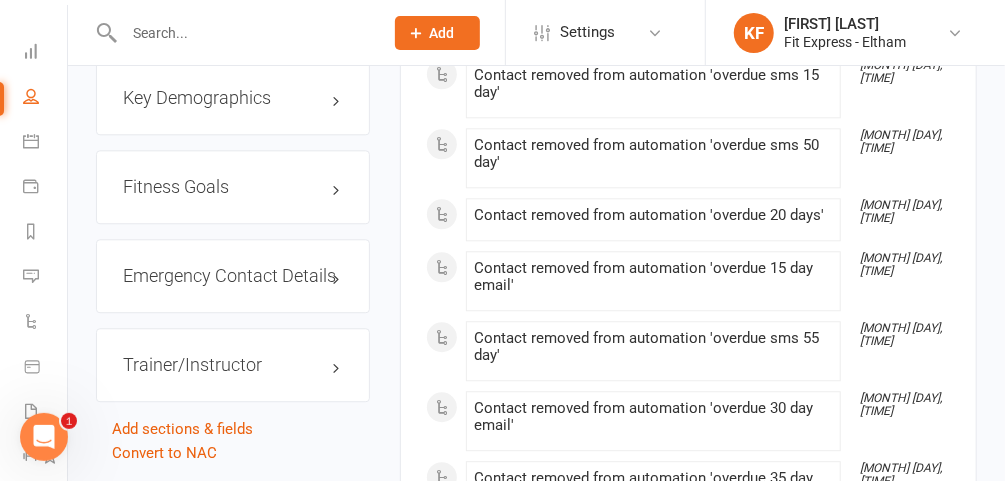 click on "Emergency Contact Details  edit" at bounding box center (233, 276) 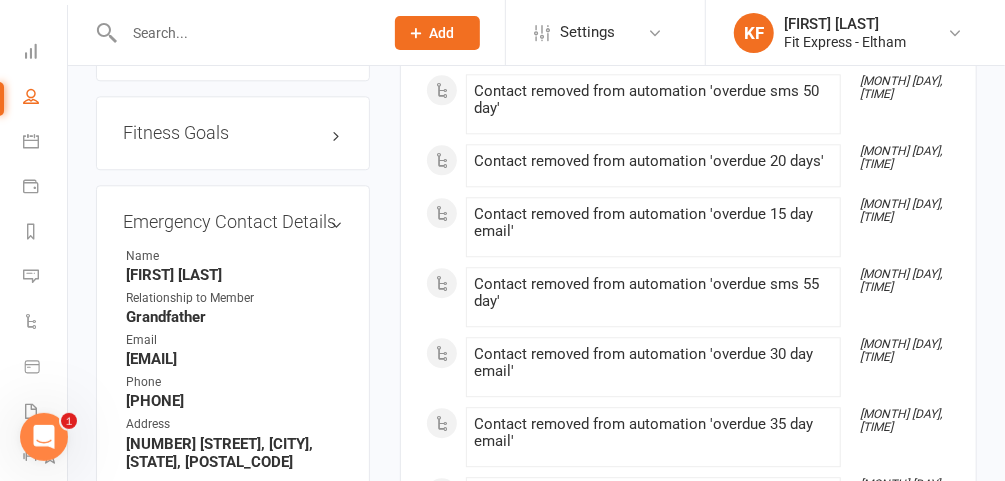 scroll, scrollTop: 1961, scrollLeft: 0, axis: vertical 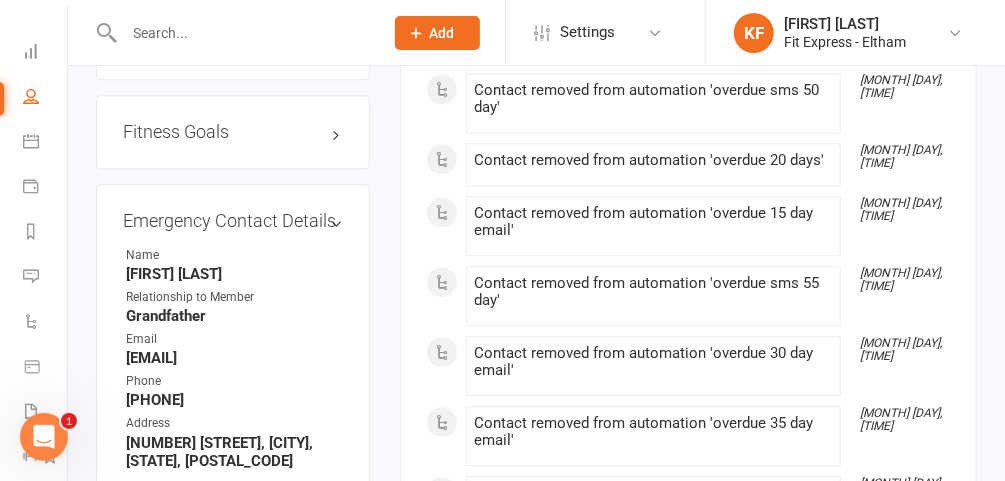 drag, startPoint x: 248, startPoint y: 281, endPoint x: 120, endPoint y: 288, distance: 128.19127 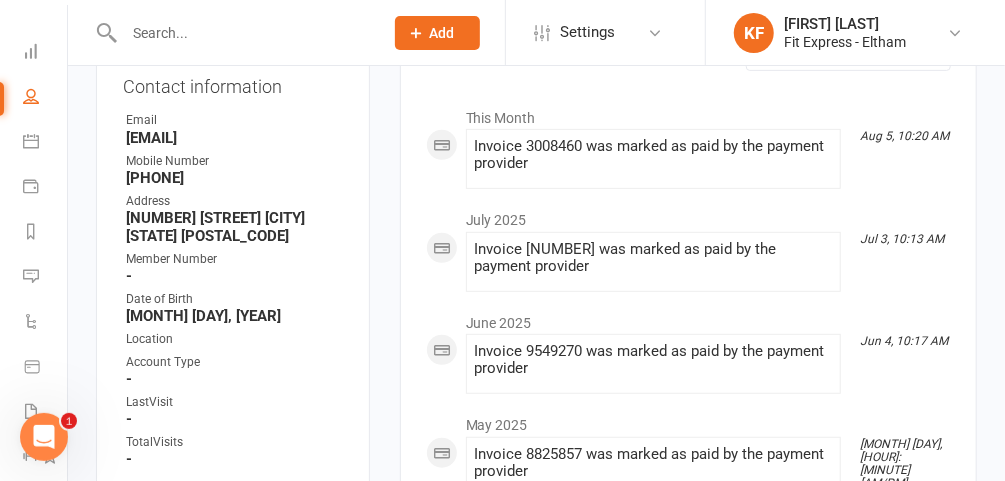 scroll, scrollTop: 300, scrollLeft: 0, axis: vertical 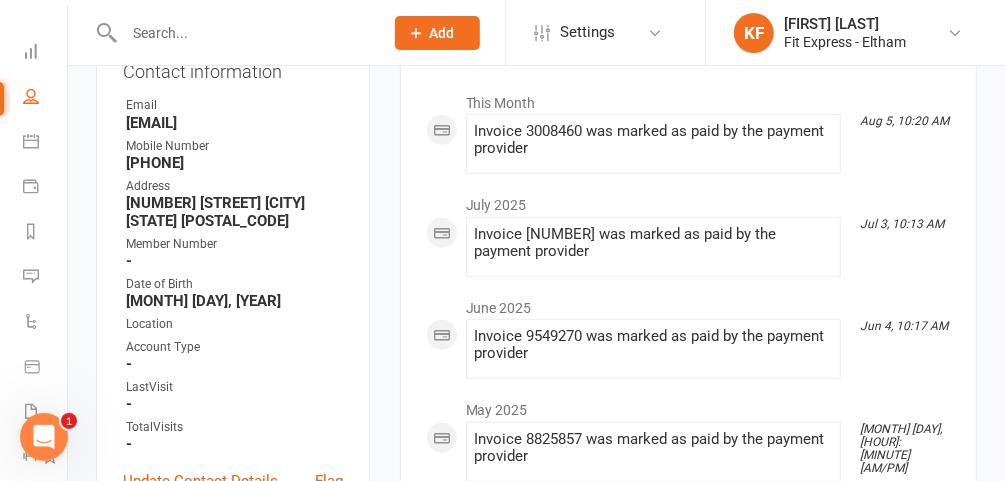 drag, startPoint x: 221, startPoint y: 184, endPoint x: 118, endPoint y: 182, distance: 103.01942 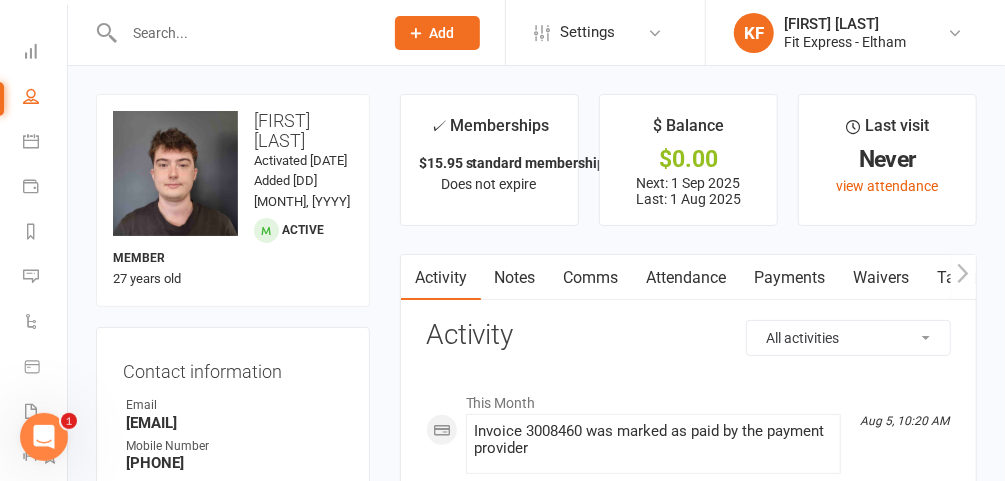 click at bounding box center [243, 33] 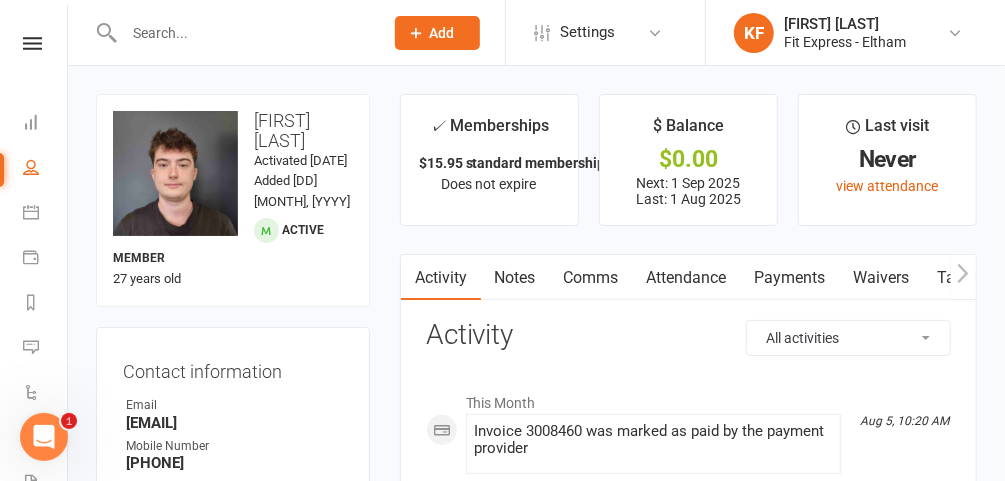 click at bounding box center (32, 43) 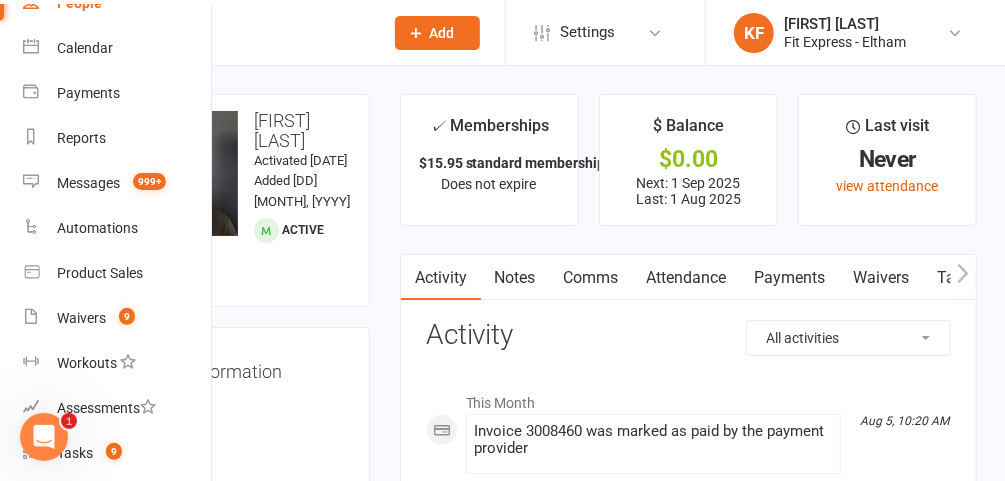 scroll, scrollTop: 157, scrollLeft: 1, axis: both 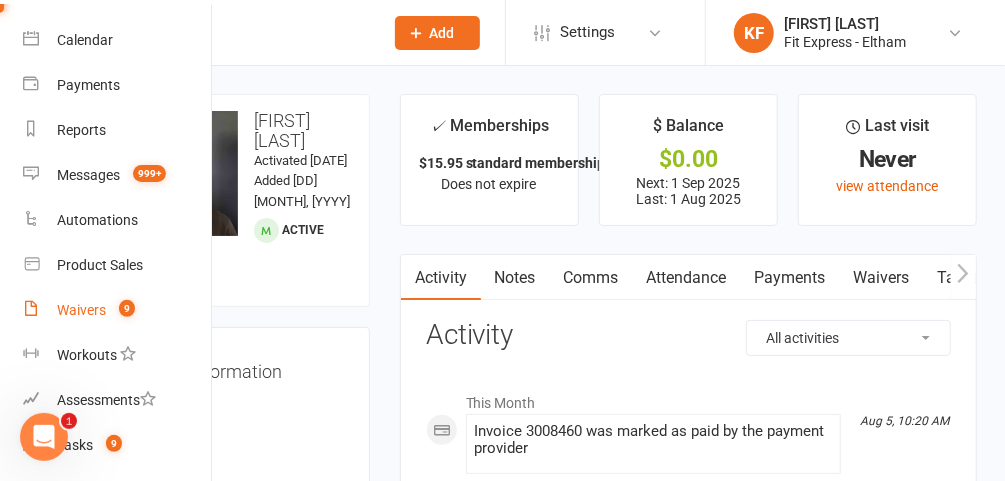 click on "Waivers" at bounding box center (81, 310) 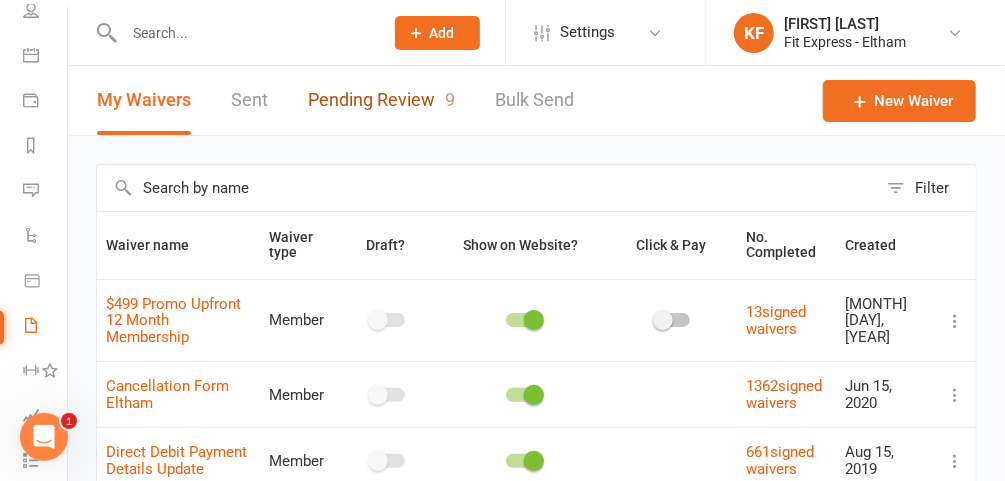 click on "Pending Review 9" at bounding box center [381, 100] 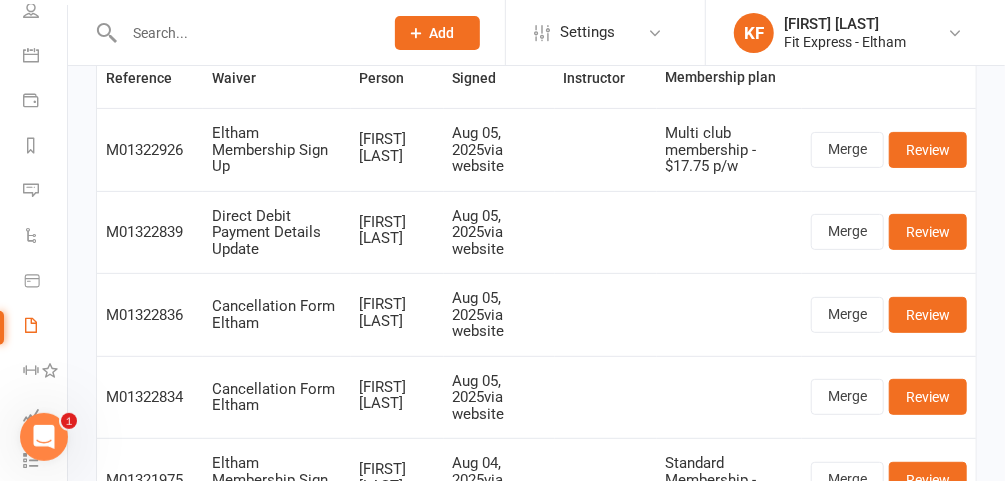 scroll, scrollTop: 163, scrollLeft: 0, axis: vertical 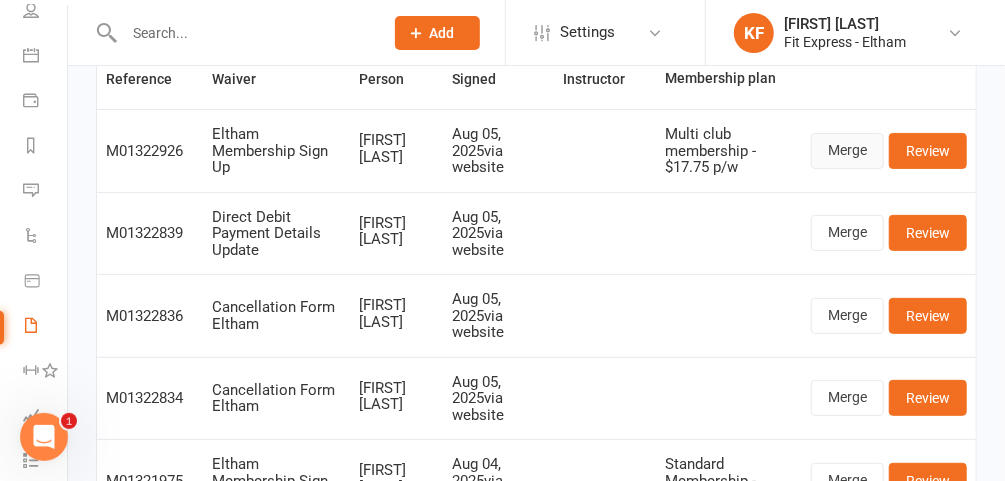 click on "Merge" at bounding box center (847, 151) 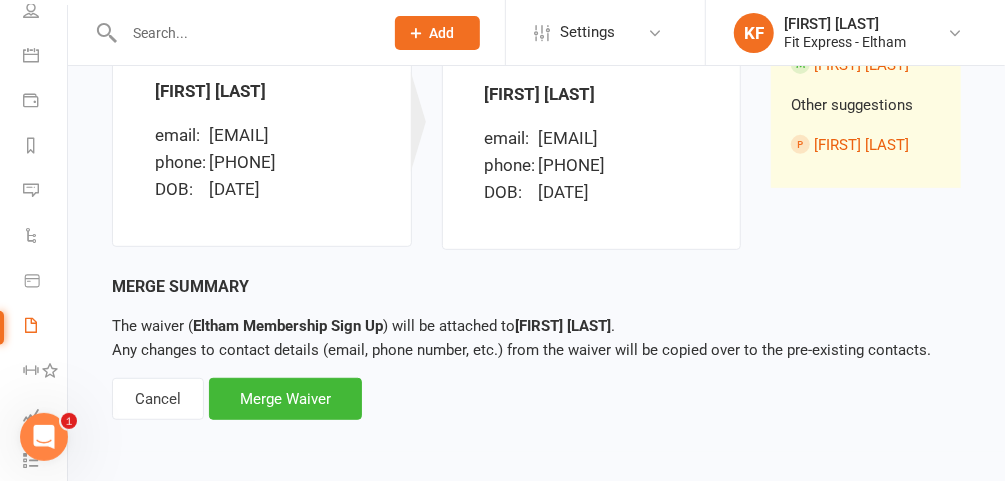 scroll, scrollTop: 328, scrollLeft: 0, axis: vertical 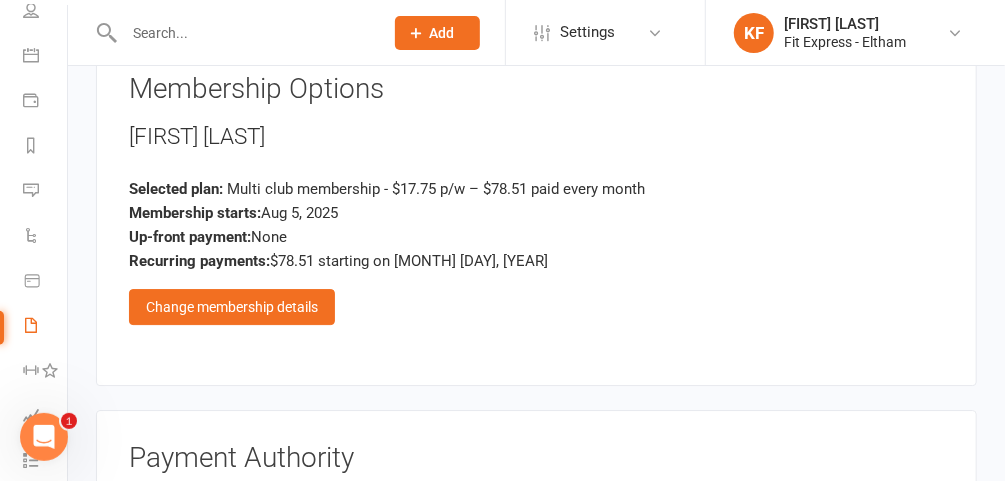 click on "Change membership details" at bounding box center (232, 307) 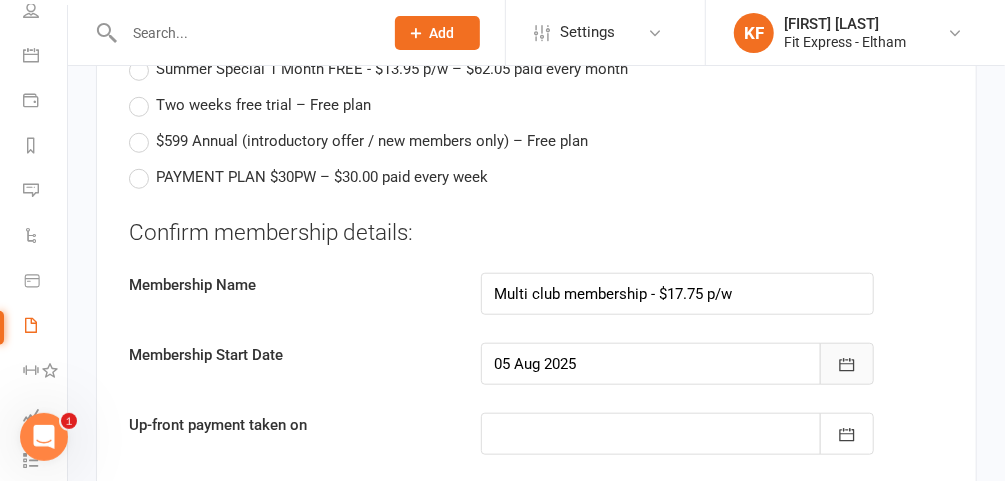 click 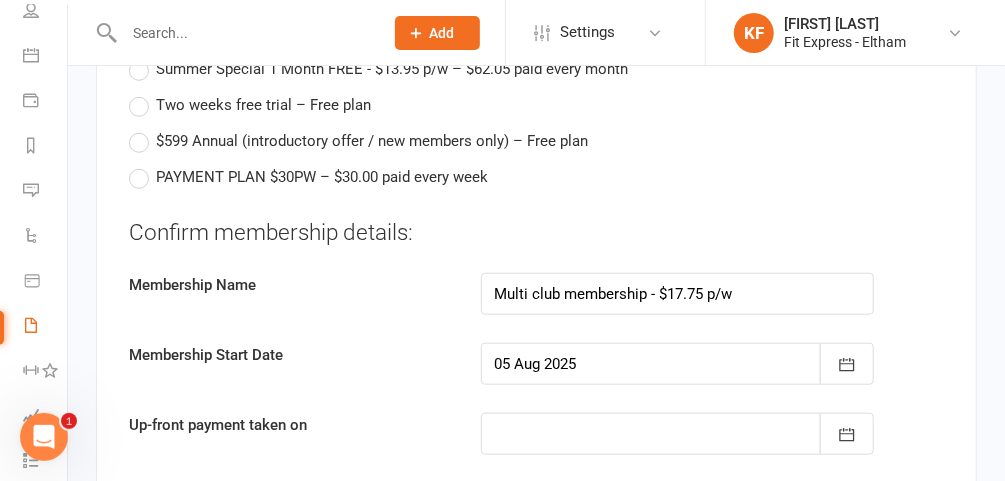 scroll, scrollTop: 3768, scrollLeft: 0, axis: vertical 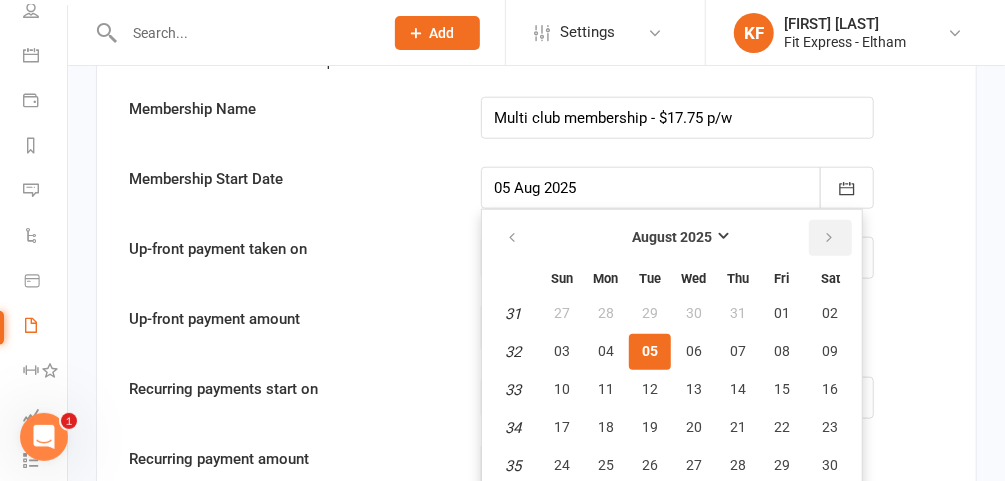 click at bounding box center (829, 238) 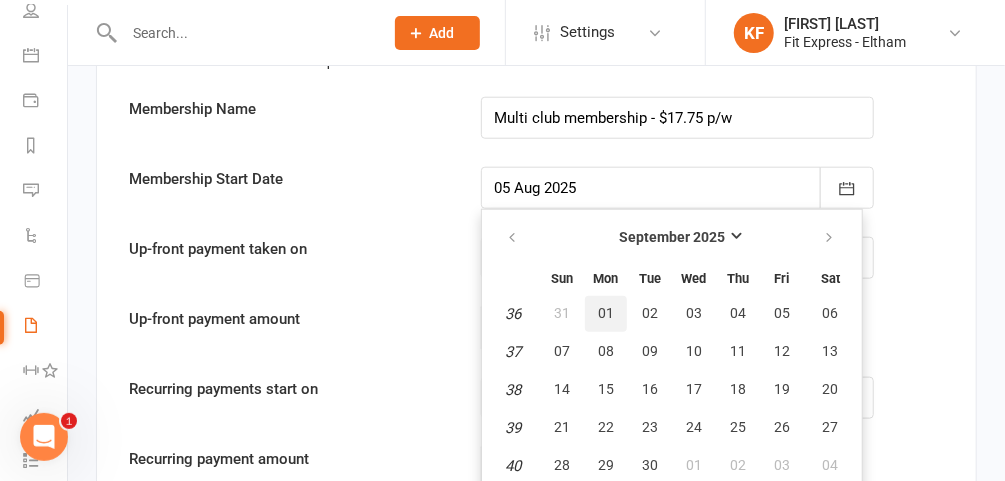 click on "01" at bounding box center (606, 313) 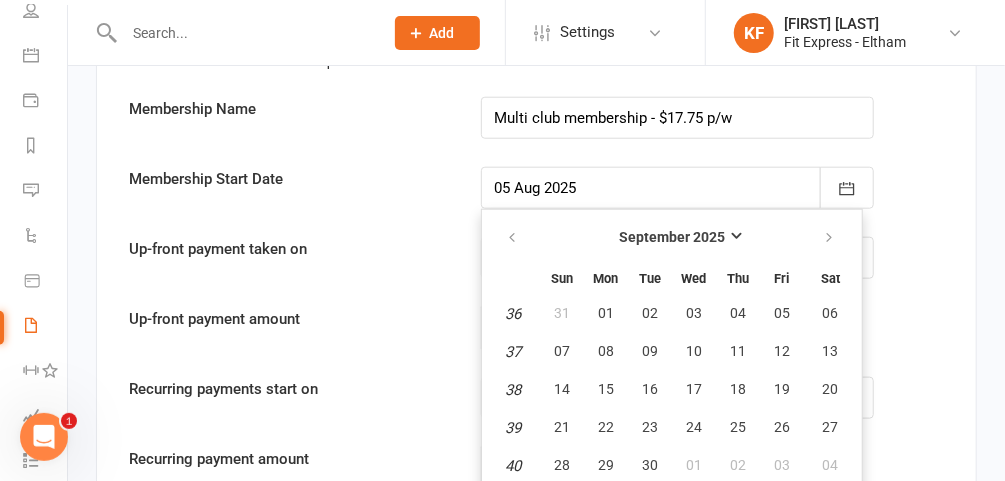 type on "01 Sep 2025" 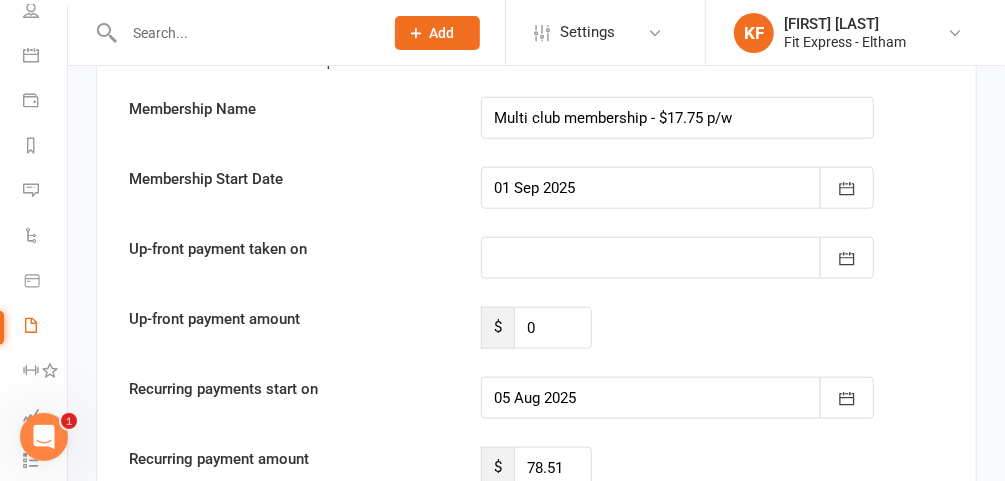 type on "01 Sep 2025" 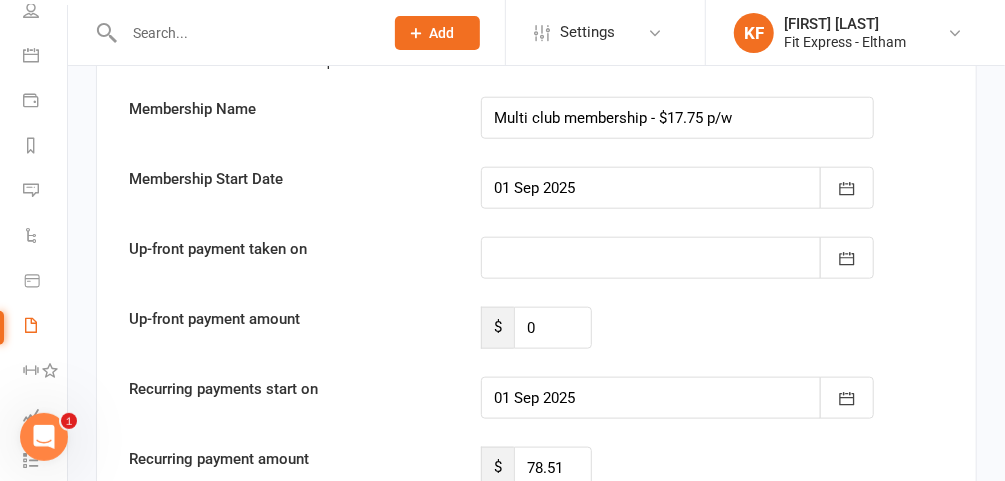scroll, scrollTop: 3884, scrollLeft: 0, axis: vertical 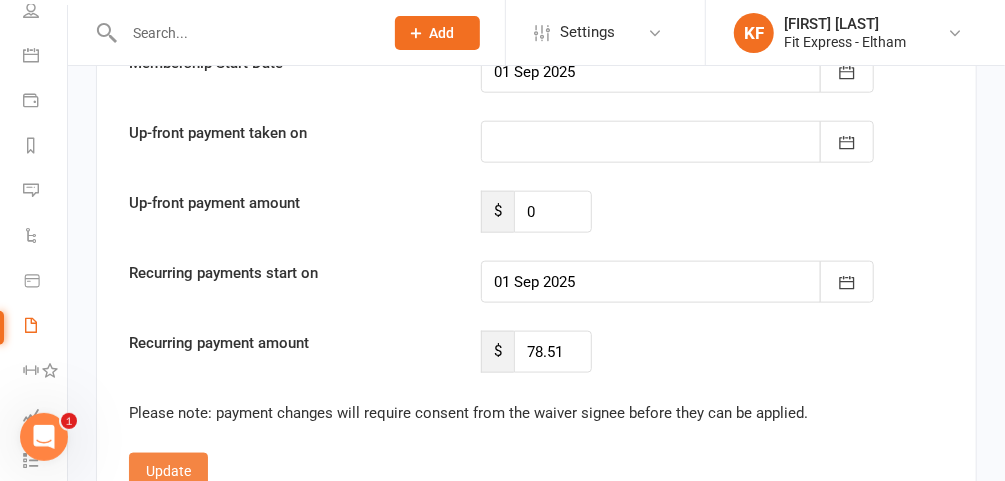 click on "Update" at bounding box center [168, 471] 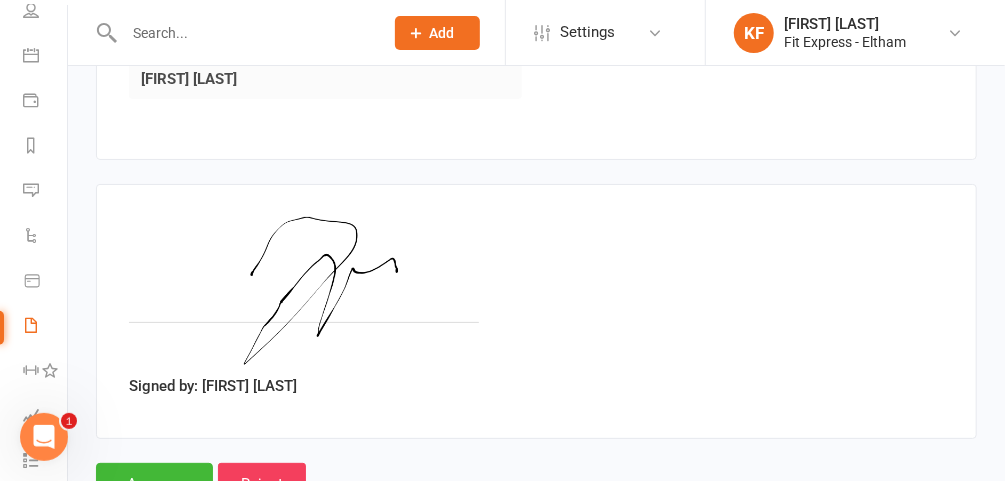 scroll, scrollTop: 3064, scrollLeft: 0, axis: vertical 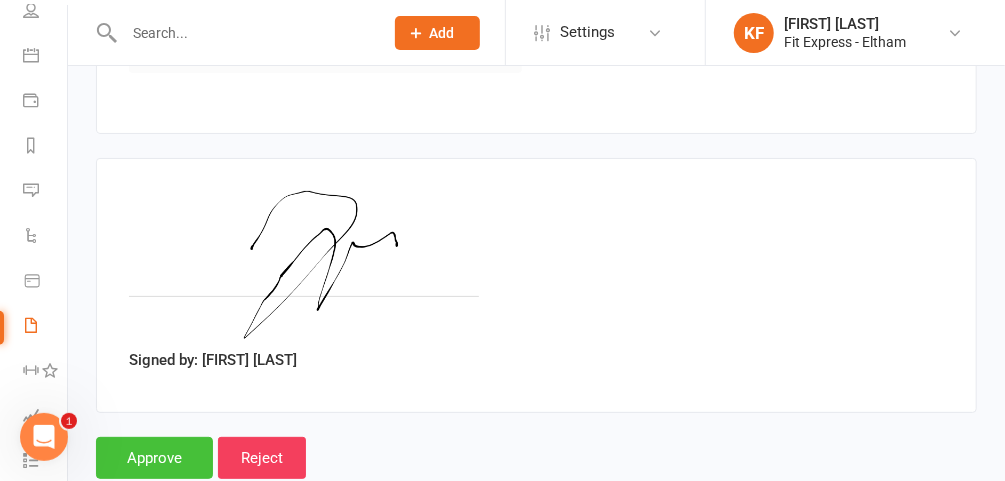 click on "Approve" at bounding box center [154, 458] 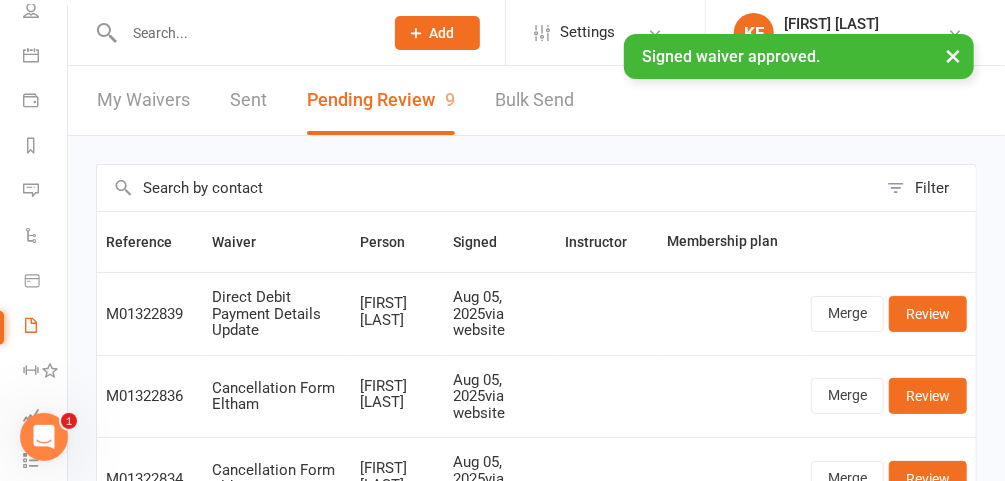 scroll, scrollTop: 52, scrollLeft: 0, axis: vertical 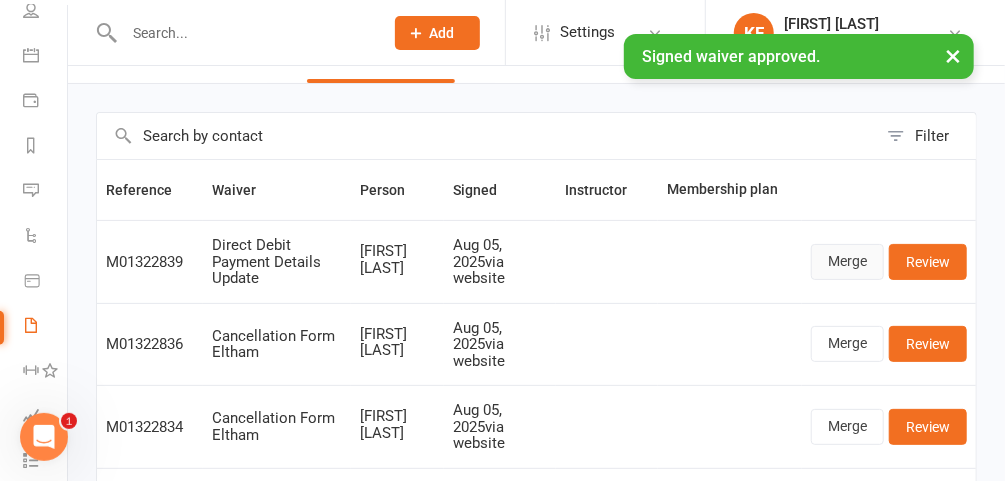click on "Merge" at bounding box center (847, 262) 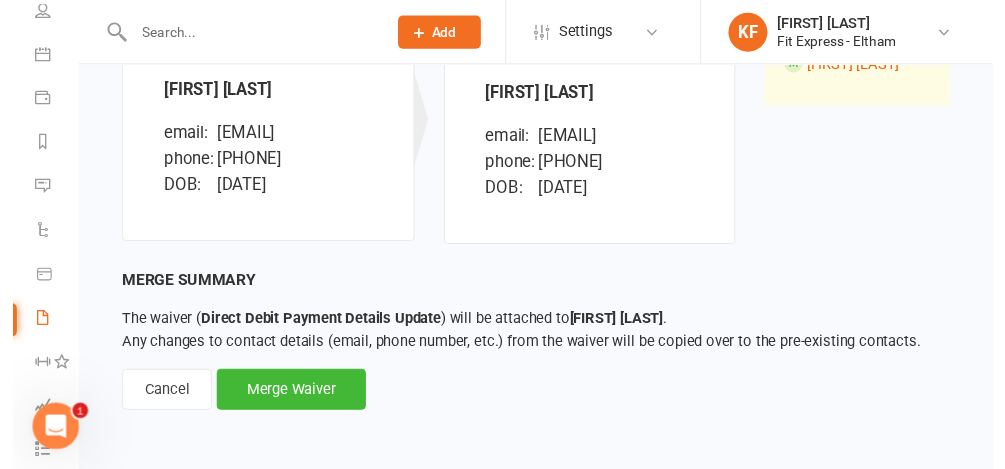 scroll, scrollTop: 328, scrollLeft: 0, axis: vertical 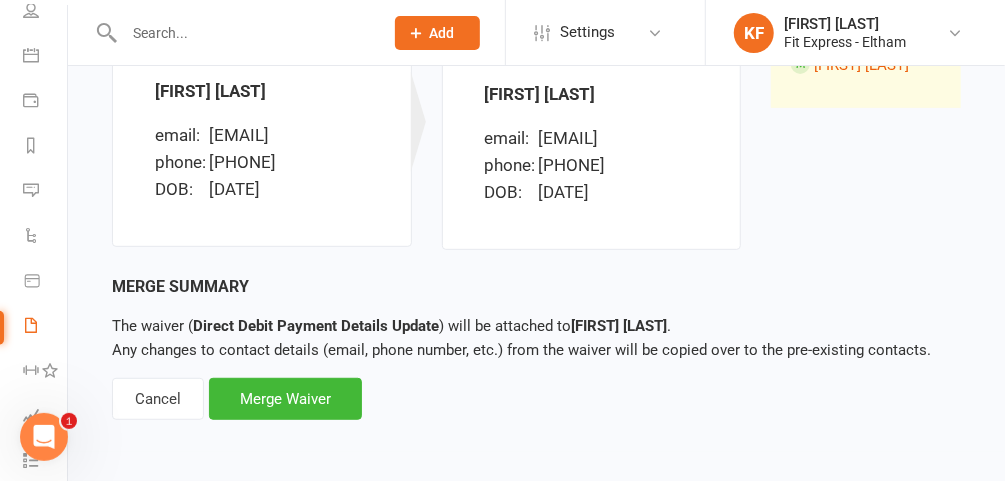 click on "Merge Waiver" at bounding box center [285, 399] 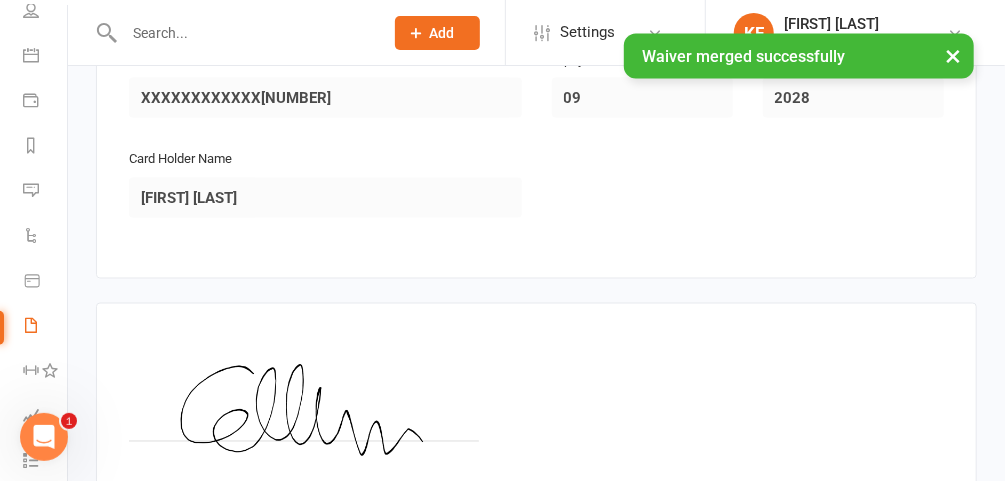 scroll, scrollTop: 1305, scrollLeft: 0, axis: vertical 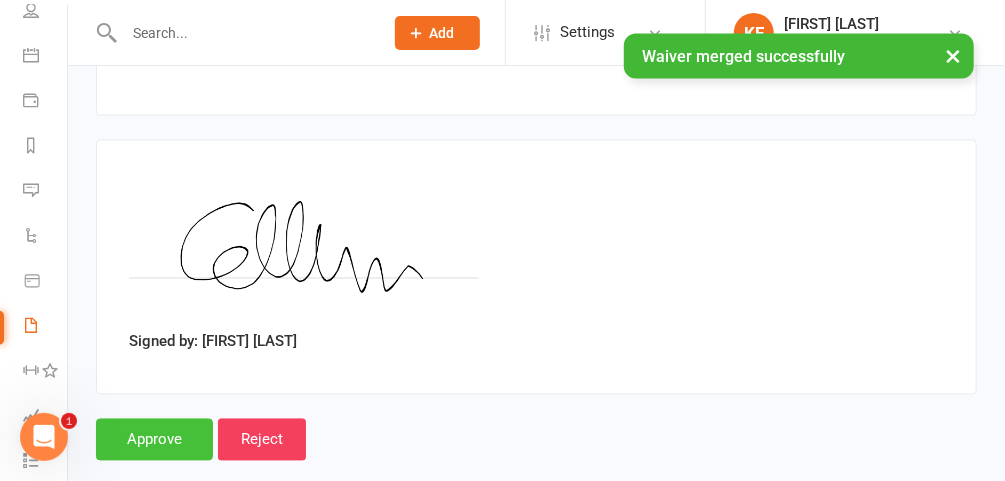 click on "Approve" at bounding box center [154, 440] 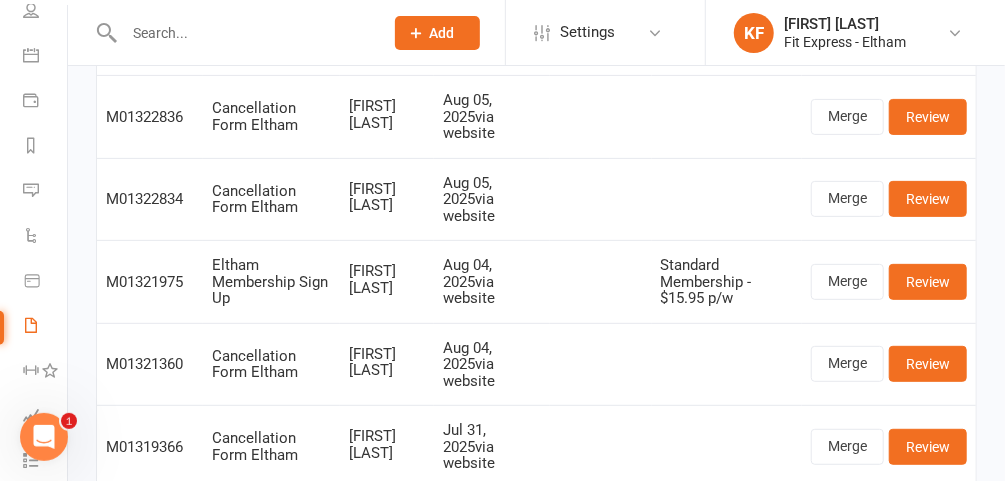 scroll, scrollTop: 0, scrollLeft: 0, axis: both 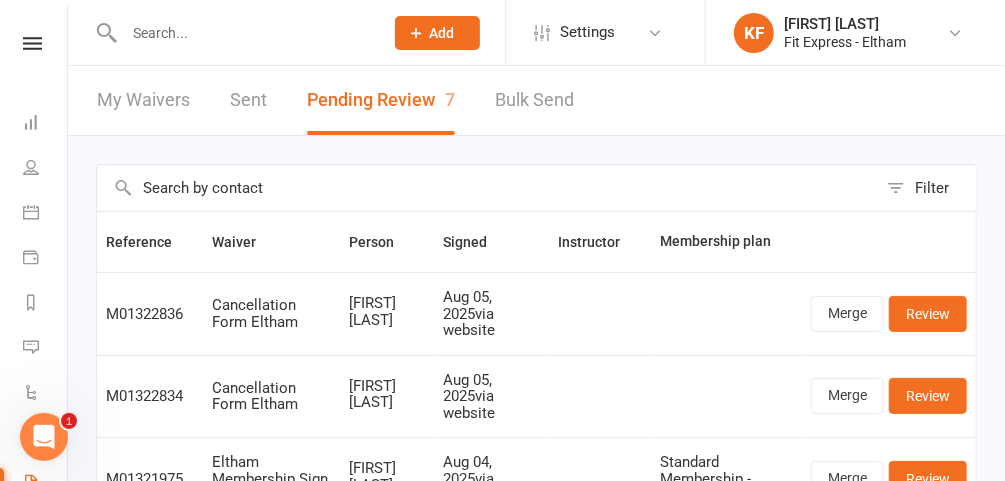 click at bounding box center [32, 43] 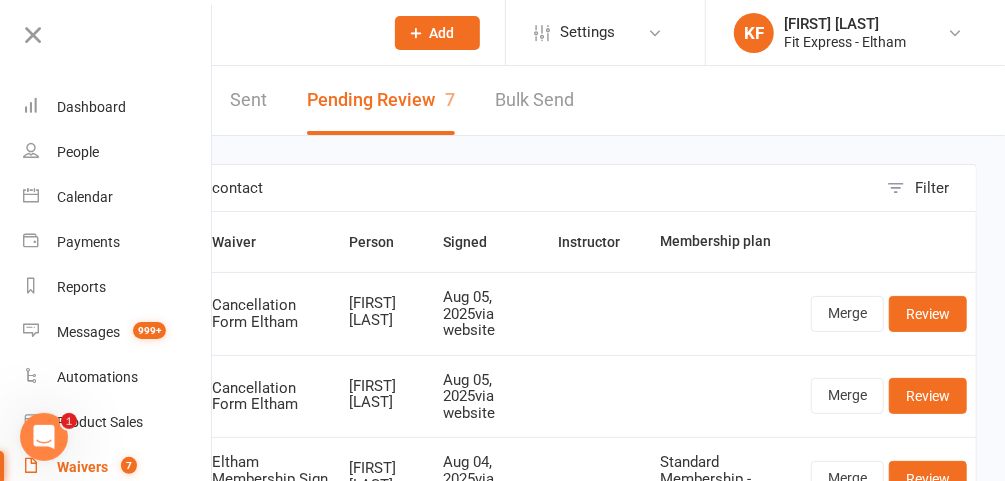 click at bounding box center (243, 33) 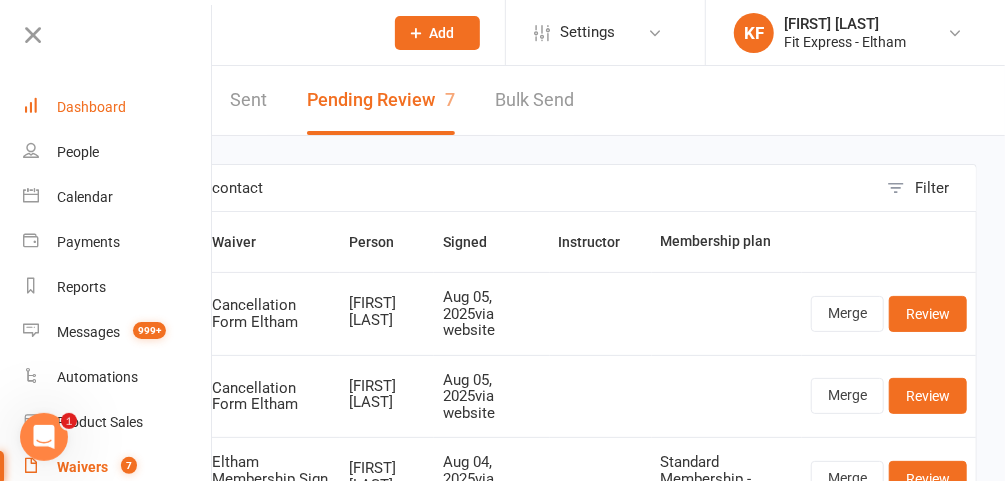 click on "Dashboard" at bounding box center (91, 107) 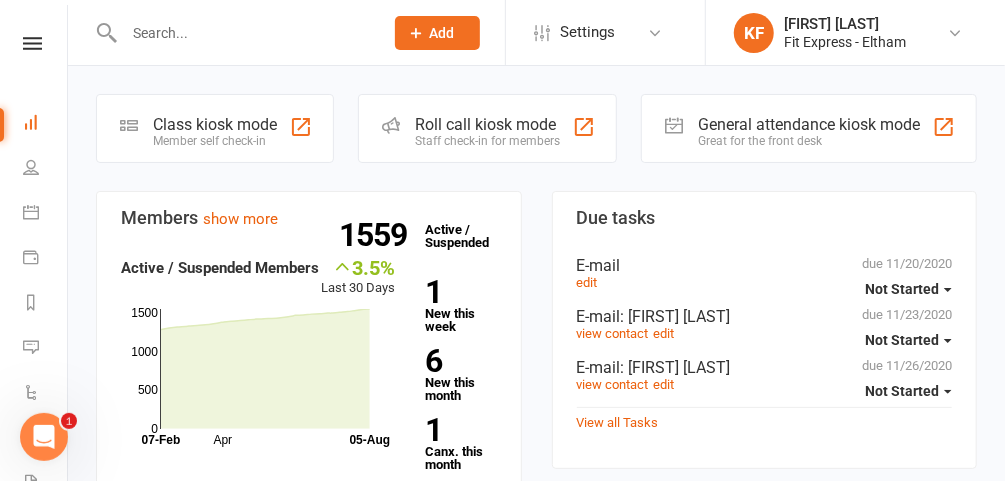 click at bounding box center [243, 33] 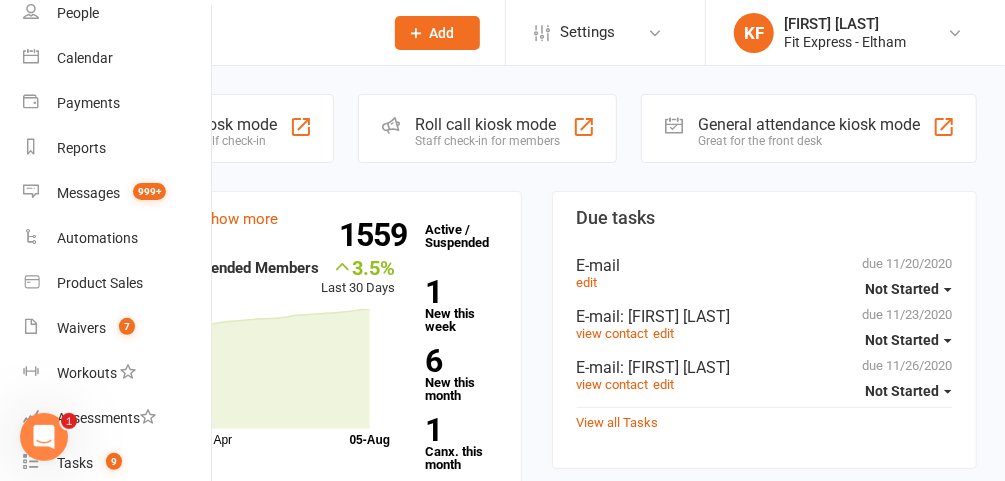 scroll, scrollTop: 142, scrollLeft: 1, axis: both 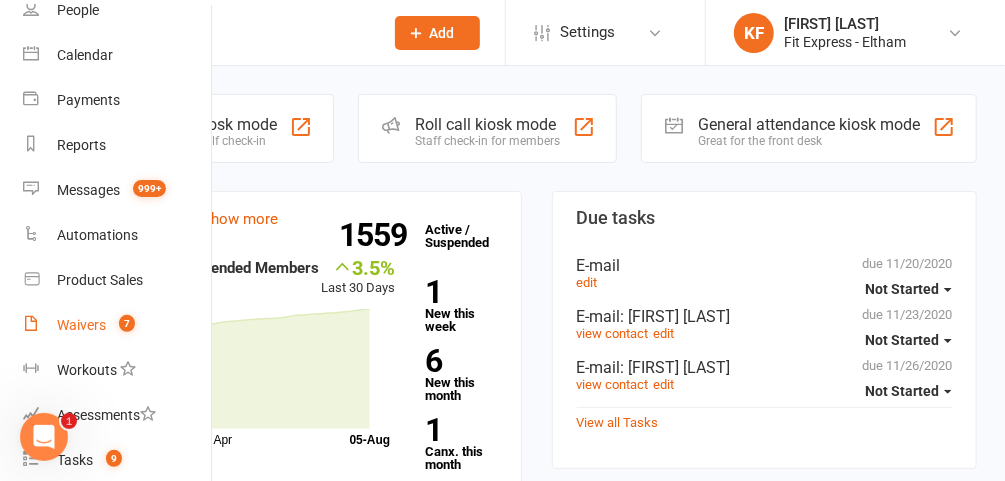 click on "Waivers   7" at bounding box center (117, 325) 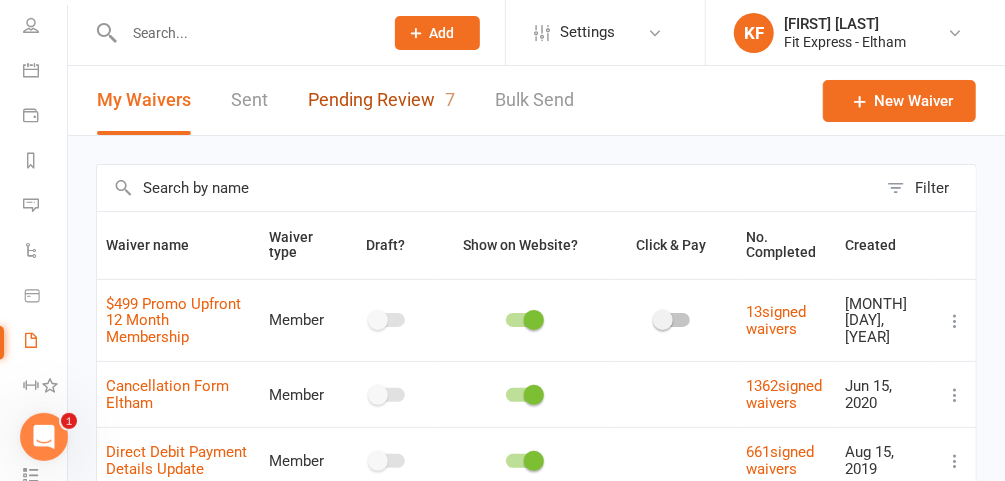 click on "Pending Review 7" at bounding box center [381, 100] 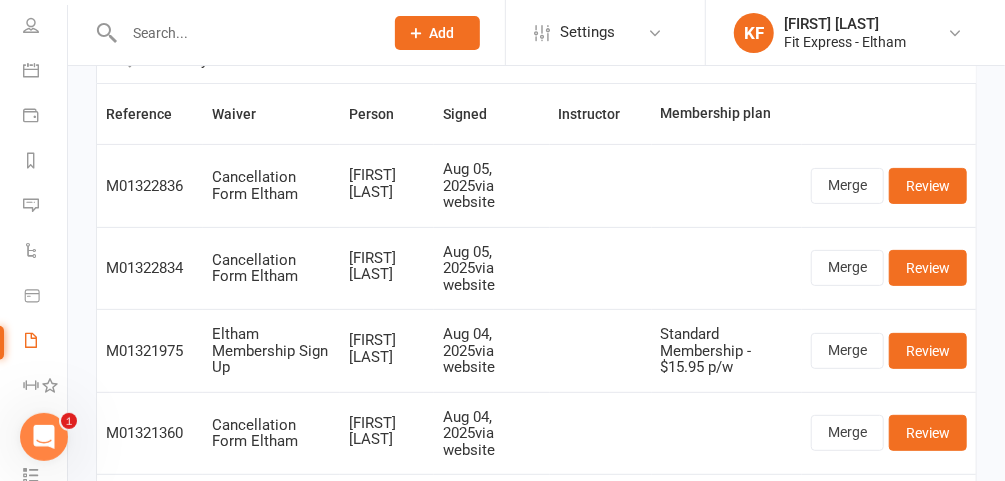 scroll, scrollTop: 165, scrollLeft: 0, axis: vertical 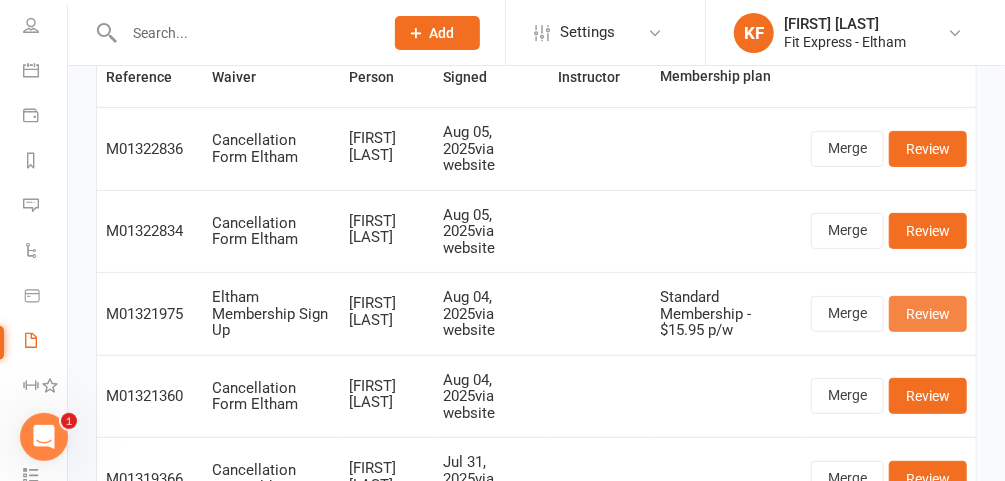 click on "Review" at bounding box center [928, 314] 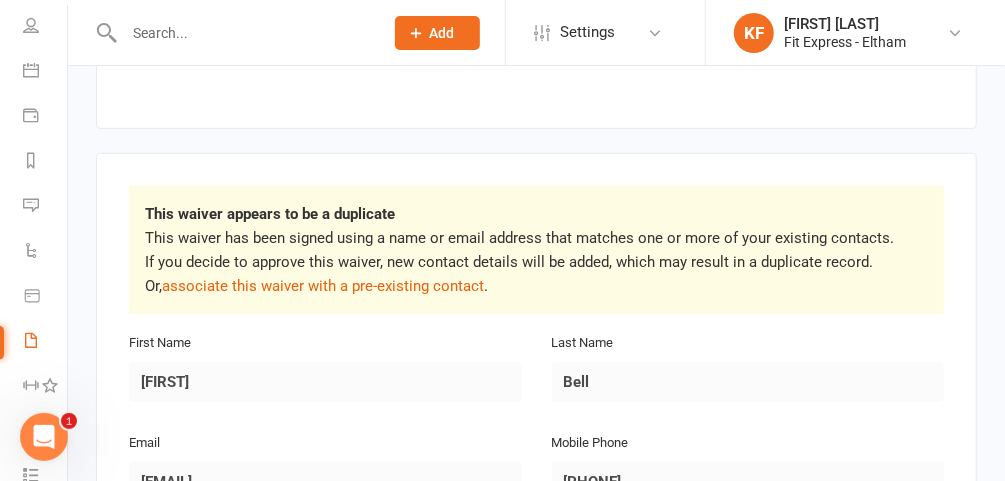 scroll, scrollTop: 269, scrollLeft: 0, axis: vertical 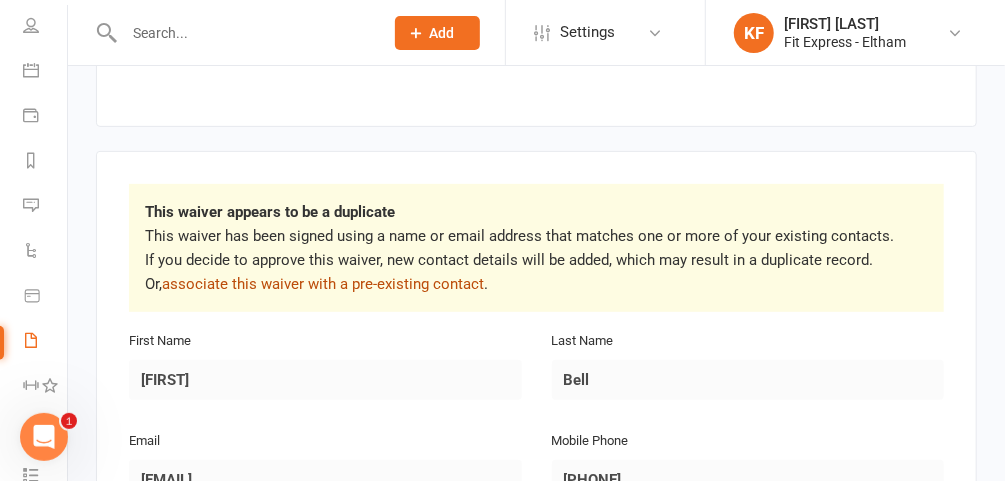 click on "associate this waiver with a pre-existing contact" at bounding box center (323, 284) 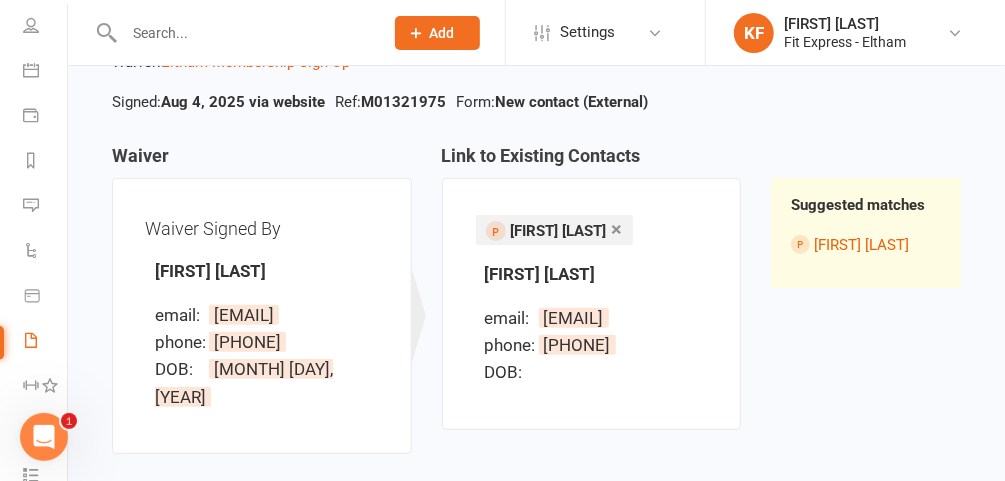 scroll, scrollTop: 155, scrollLeft: 0, axis: vertical 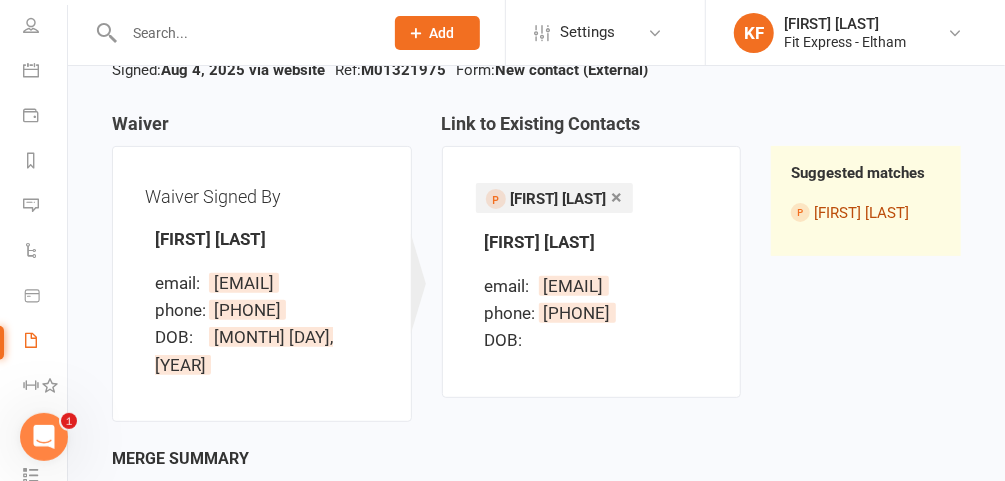 click on "[FIRST] [LAST]" at bounding box center (861, 213) 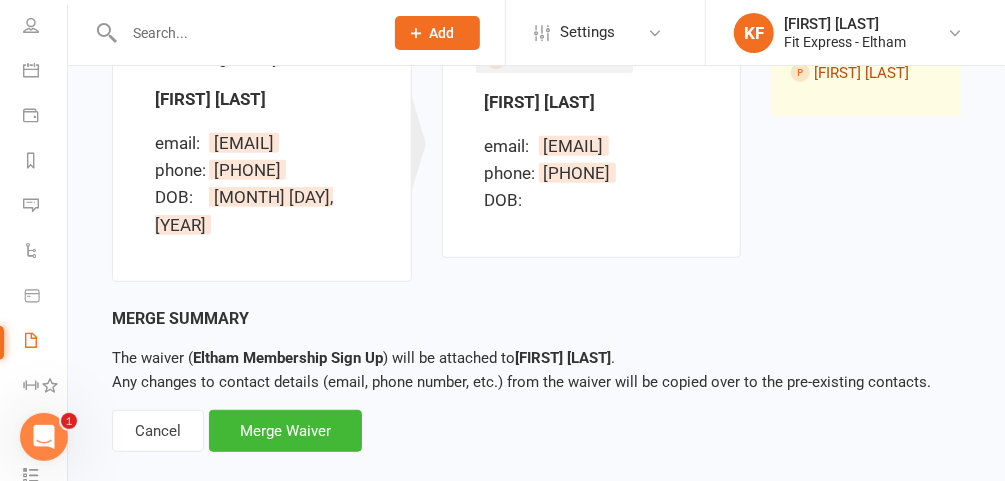 scroll, scrollTop: 328, scrollLeft: 0, axis: vertical 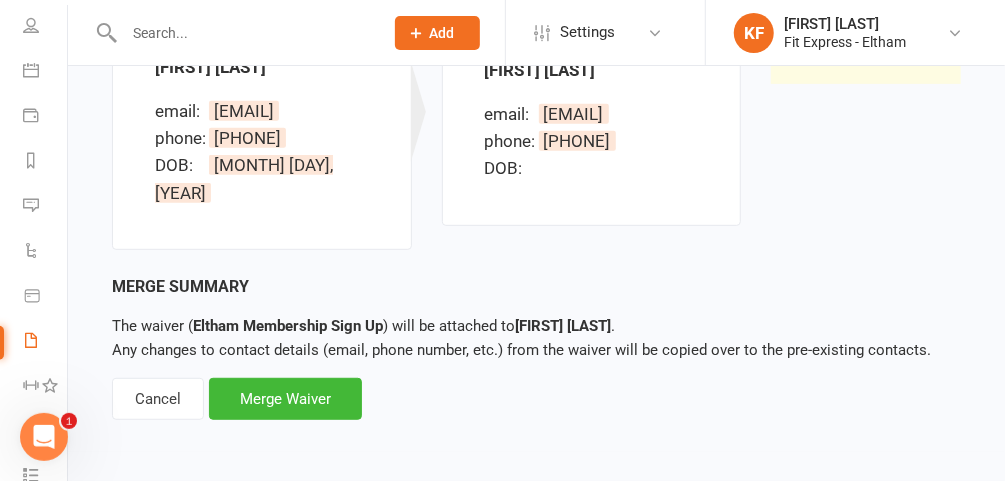 click on "Merge Waiver" at bounding box center (285, 399) 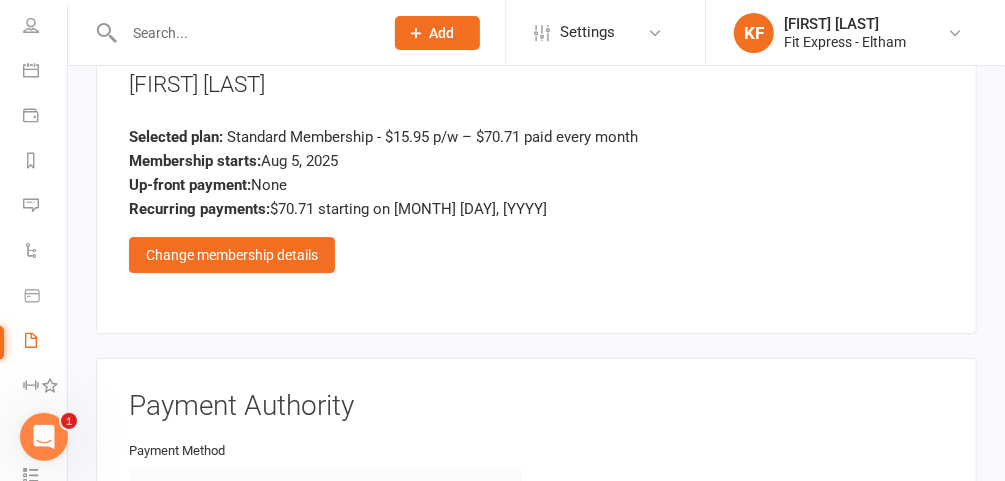 scroll, scrollTop: 2431, scrollLeft: 0, axis: vertical 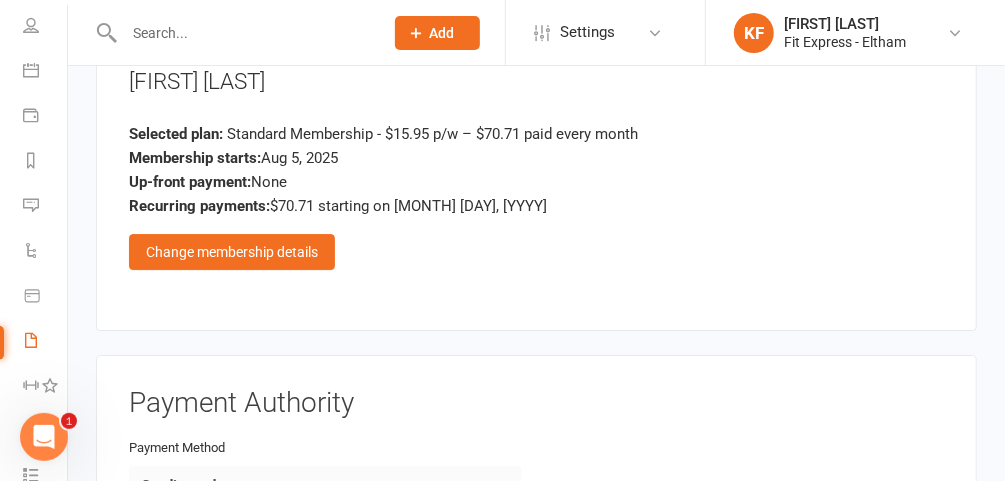 click on "Change membership details" at bounding box center [232, 252] 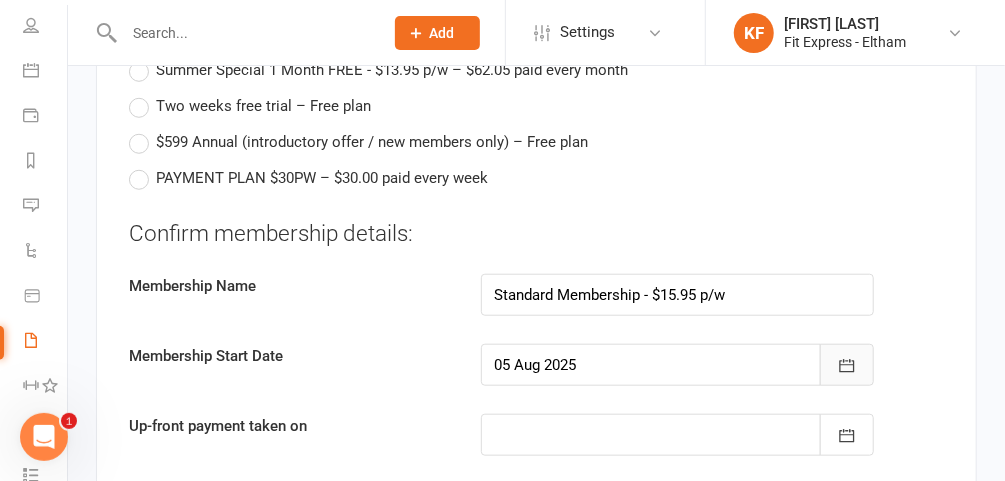 click 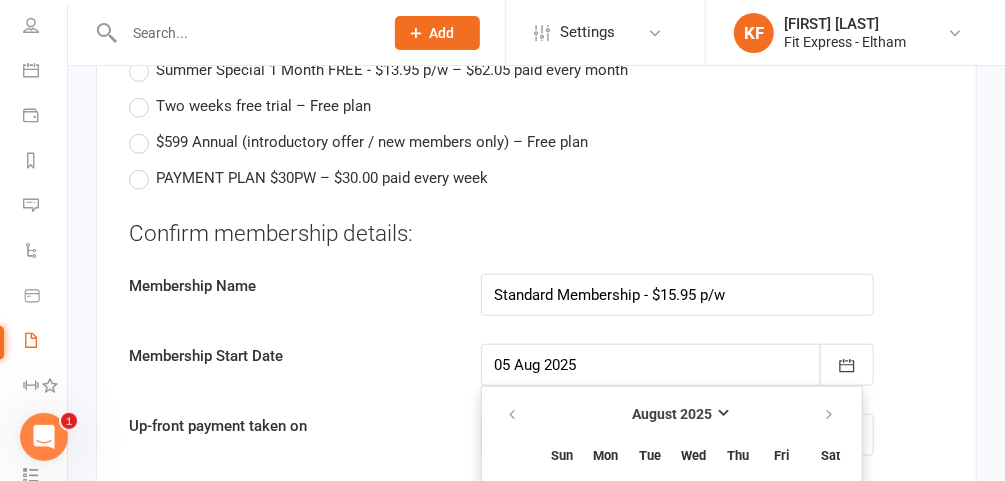 scroll, scrollTop: 3768, scrollLeft: 0, axis: vertical 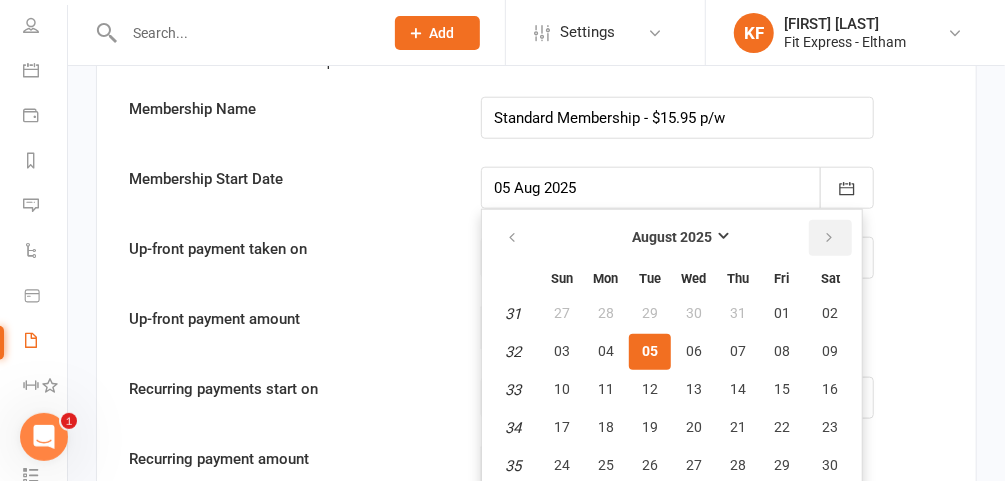 click at bounding box center (829, 238) 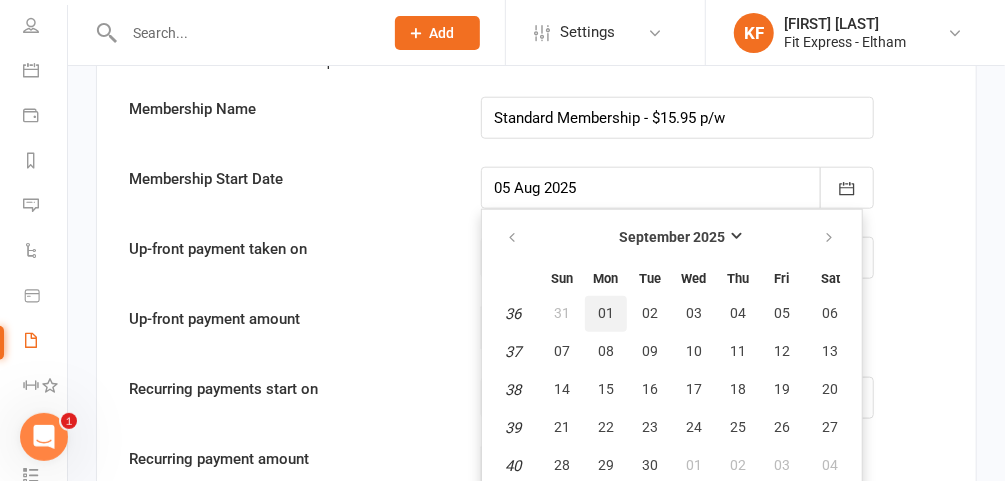 click on "01" at bounding box center (606, 313) 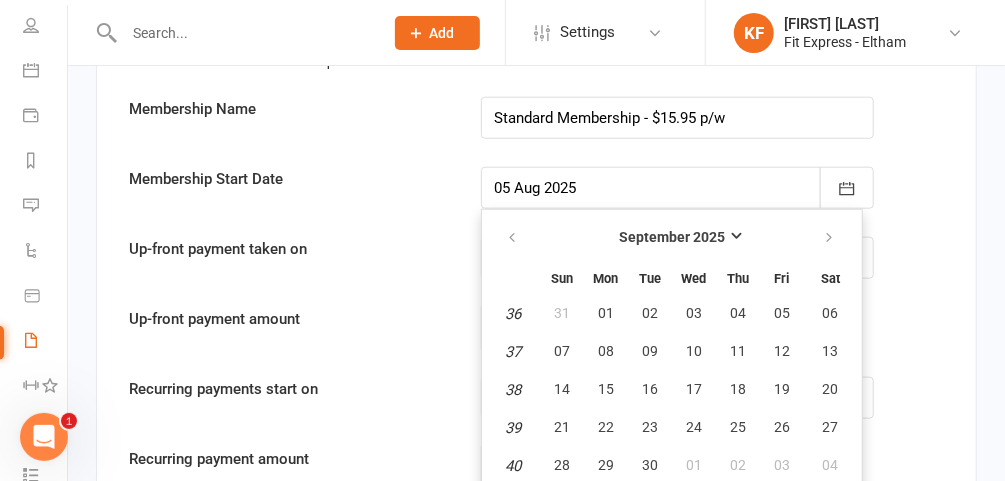 type on "01 Sep 2025" 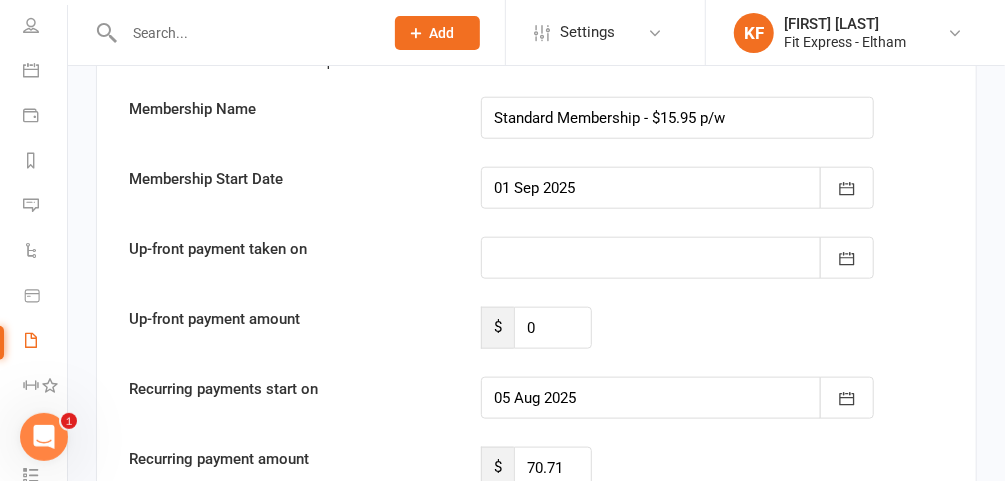 type on "01 Sep 2025" 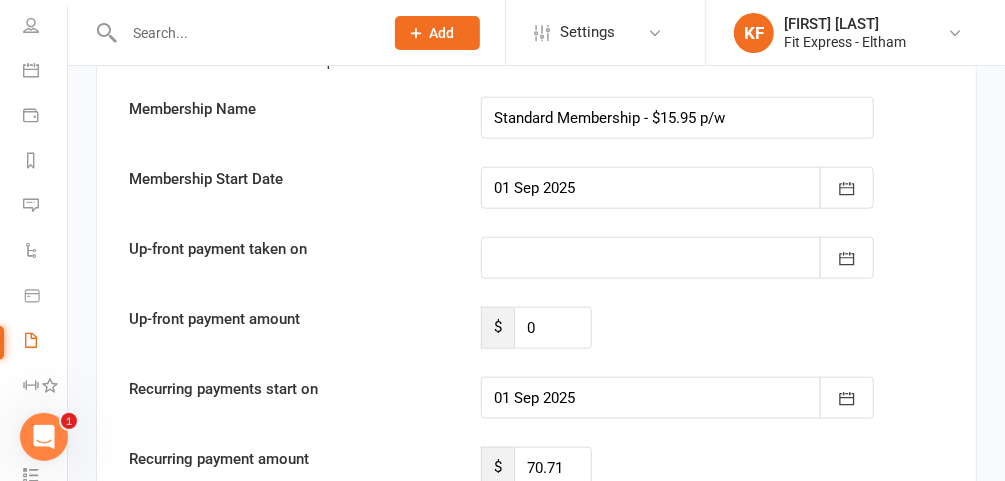 scroll, scrollTop: 3917, scrollLeft: 0, axis: vertical 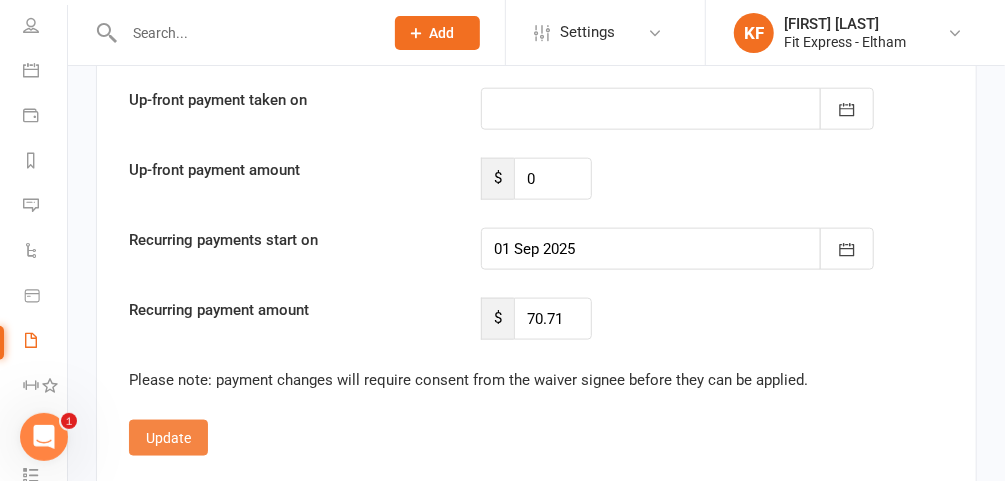 click on "Update" at bounding box center (168, 438) 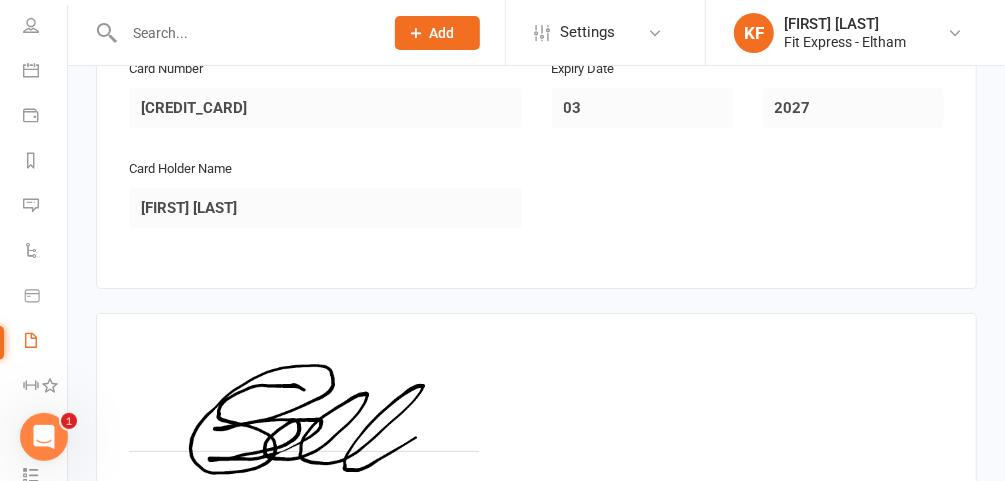 scroll, scrollTop: 3075, scrollLeft: 0, axis: vertical 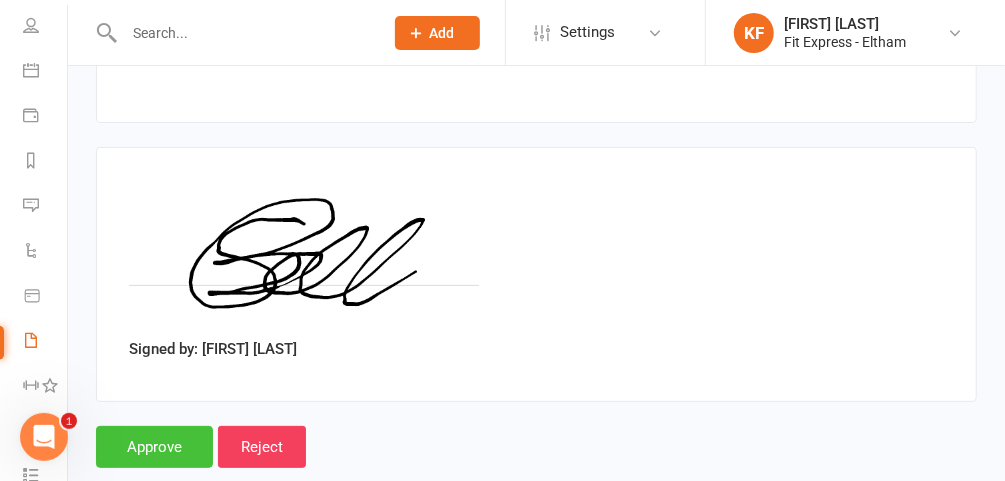 click on "Approve" at bounding box center [154, 447] 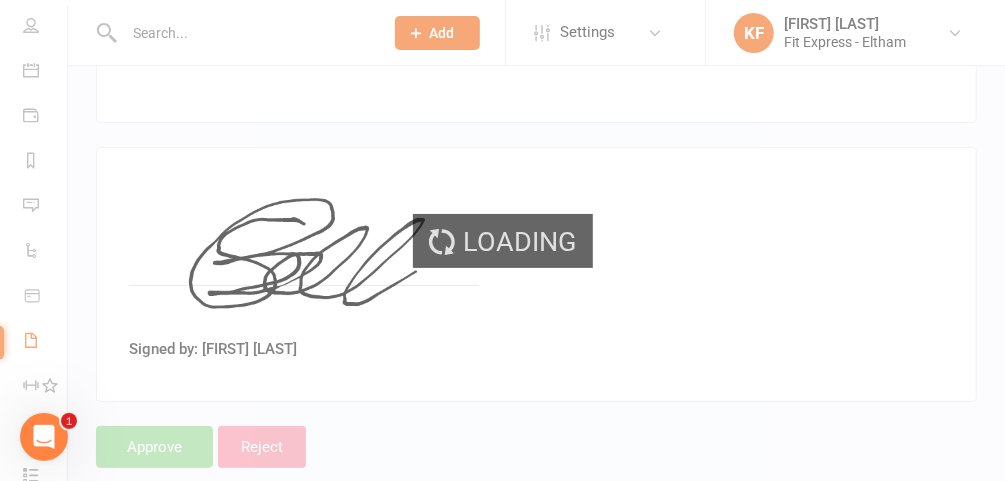 scroll, scrollTop: 0, scrollLeft: 0, axis: both 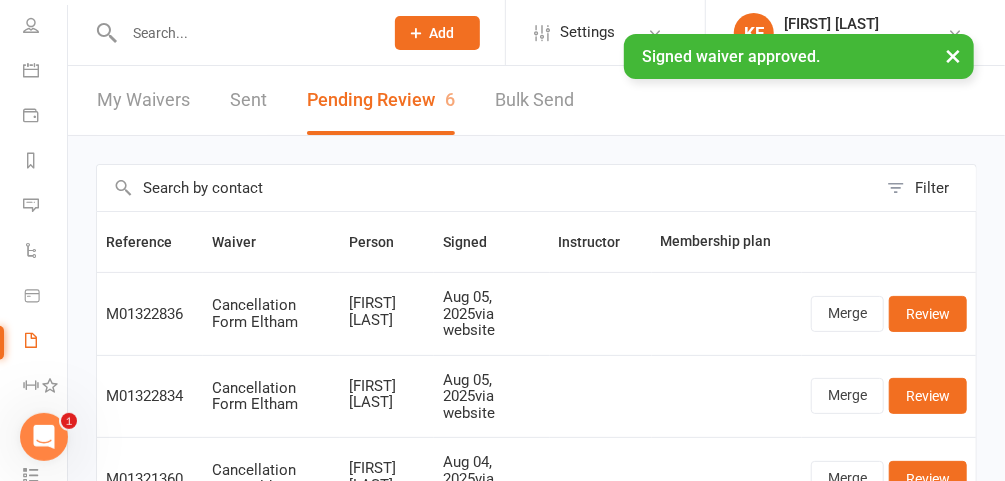 click on "× Signed waiver approved." at bounding box center (489, 34) 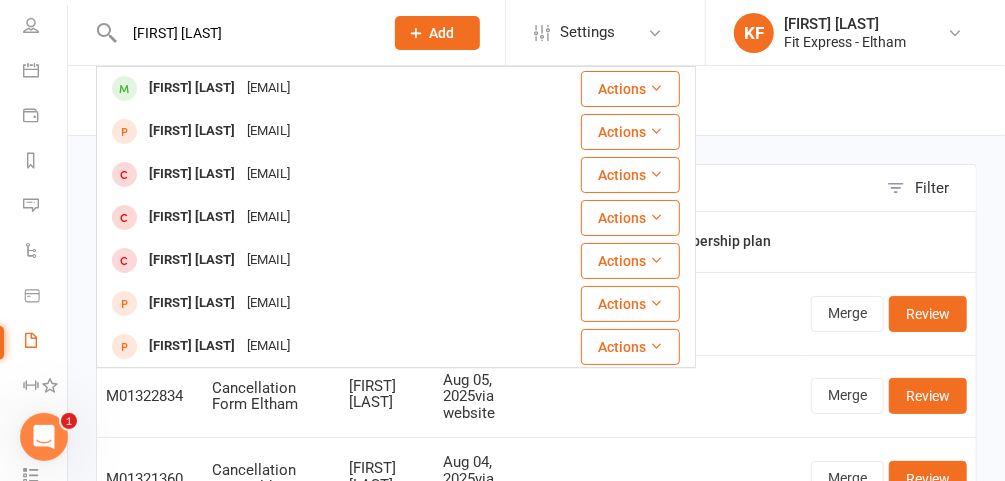 type on "[FIRST] [LAST]" 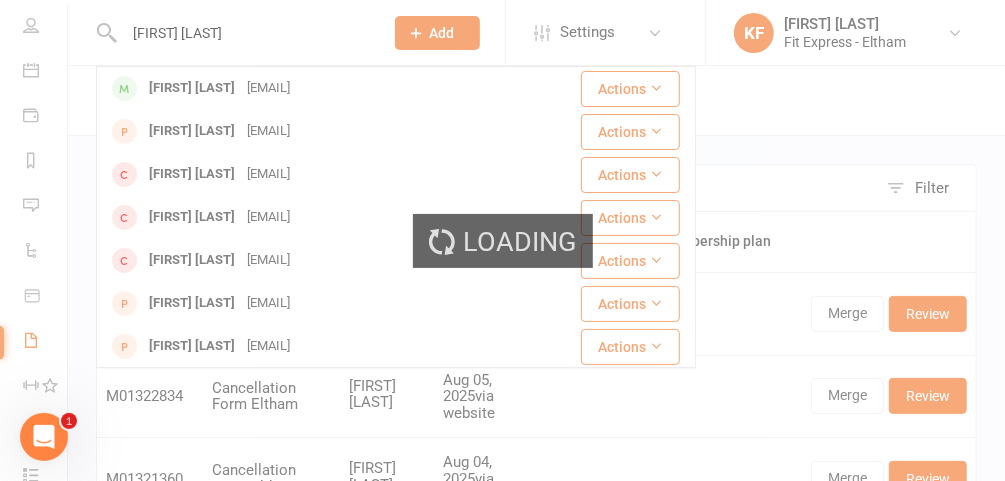 type 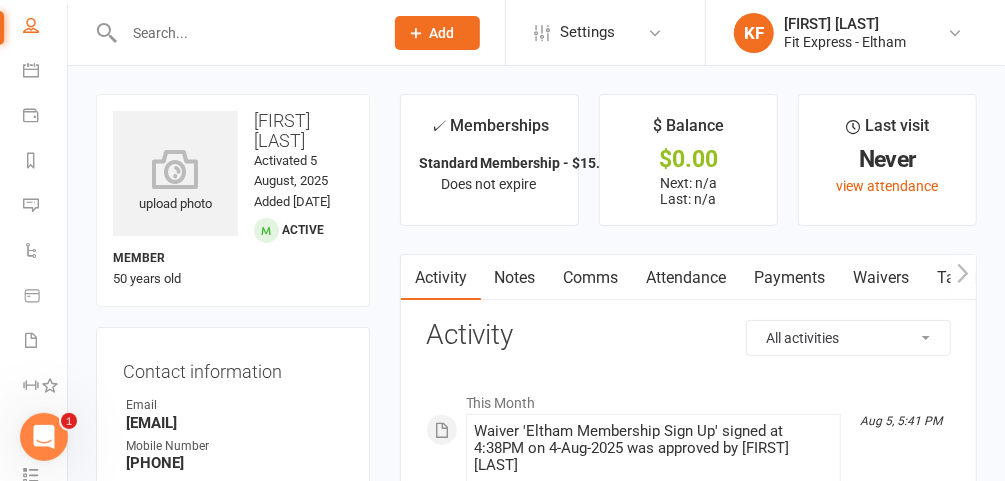 click at bounding box center (175, 169) 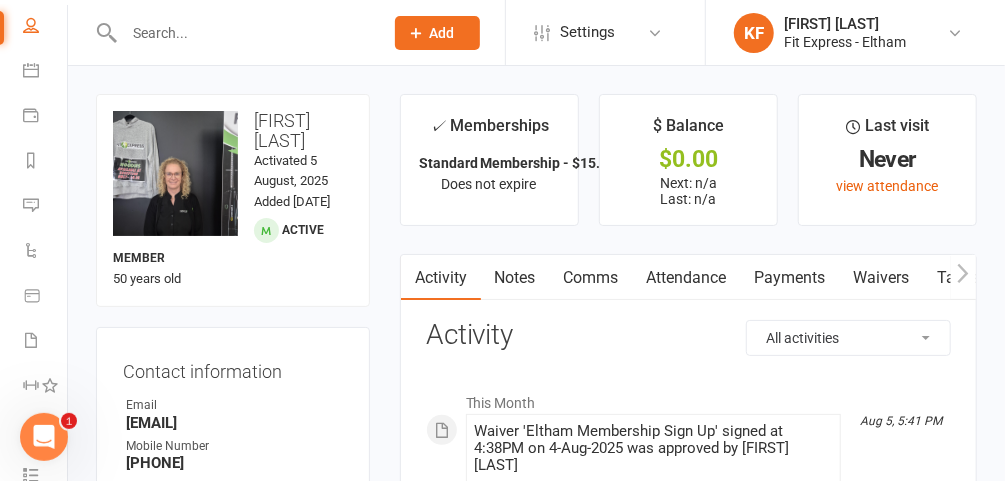 click on "Payments" at bounding box center (790, 278) 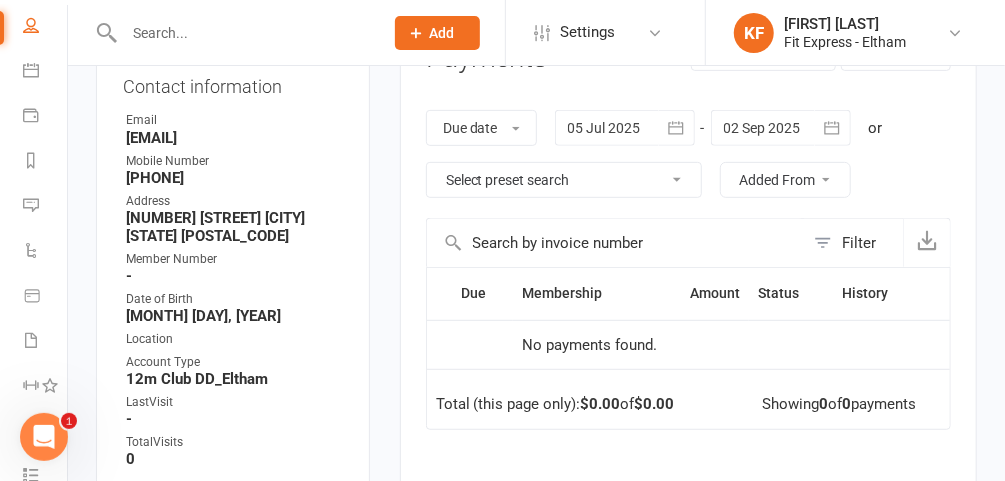 scroll, scrollTop: 284, scrollLeft: 0, axis: vertical 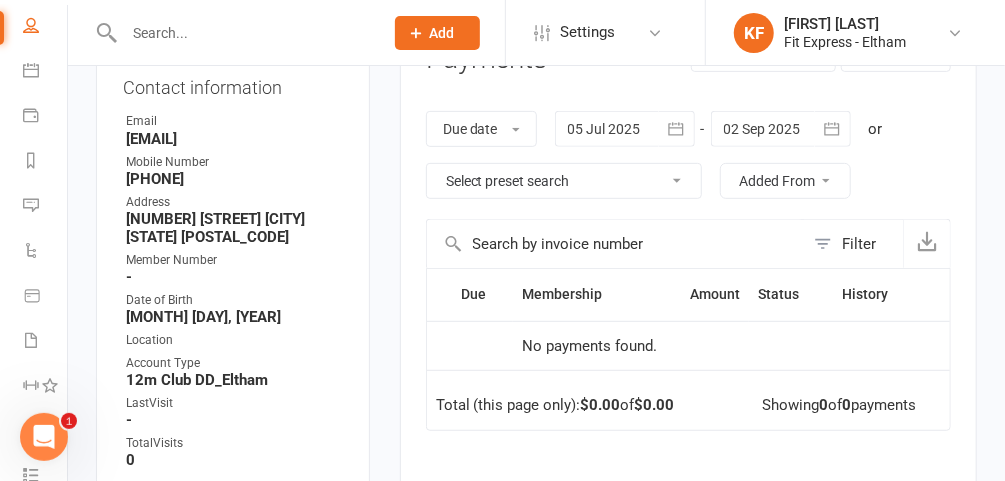 click at bounding box center (781, 129) 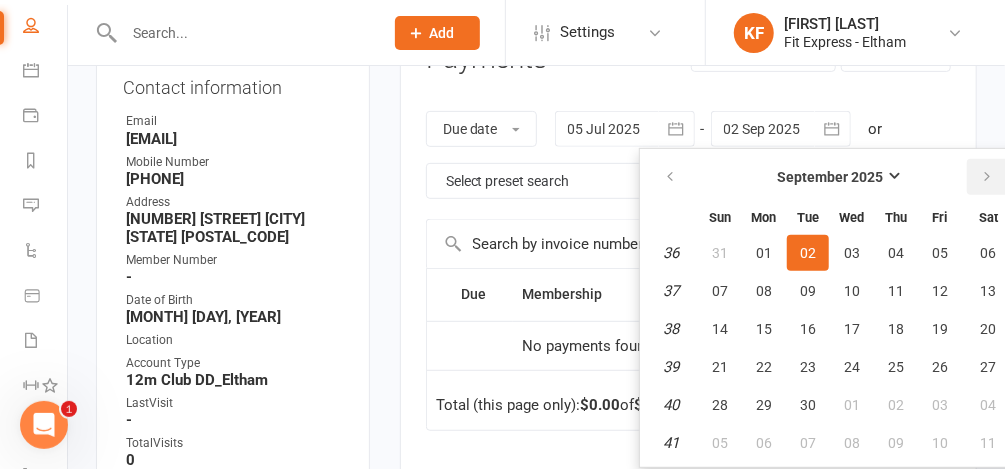 click at bounding box center [987, 177] 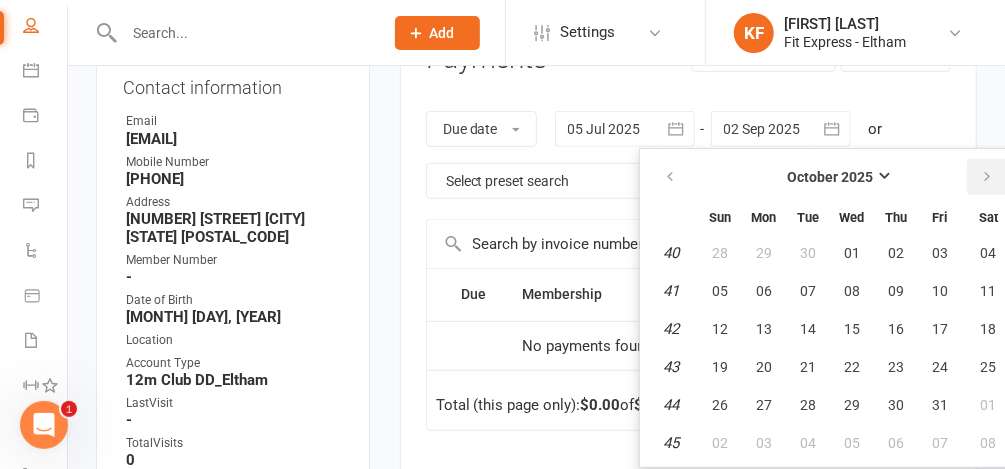 click at bounding box center (987, 177) 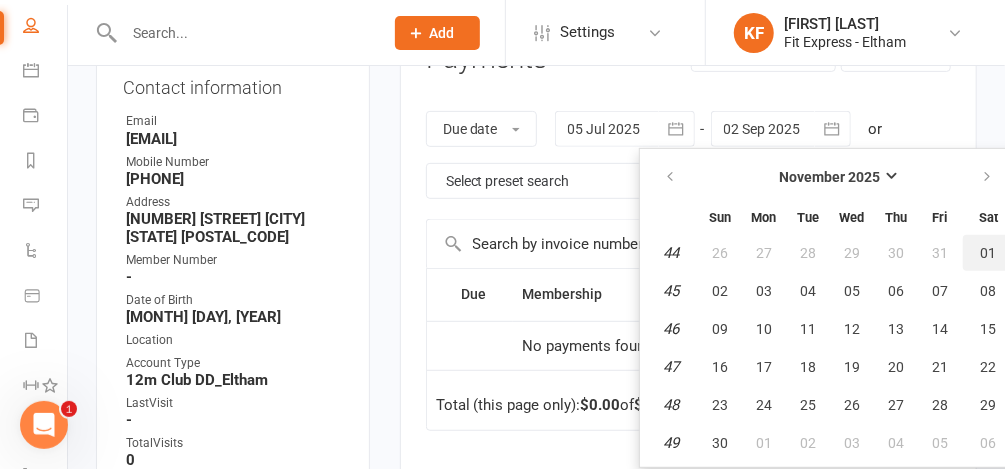 click on "01" at bounding box center (989, 253) 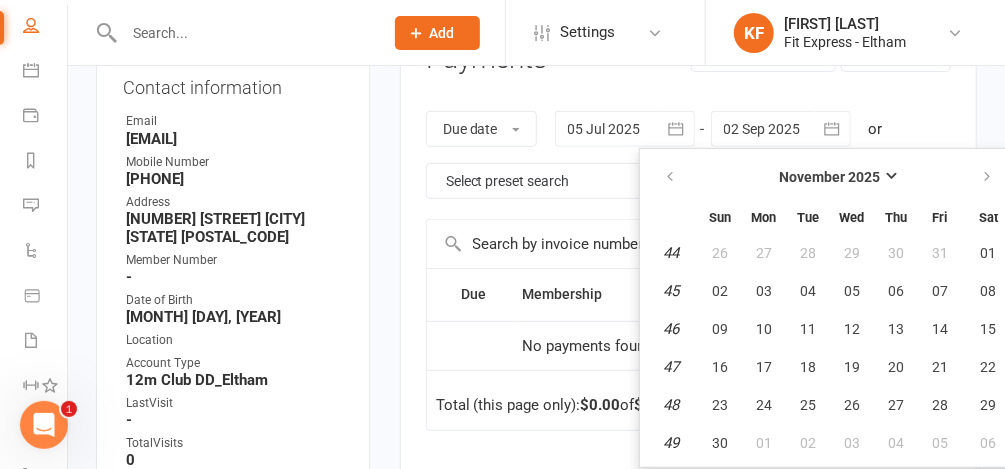 type on "01 Nov 2025" 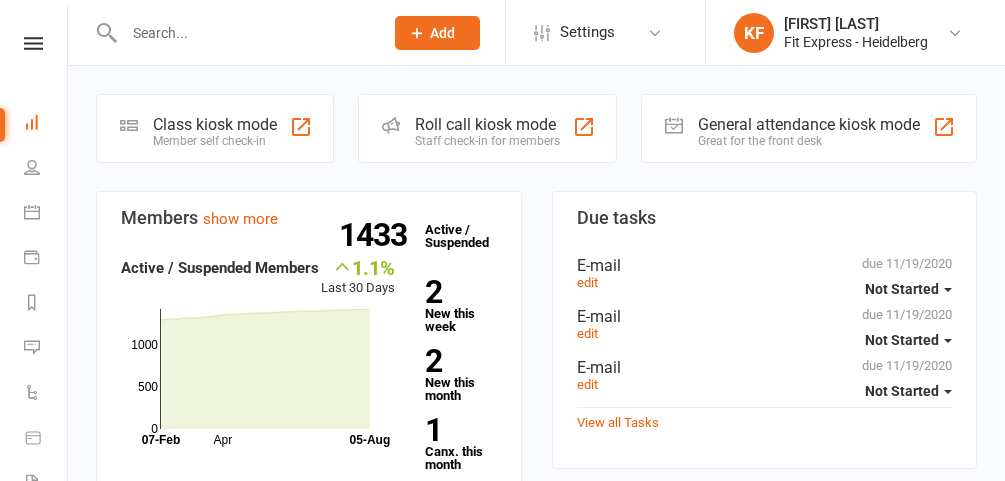 scroll, scrollTop: 0, scrollLeft: 0, axis: both 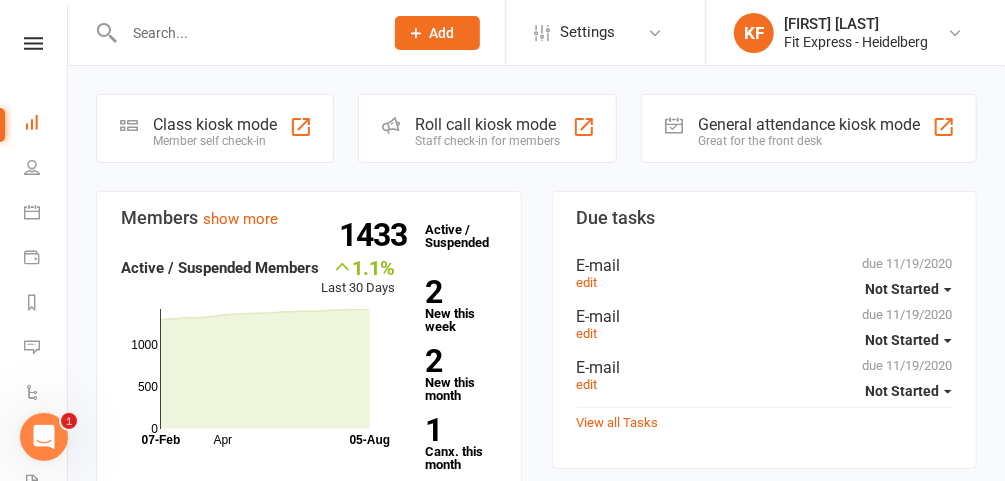 click at bounding box center (243, 33) 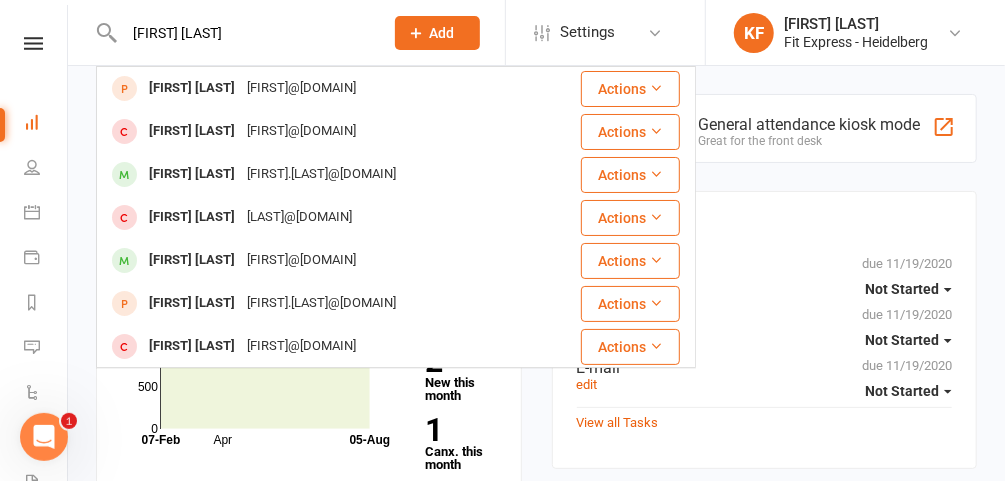type on "abbey dix" 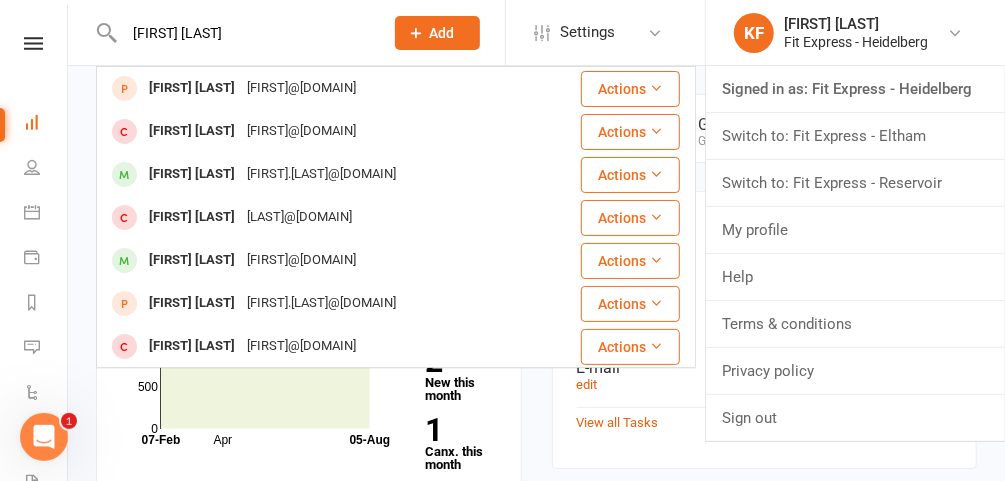 type 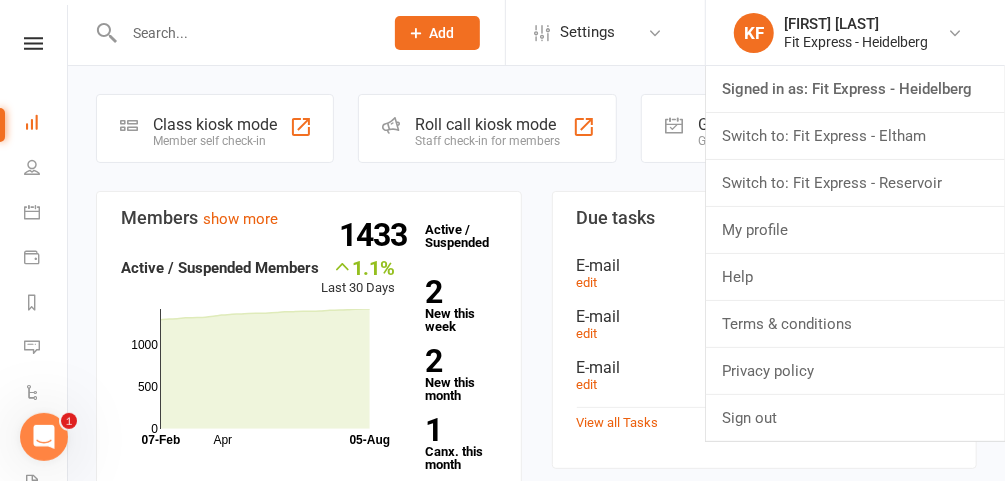 click on "Switch to: Fit Express - Eltham" at bounding box center [855, 136] 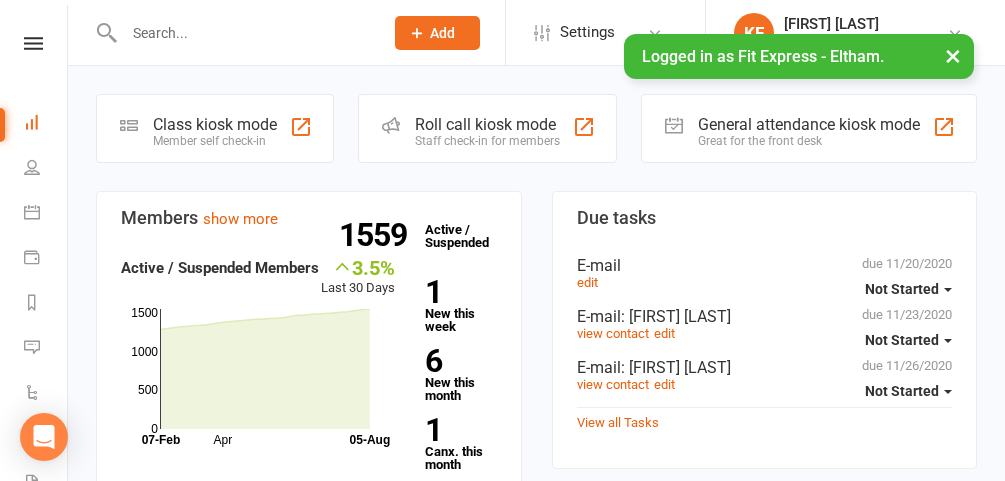 scroll, scrollTop: 0, scrollLeft: 0, axis: both 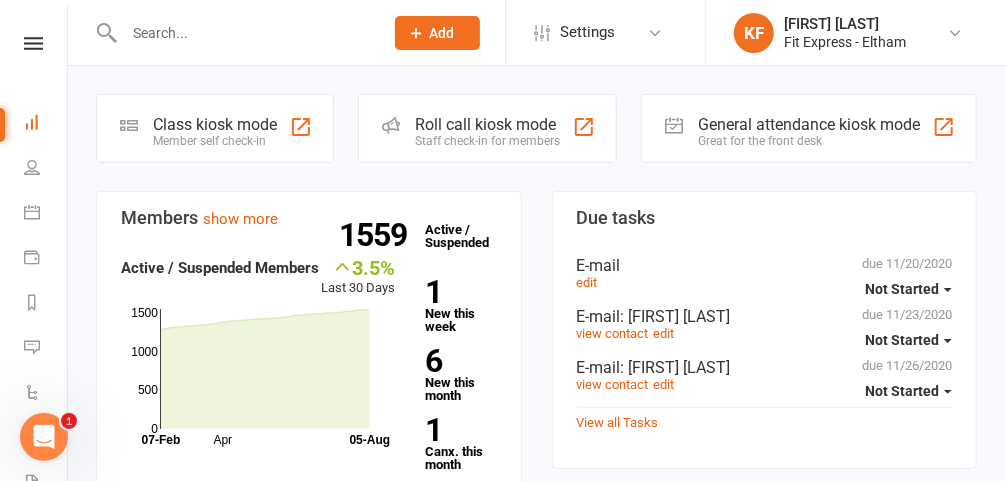 click at bounding box center (243, 33) 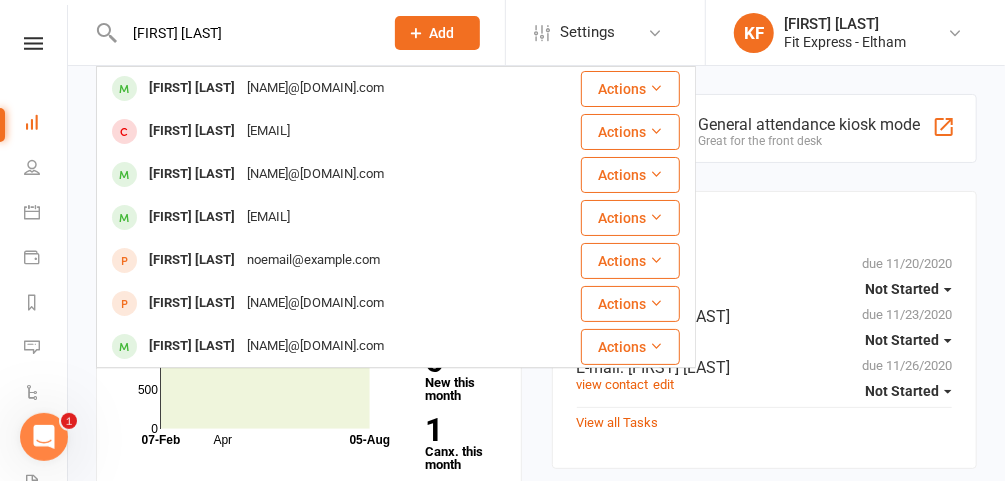 type on "[FIRST] [LAST]" 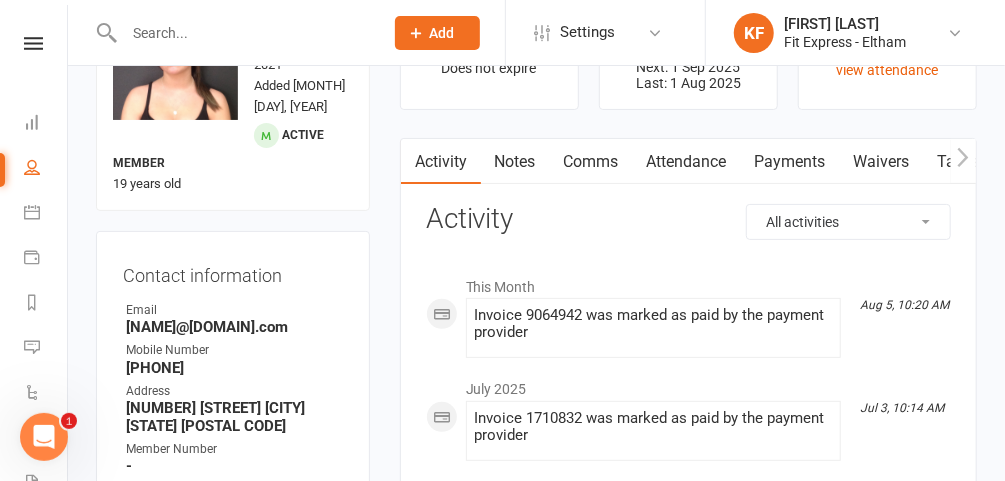 scroll, scrollTop: 113, scrollLeft: 0, axis: vertical 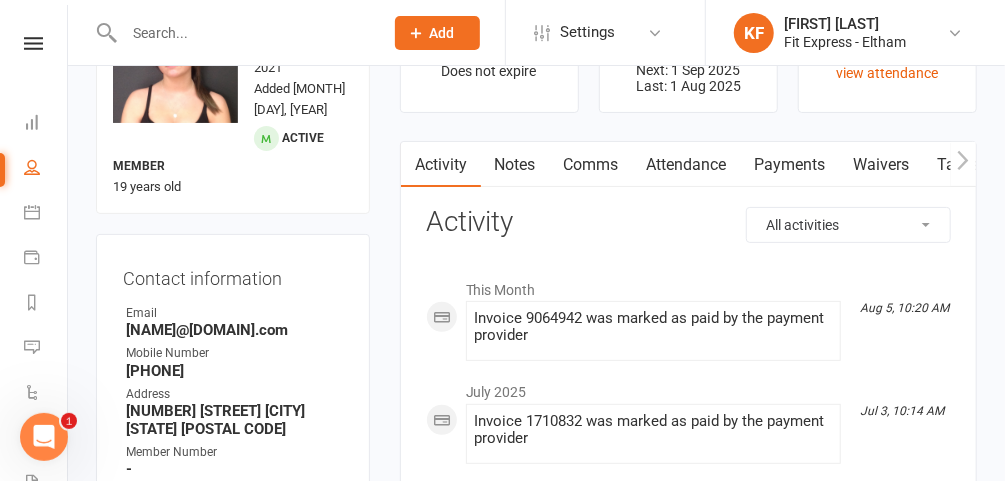 click on "Payments" at bounding box center [790, 165] 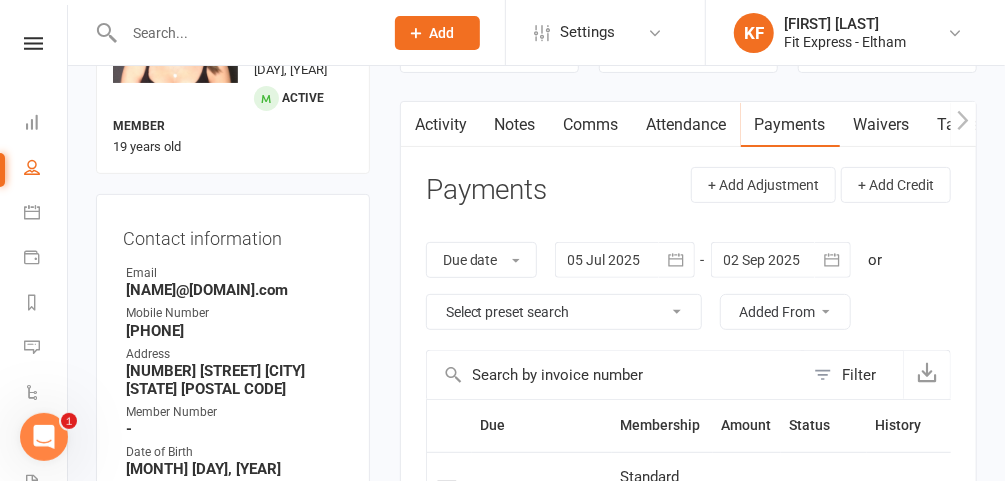 scroll, scrollTop: 0, scrollLeft: 0, axis: both 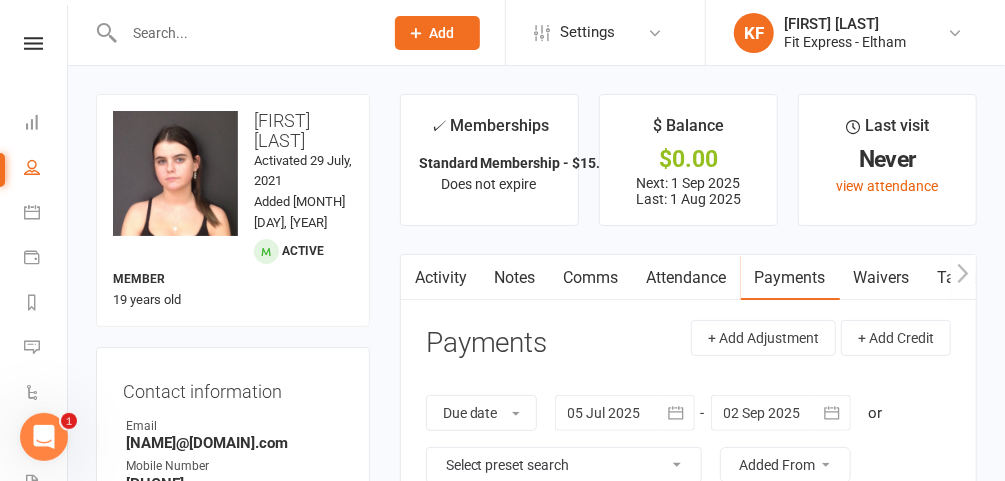 click on "Notes" at bounding box center [515, 278] 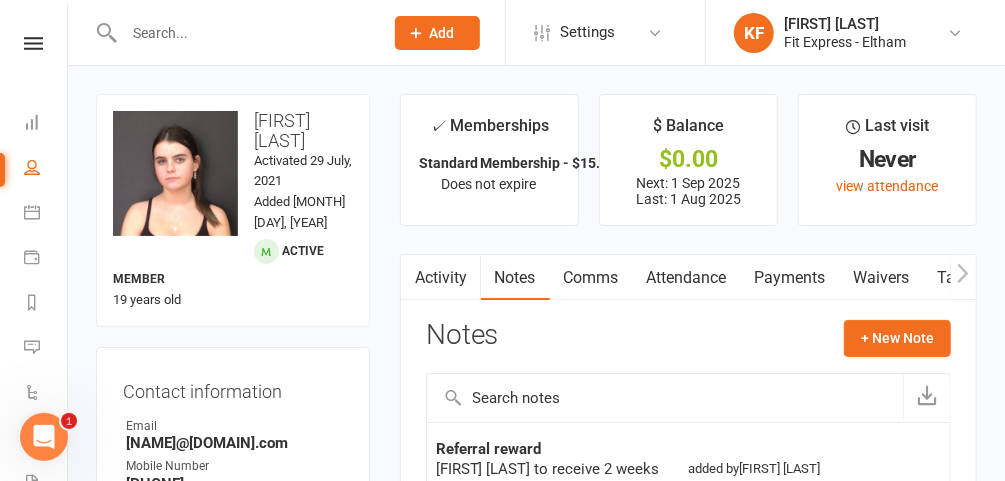 click on "Payments" at bounding box center (790, 278) 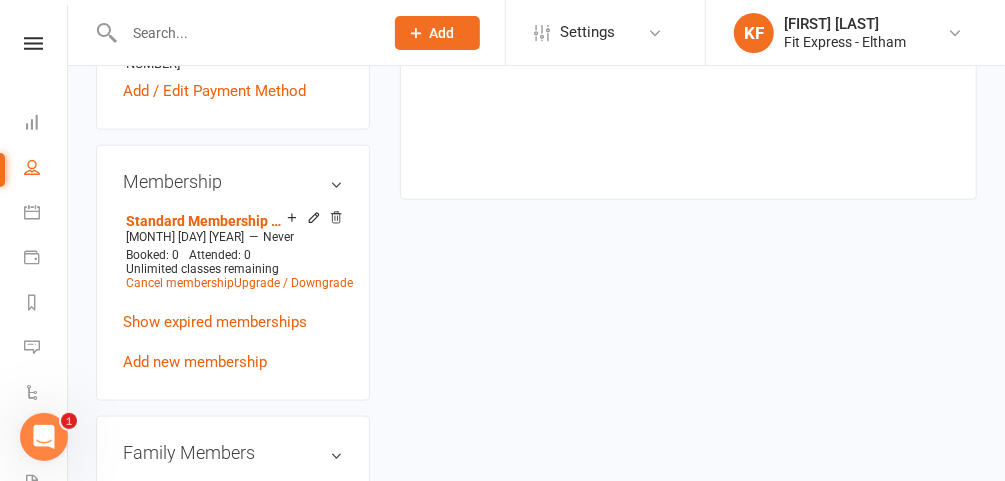 scroll, scrollTop: 906, scrollLeft: 0, axis: vertical 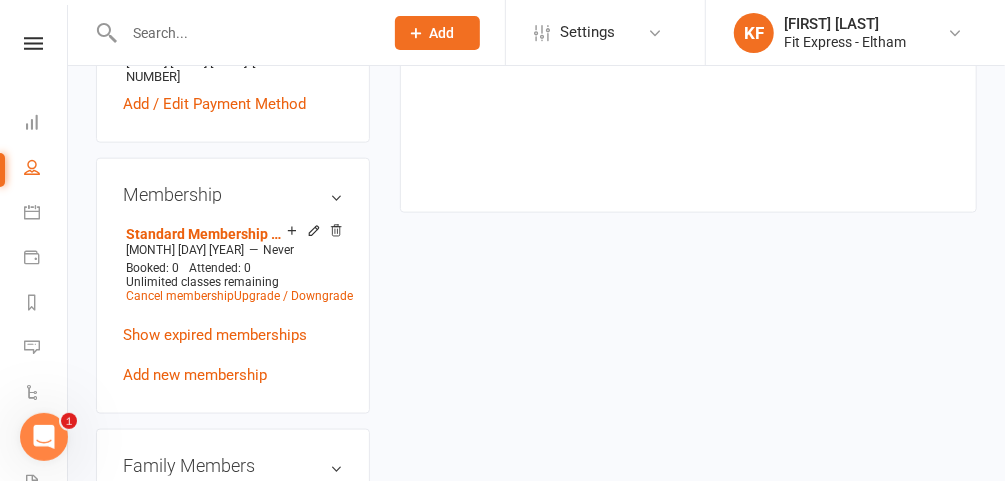 click 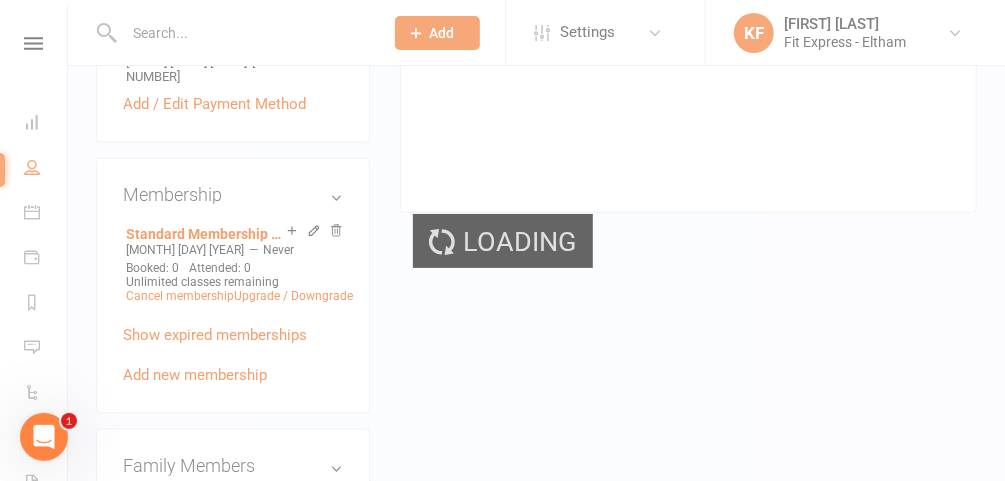 scroll, scrollTop: 896, scrollLeft: 0, axis: vertical 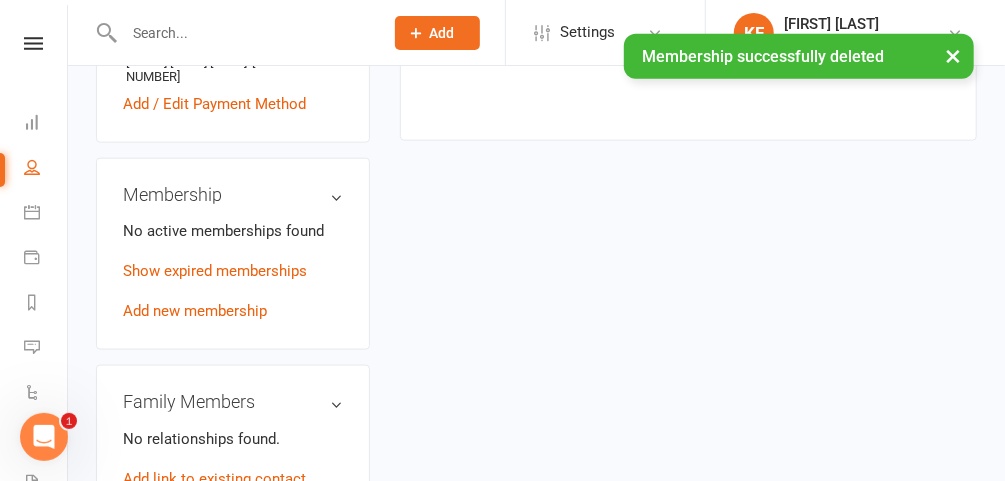 click on "Add new membership" at bounding box center [195, 311] 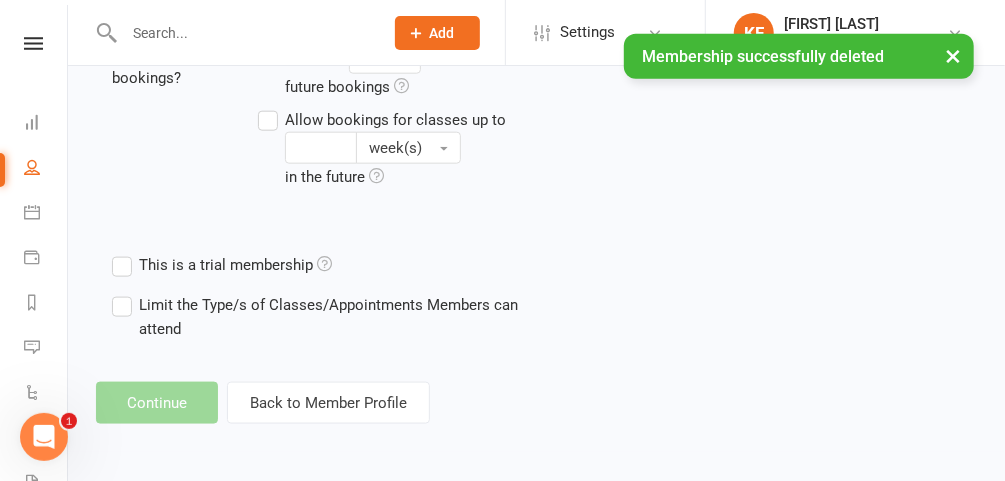 scroll, scrollTop: 0, scrollLeft: 0, axis: both 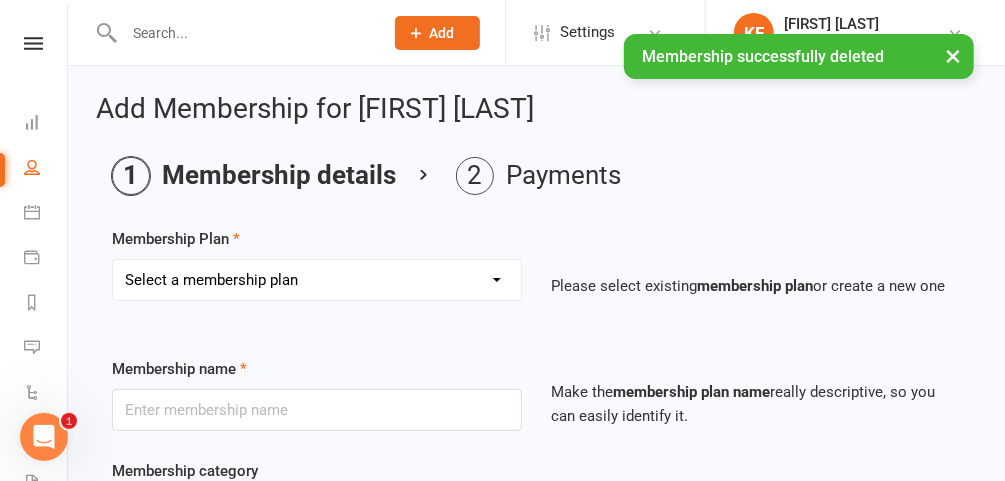 click on "Select a membership plan Create new Membership Plan $12.50 P/W Standard Membership One Month - Paid in full ($135) Three Months - Paid in full ($300) Six Months - Paid in full ($510) Twelve Months -  Paid in full ($865) $14.50 P/W - Multi Club Membership Fitness passport membership Personal trainer rental Free trial completed 2 for 1 secondary member details 4 Months PIA Comp Membership Crossfit Membership Groupon trial membership Local traders 1 month FREE trial NO ADMIN FEE - Heidelberg gym rollover membership SUMMER SPECIAL - 3 month minimum term BLACKLISTED MEMBER Autumn PROMO 1 month gym only - $75 paid in full Autumn PROMO 1month gym plus group PT - $85 paid in full $499 PROMO upfront 12 month membership Catch up payment Standard Membership - $15.95 p/w Multi club membership - $17.75 p/w promotional free MEMBERSHIP 15.50 fee increase 15.50 multi club fee increase Summer Special 2021 - 4 Month Minimum Term Summer Special 2021 - 6 Month Minimum Term Member Referral Summer Special 1 Month FREE - $13.95 p/w" at bounding box center [317, 280] 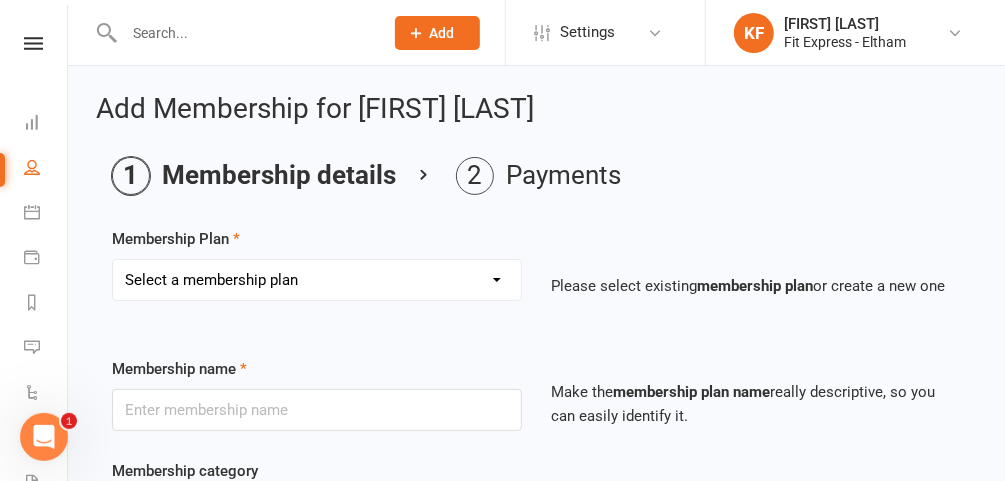 select on "22" 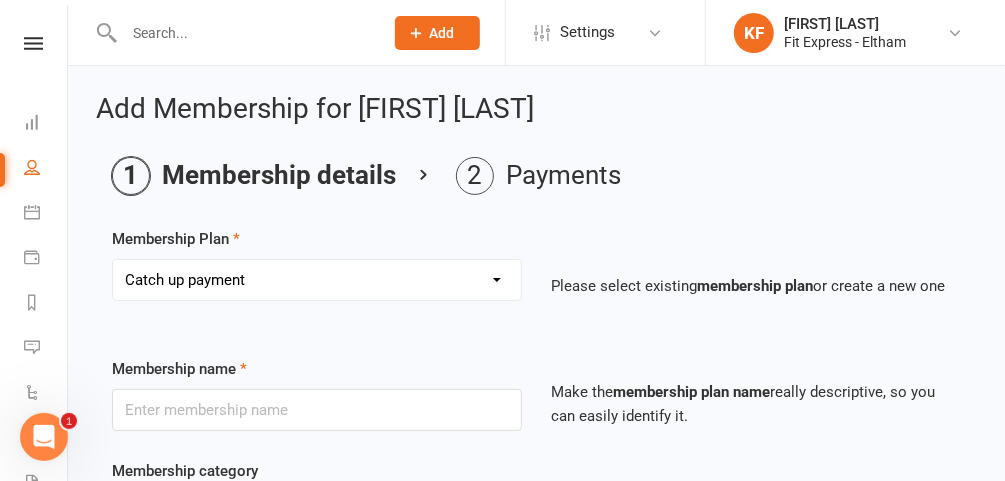 click on "Select a membership plan Create new Membership Plan $12.50 P/W Standard Membership One Month - Paid in full ($135) Three Months - Paid in full ($300) Six Months - Paid in full ($510) Twelve Months -  Paid in full ($865) $14.50 P/W - Multi Club Membership Fitness passport membership Personal trainer rental Free trial completed 2 for 1 secondary member details 4 Months PIA Comp Membership Crossfit Membership Groupon trial membership Local traders 1 month FREE trial NO ADMIN FEE - Heidelberg gym rollover membership SUMMER SPECIAL - 3 month minimum term BLACKLISTED MEMBER Autumn PROMO 1 month gym only - $75 paid in full Autumn PROMO 1month gym plus group PT - $85 paid in full $499 PROMO upfront 12 month membership Catch up payment Standard Membership - $15.95 p/w Multi club membership - $17.75 p/w promotional free MEMBERSHIP 15.50 fee increase 15.50 multi club fee increase Summer Special 2021 - 4 Month Minimum Term Summer Special 2021 - 6 Month Minimum Term Member Referral Summer Special 1 Month FREE - $13.95 p/w" at bounding box center [317, 280] 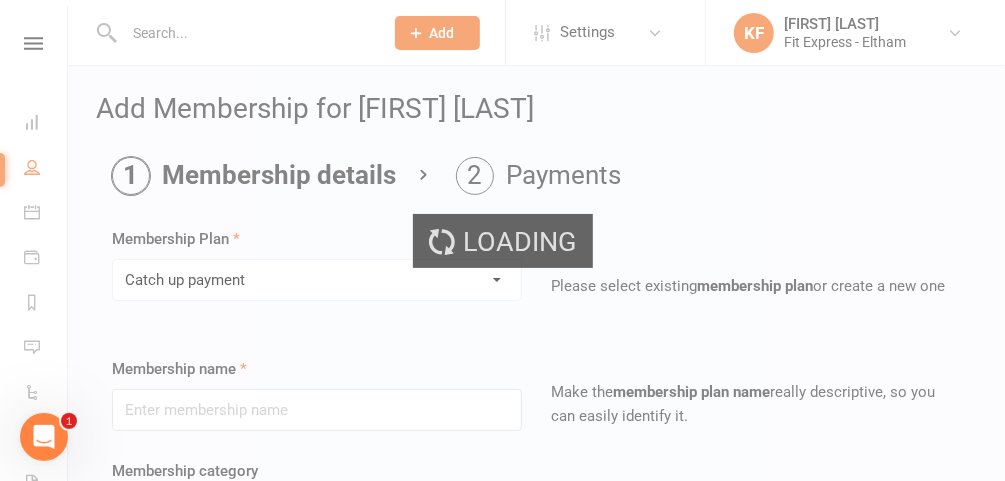 type on "Catch up payment" 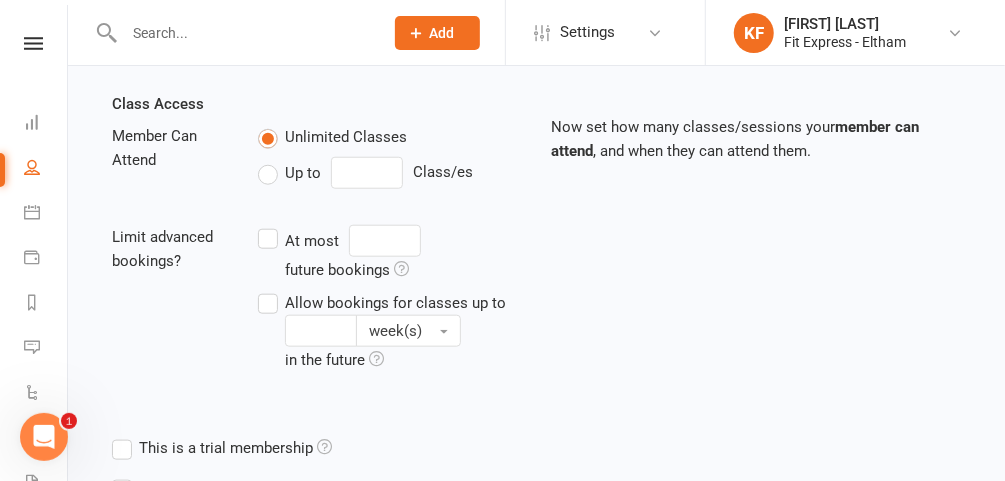 scroll, scrollTop: 906, scrollLeft: 0, axis: vertical 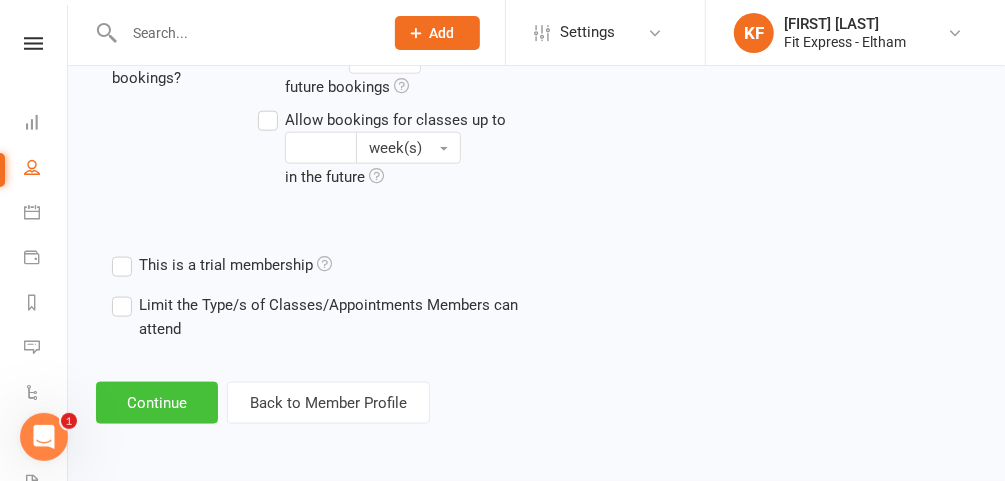 click on "Continue" at bounding box center (157, 403) 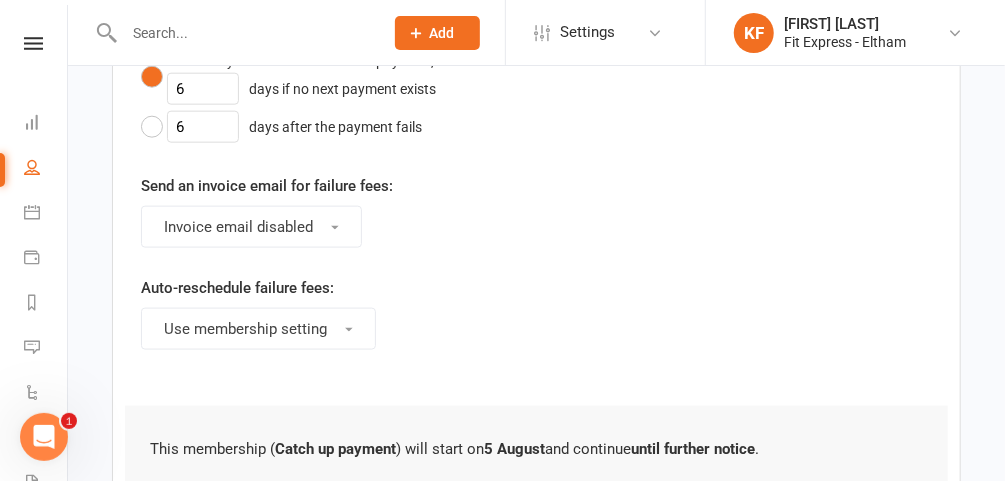 scroll, scrollTop: 0, scrollLeft: 0, axis: both 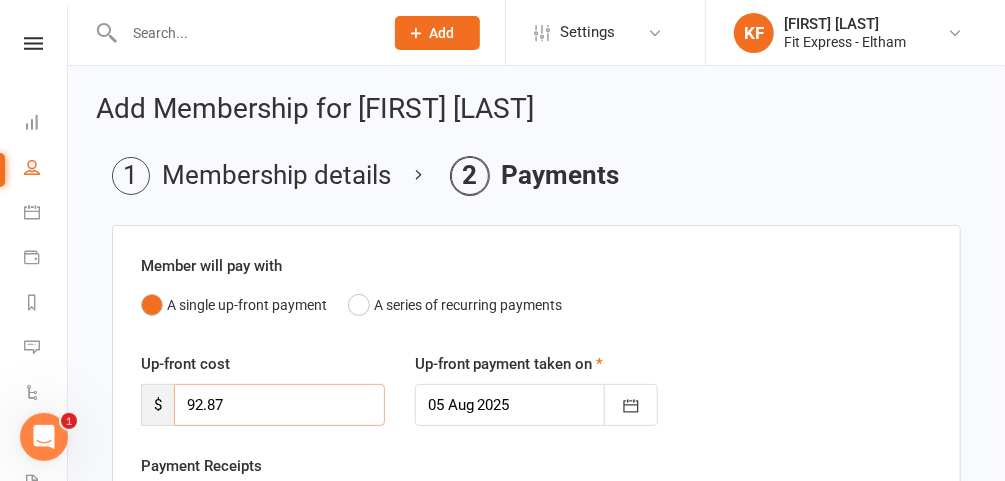 click on "92.87" at bounding box center [279, 405] 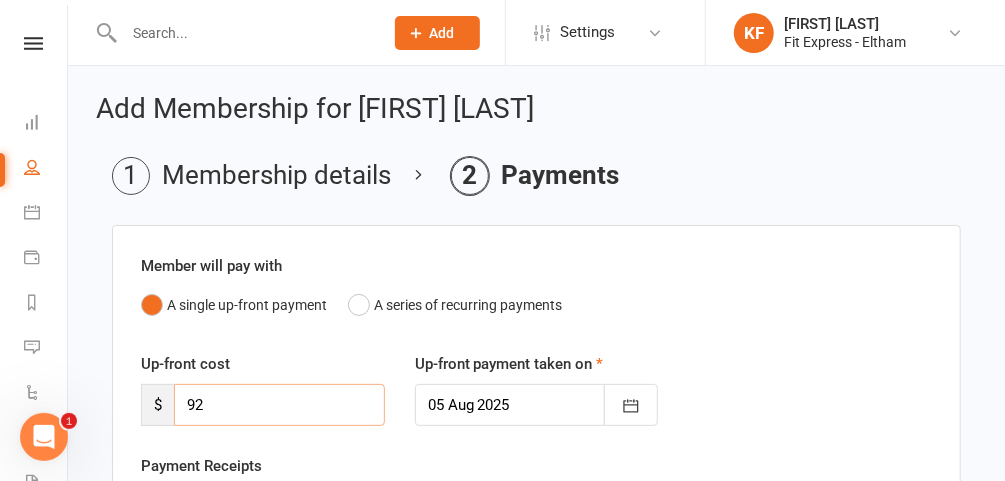 type on "9" 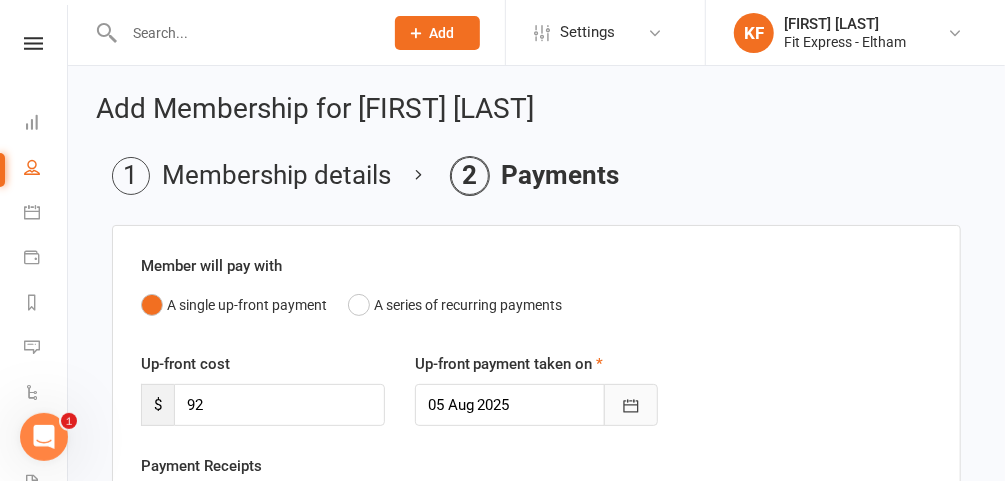 click at bounding box center [631, 405] 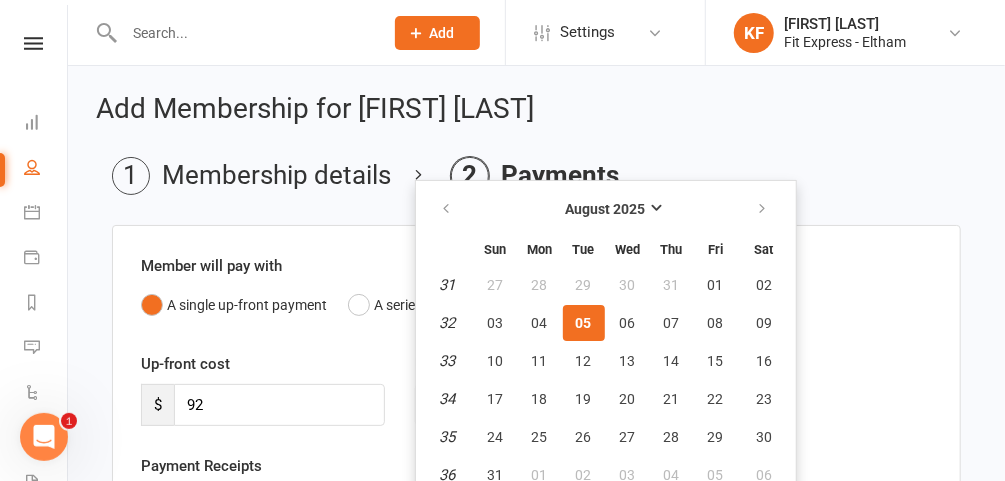 scroll, scrollTop: 8, scrollLeft: 0, axis: vertical 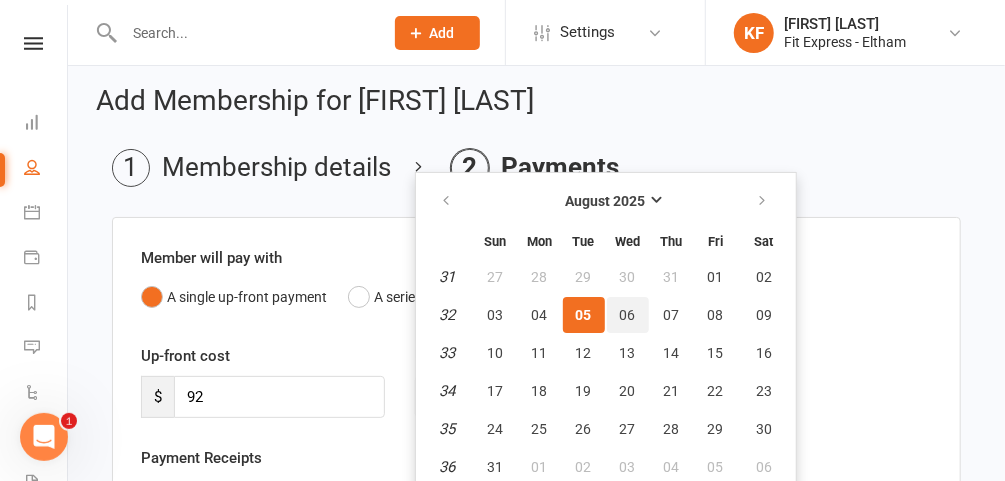click on "06" at bounding box center (628, 315) 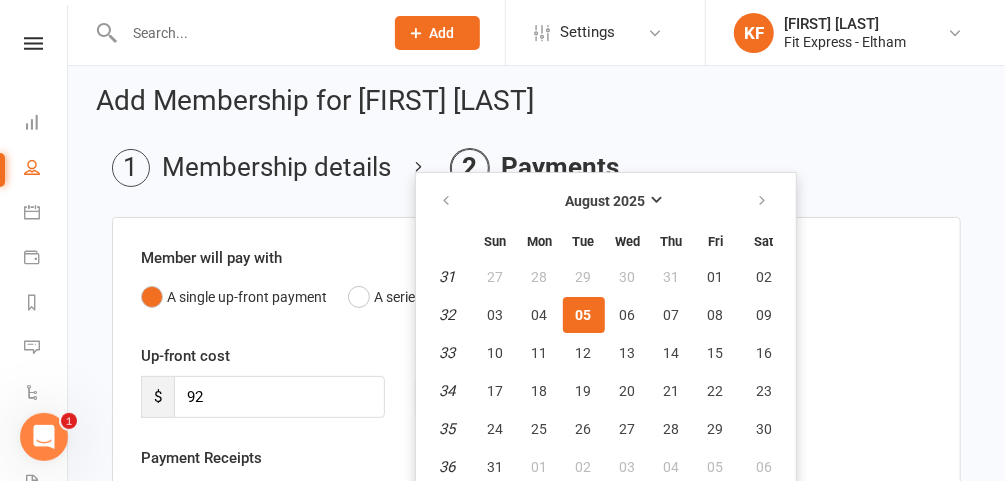type on "06 Aug 2025" 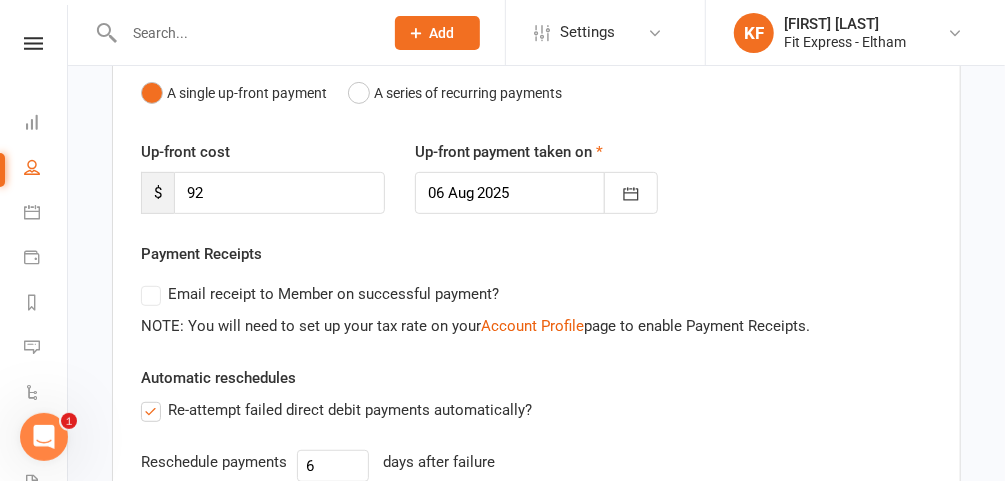 scroll, scrollTop: 212, scrollLeft: 0, axis: vertical 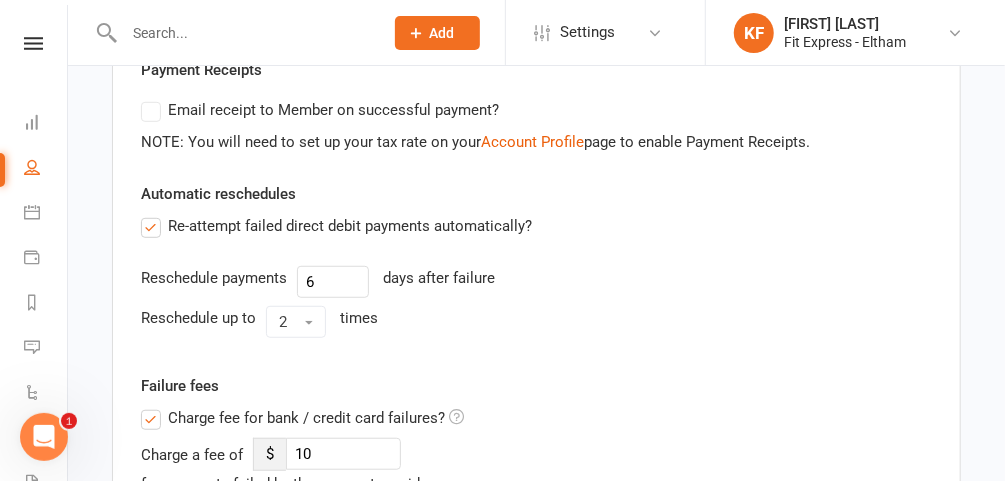 click on "Charge fee for bank / credit card failures?" at bounding box center [302, 418] 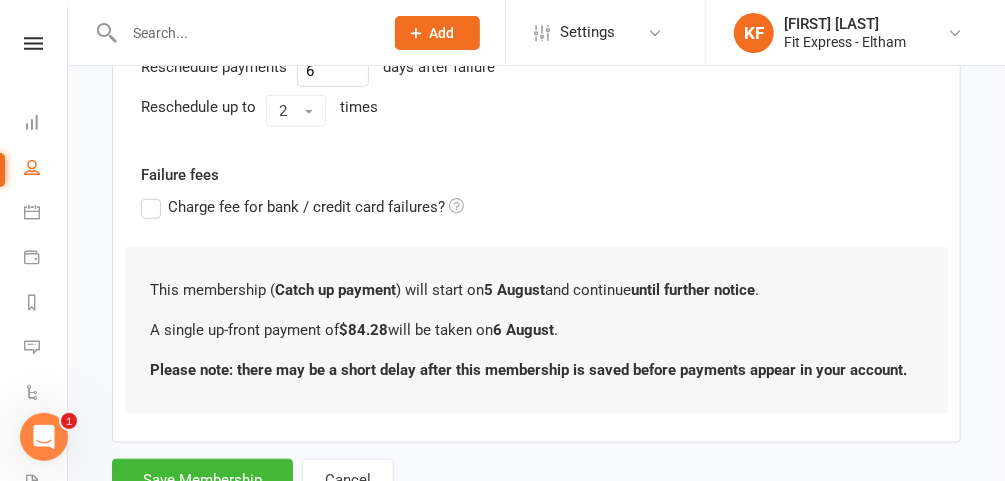 scroll, scrollTop: 683, scrollLeft: 0, axis: vertical 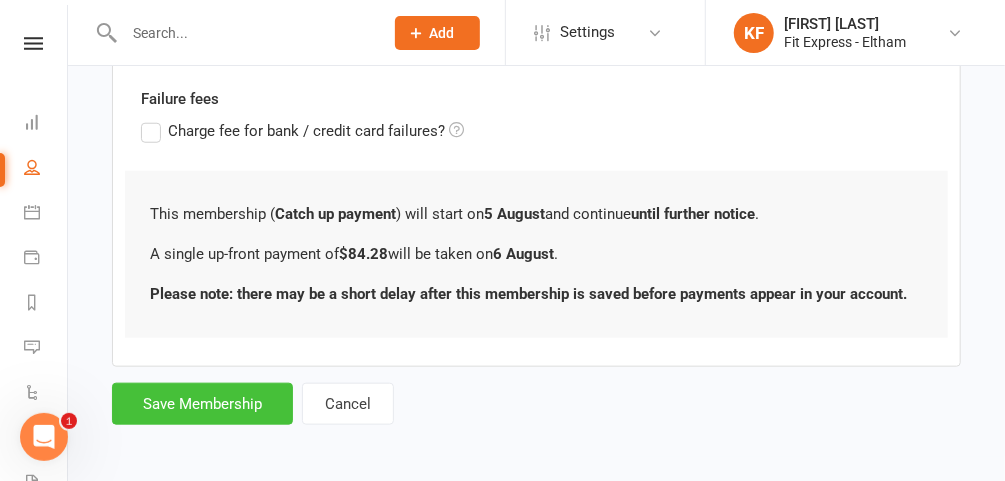 click on "Save Membership" at bounding box center [202, 404] 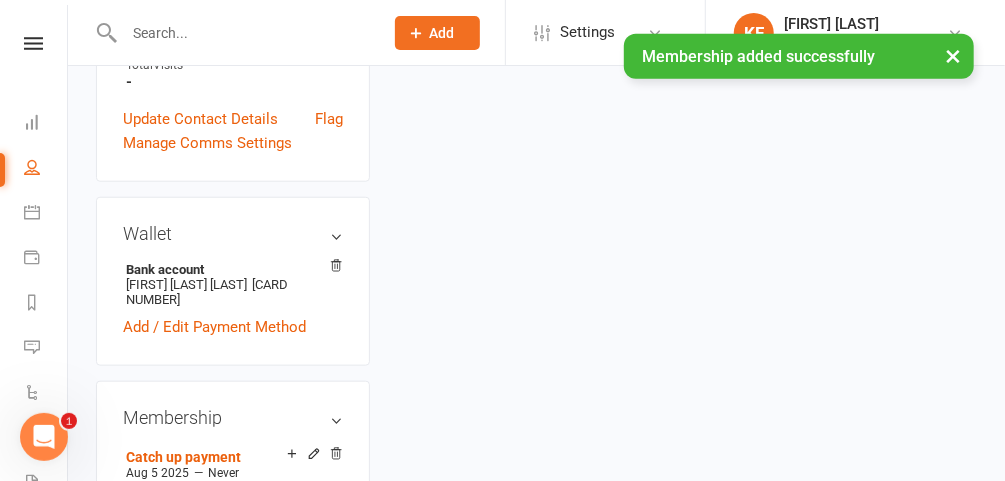scroll, scrollTop: 0, scrollLeft: 0, axis: both 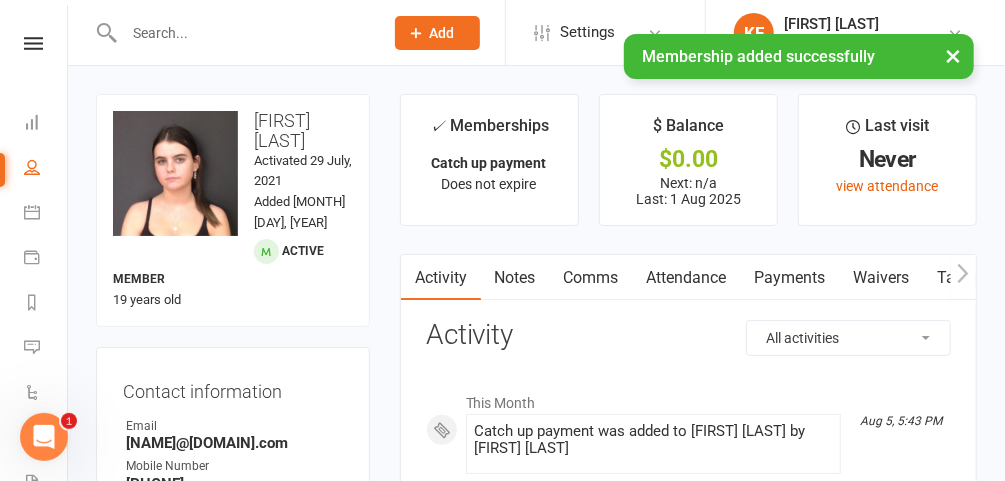 click on "Notes" at bounding box center (515, 278) 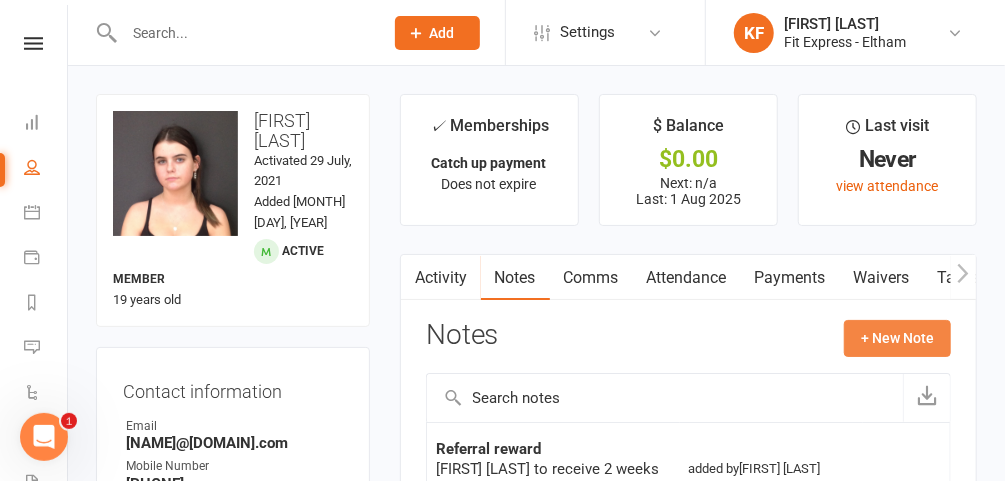 click on "+ New Note" at bounding box center (897, 338) 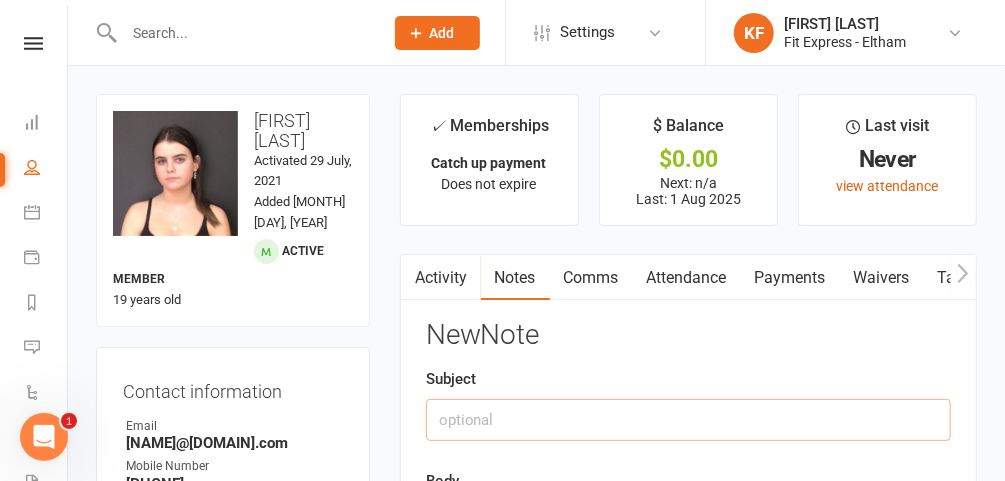 click at bounding box center (688, 420) 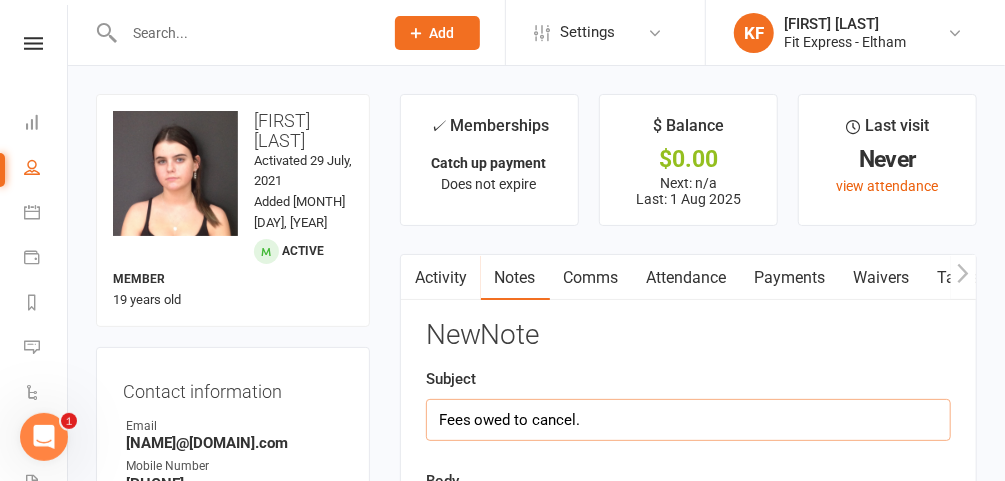 type on "Fees owed to cancel." 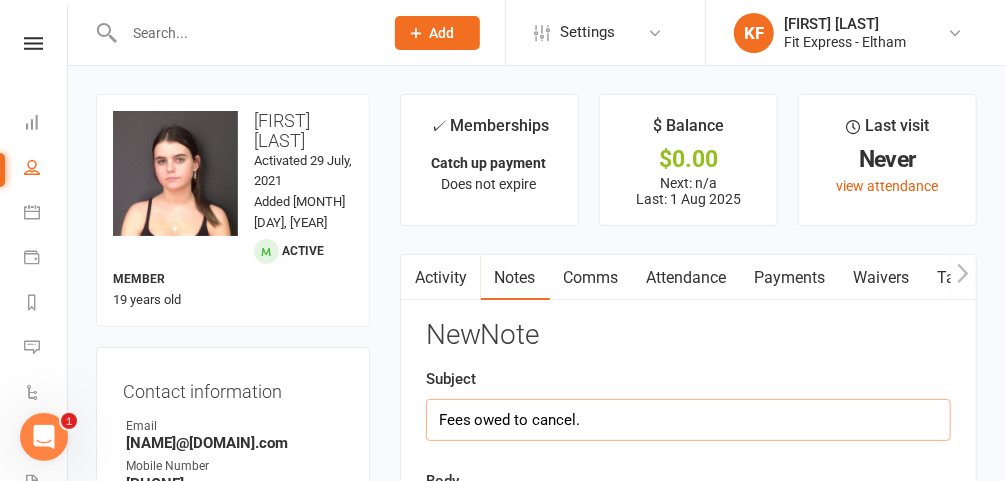 scroll, scrollTop: 204, scrollLeft: 0, axis: vertical 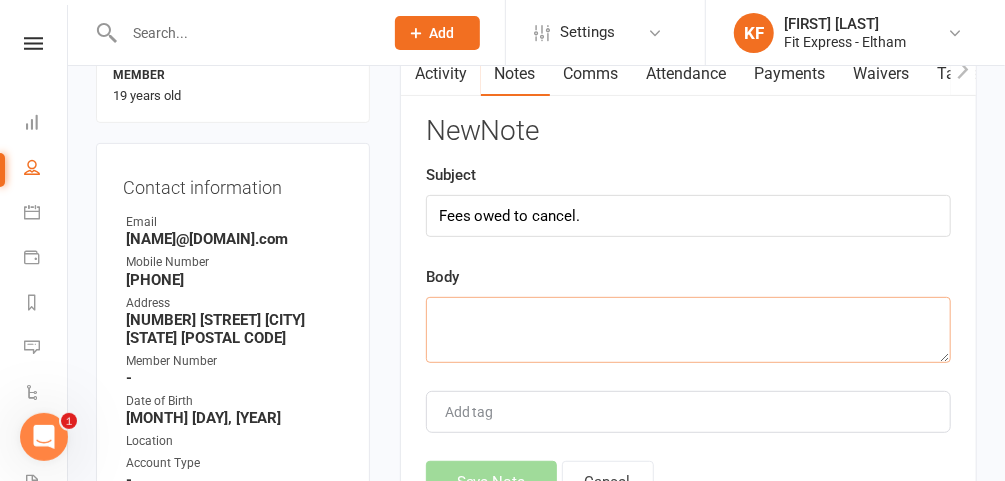 click at bounding box center [688, 330] 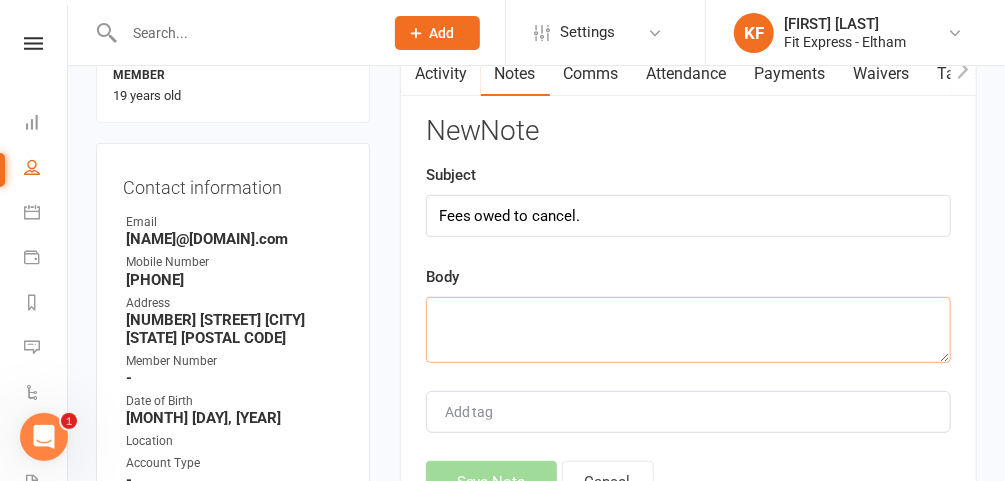type on "8" 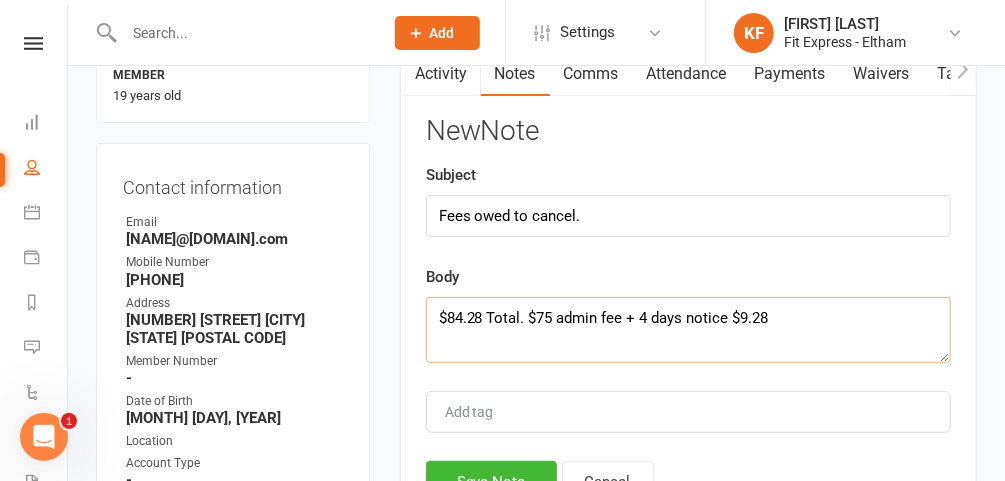 type on "$84.28 Total. $75 admin fee + 4 days notice $9.28" 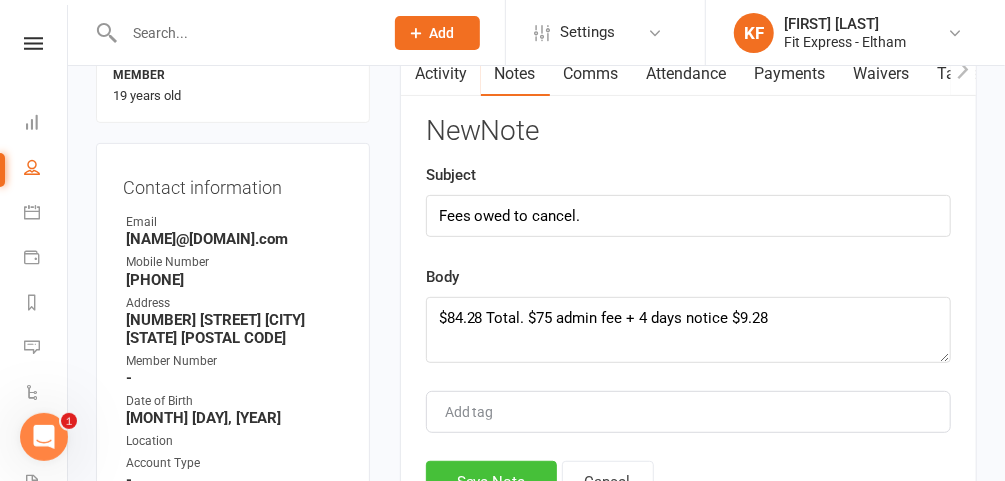 click on "Save Note" at bounding box center (491, 482) 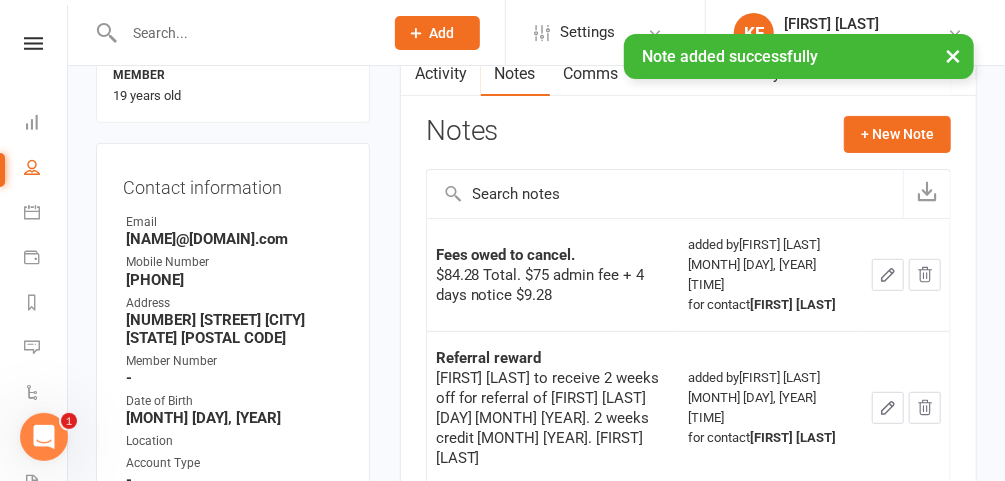 scroll, scrollTop: 0, scrollLeft: 0, axis: both 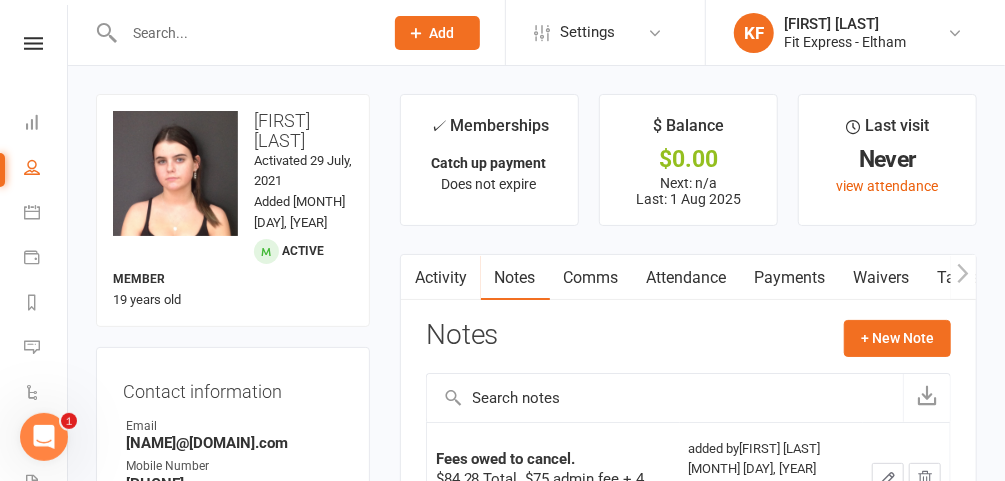 click at bounding box center [243, 33] 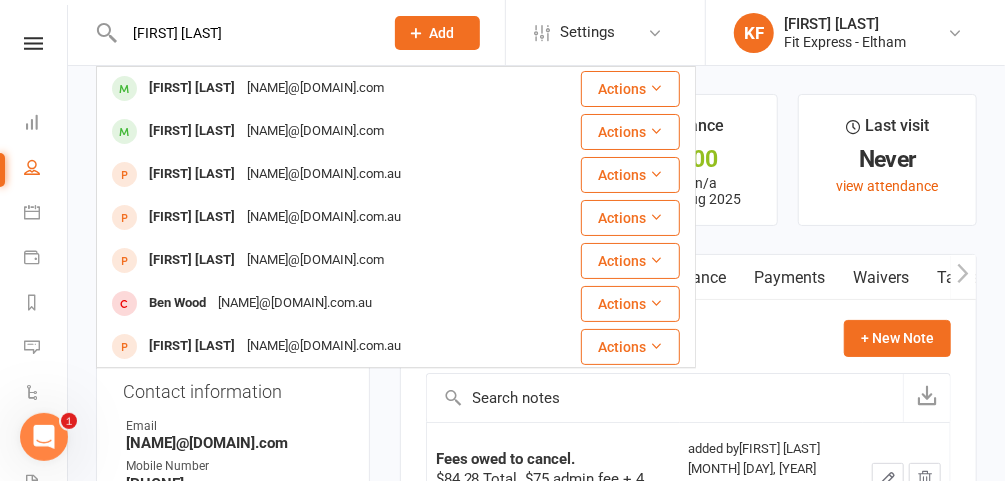 type on "[FIRST] [LAST]" 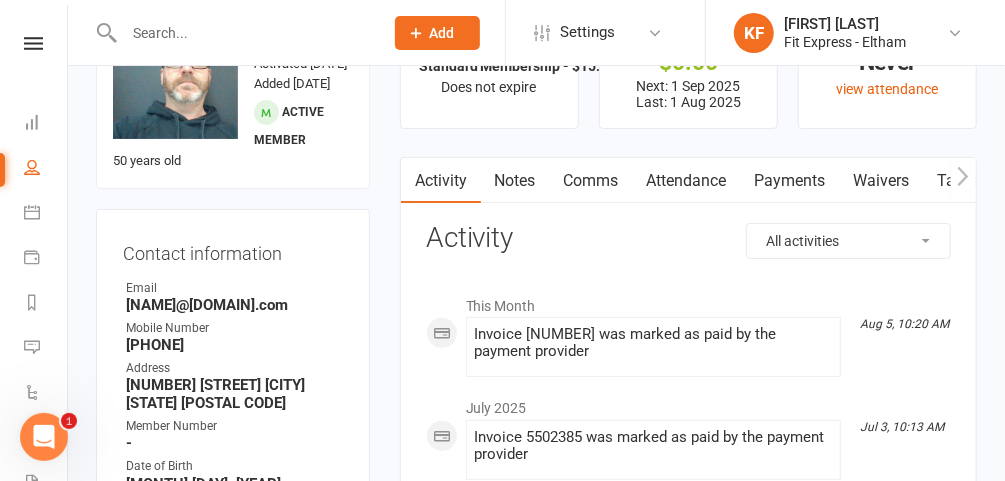 scroll, scrollTop: 94, scrollLeft: 0, axis: vertical 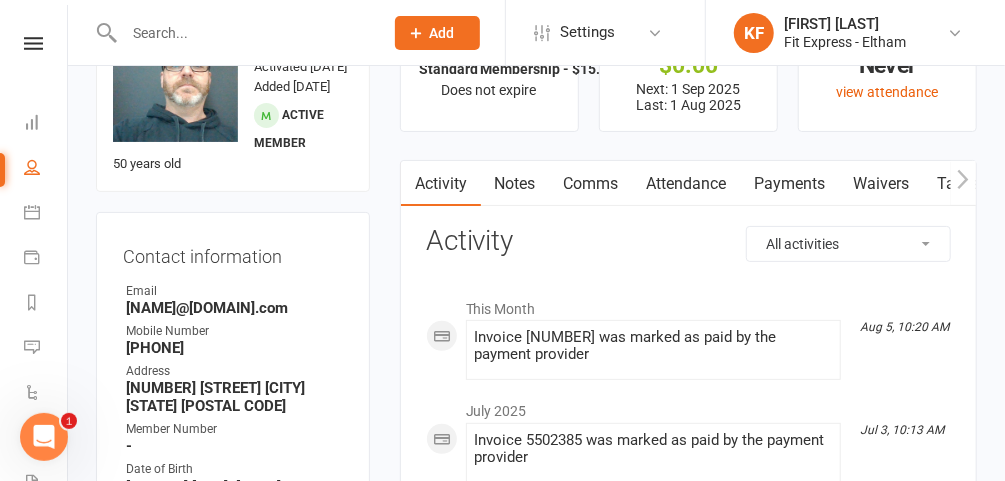 click on "Payments" at bounding box center [790, 184] 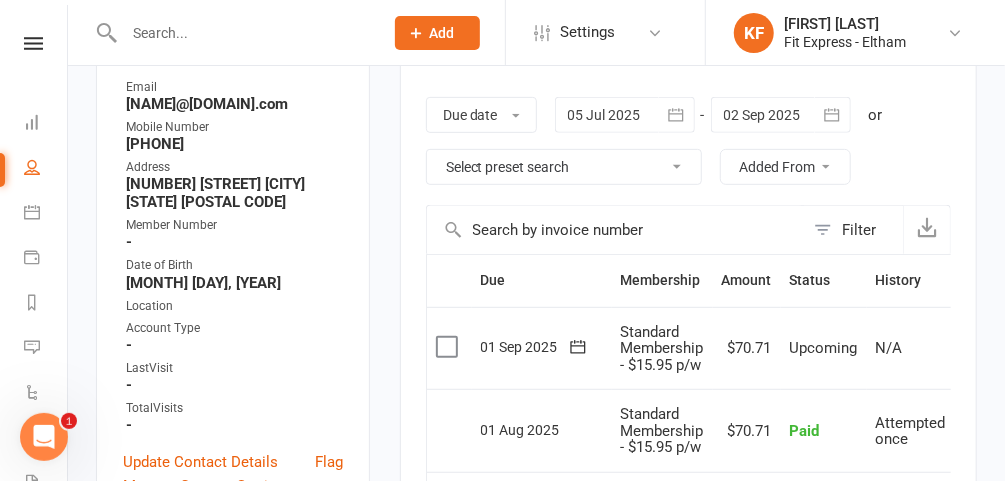 scroll, scrollTop: 291, scrollLeft: 0, axis: vertical 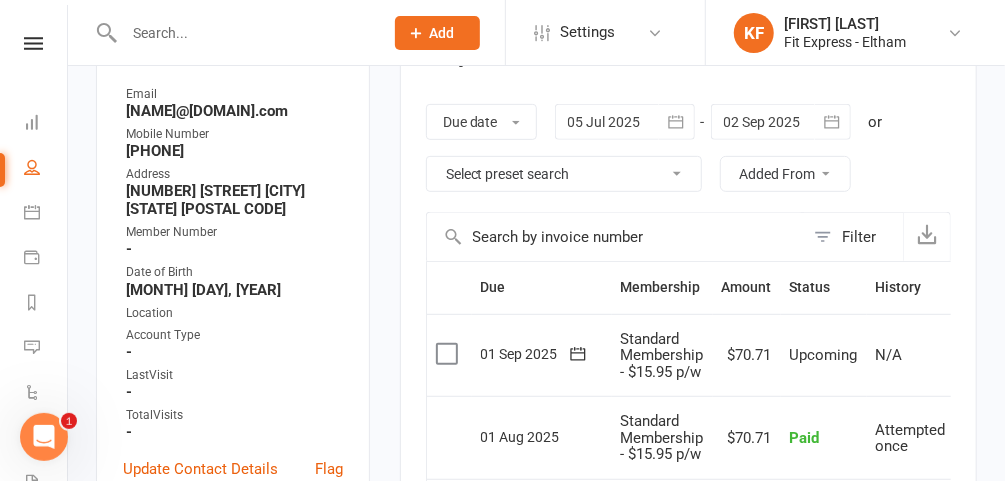 click at bounding box center (625, 122) 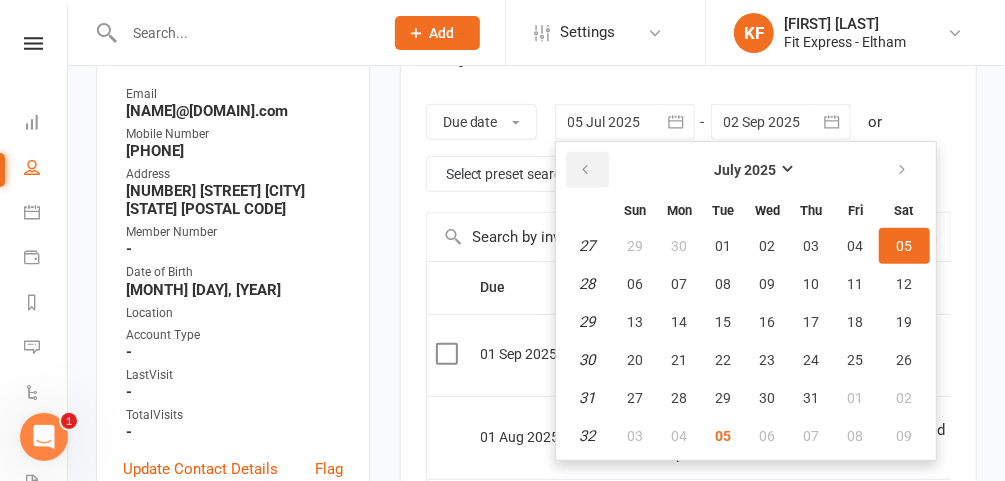 click at bounding box center (587, 170) 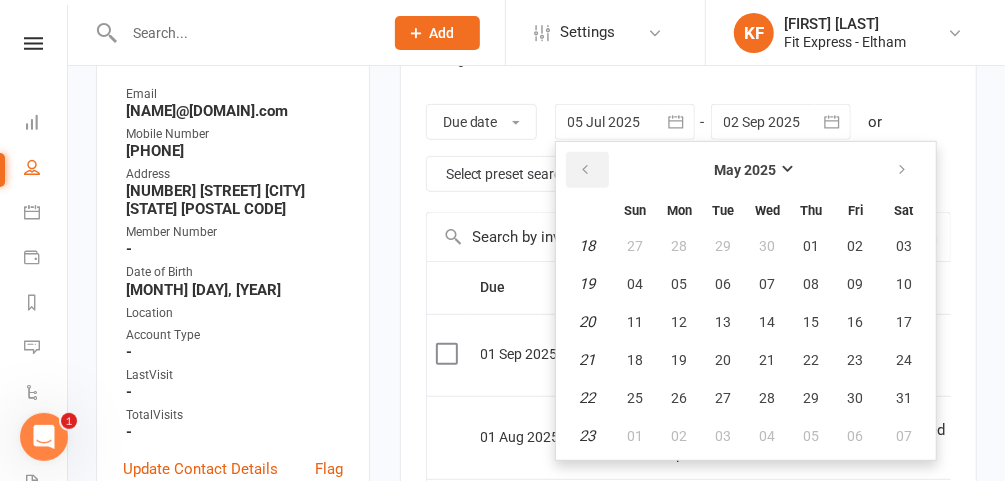 click at bounding box center [587, 170] 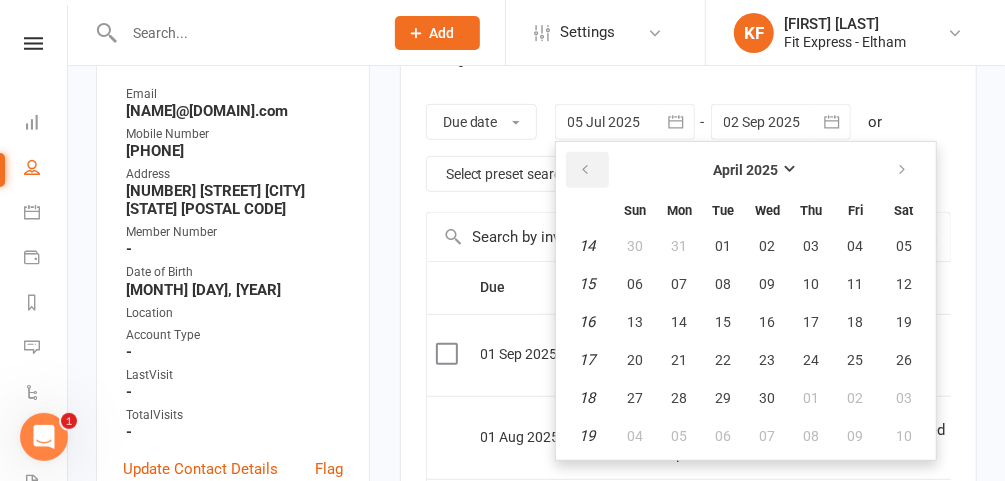 click at bounding box center (587, 170) 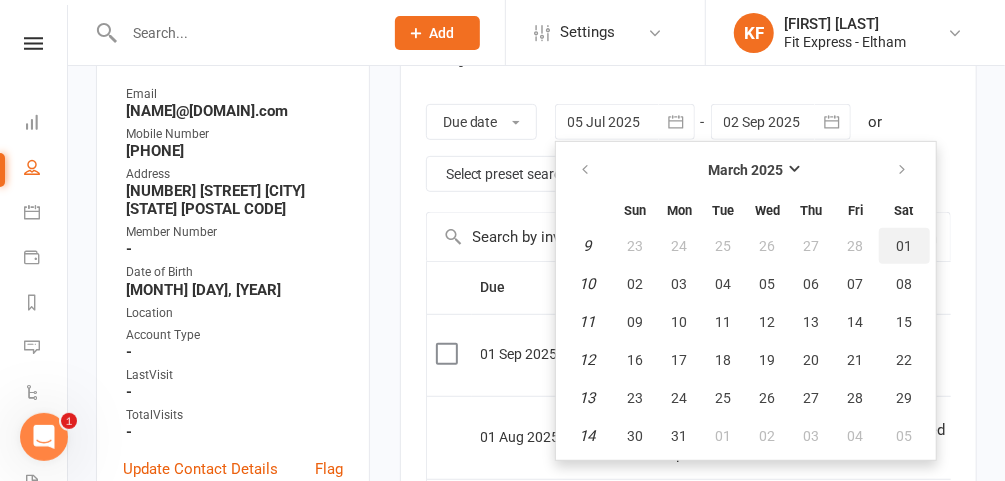 click on "01" at bounding box center [904, 246] 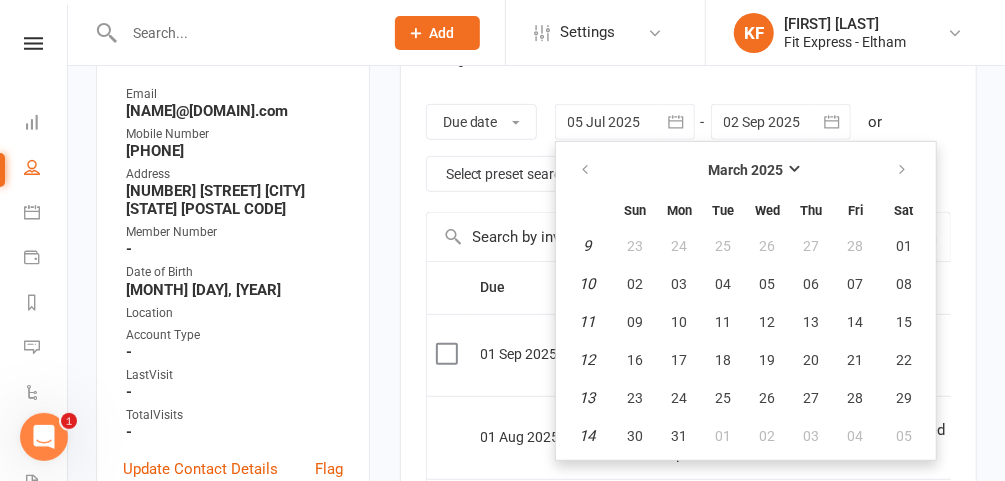 type on "01 Mar 2025" 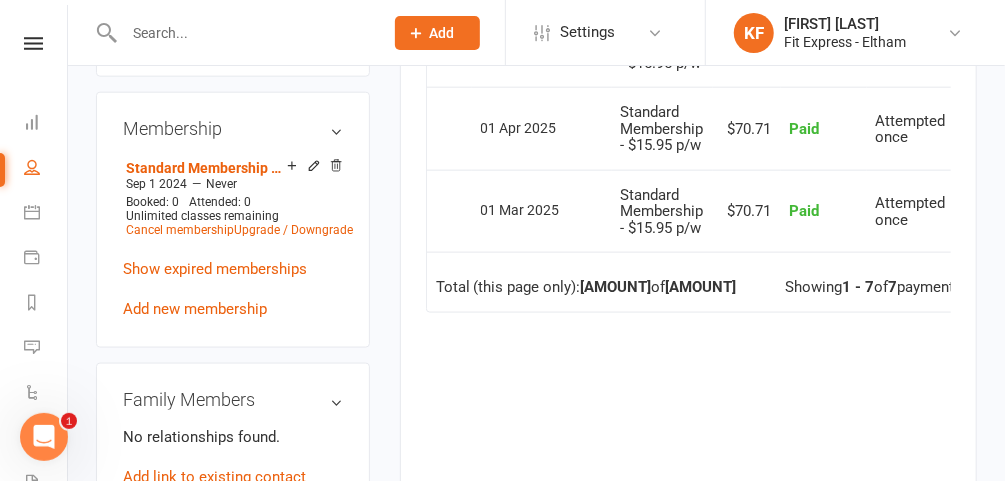 scroll, scrollTop: 944, scrollLeft: 0, axis: vertical 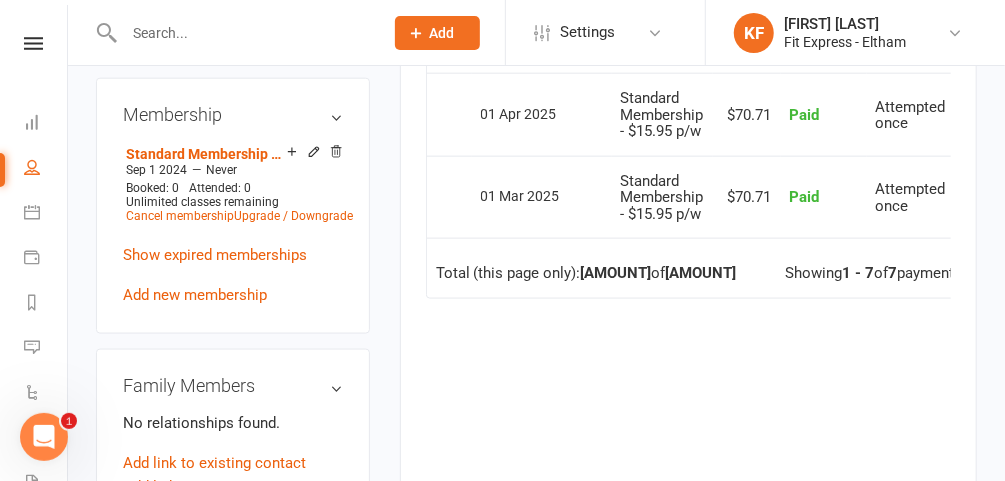 click 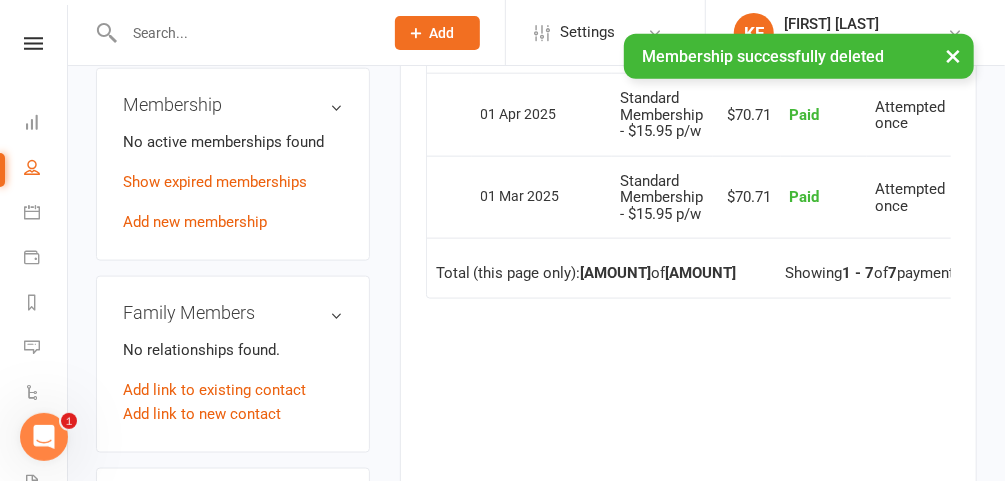 scroll, scrollTop: 933, scrollLeft: 0, axis: vertical 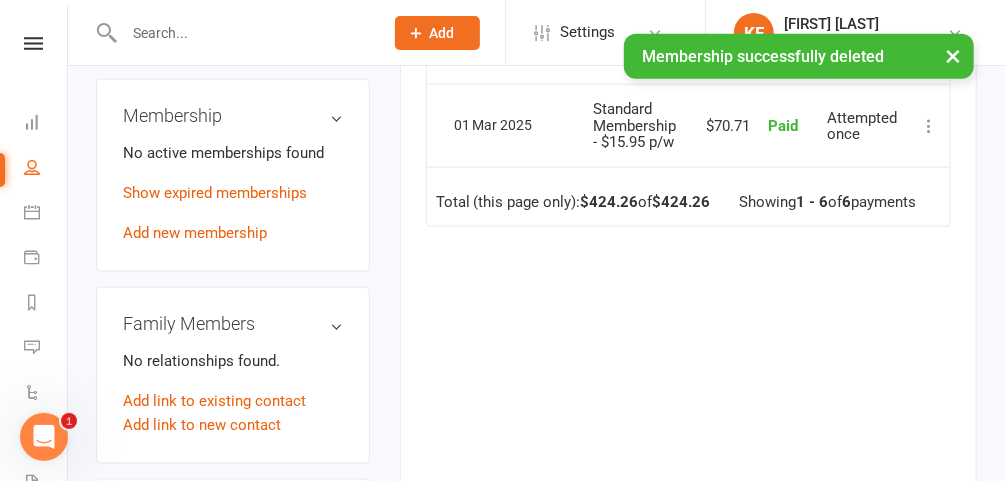 click on "Add new membership" at bounding box center [195, 233] 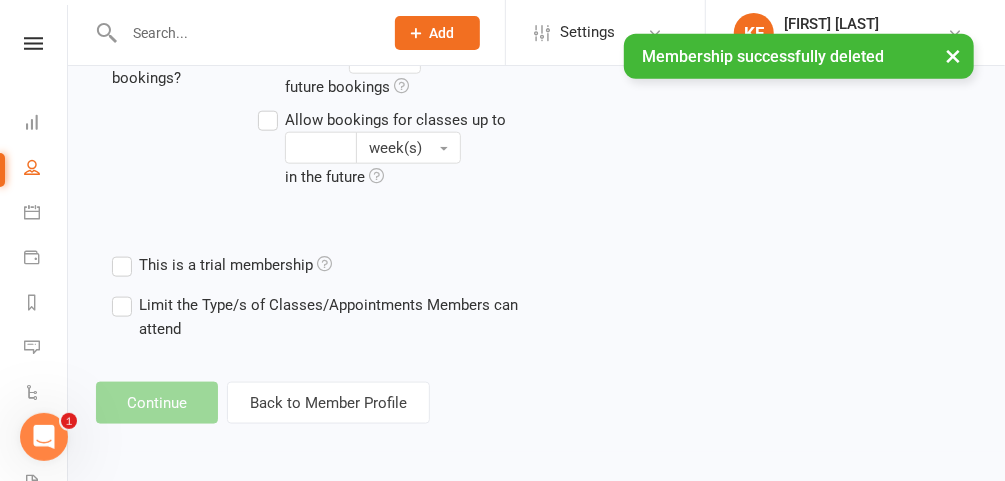 scroll, scrollTop: 0, scrollLeft: 0, axis: both 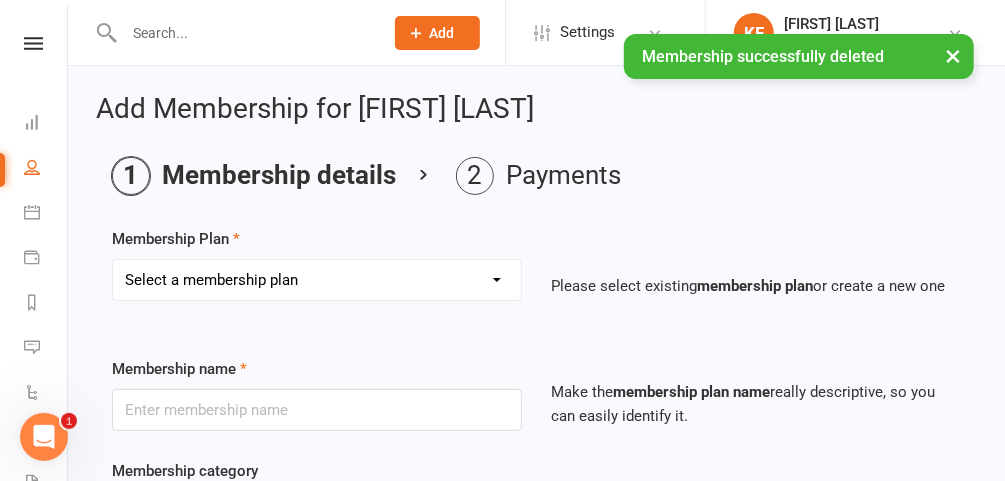 click on "Select a membership plan Create new Membership Plan $12.50 P/W Standard Membership One Month - Paid in full ($135) Three Months - Paid in full ($300) Six Months - Paid in full ($510) Twelve Months -  Paid in full ($865) $14.50 P/W - Multi Club Membership Fitness passport membership Personal trainer rental Free trial completed 2 for 1 secondary member details 4 Months PIA Comp Membership Crossfit Membership Groupon trial membership Local traders 1 month FREE trial NO ADMIN FEE - Heidelberg gym rollover membership SUMMER SPECIAL - 3 month minimum term BLACKLISTED MEMBER Autumn PROMO 1 month gym only - $75 paid in full Autumn PROMO 1month gym plus group PT - $85 paid in full $499 PROMO upfront 12 month membership Catch up payment Standard Membership - $15.95 p/w Multi club membership - $17.75 p/w promotional free MEMBERSHIP 15.50 fee increase 15.50 multi club fee increase Summer Special 2021 - 4 Month Minimum Term Summer Special 2021 - 6 Month Minimum Term Member Referral Summer Special 1 Month FREE - $13.95 p/w" at bounding box center (317, 280) 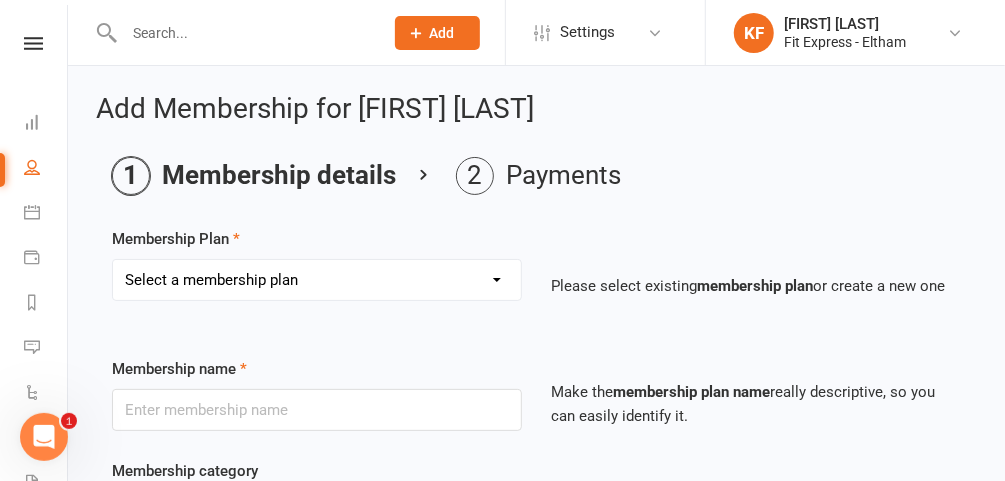 select on "22" 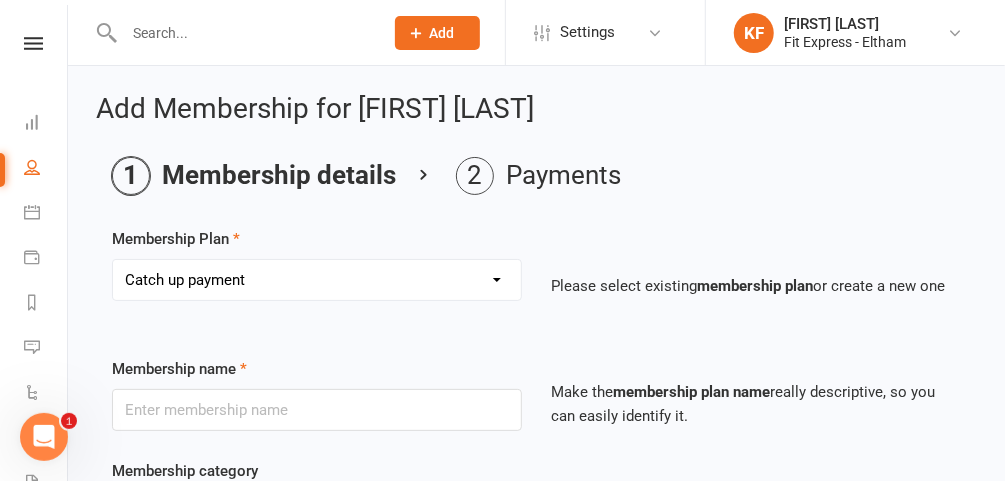 click on "Select a membership plan Create new Membership Plan $12.50 P/W Standard Membership One Month - Paid in full ($135) Three Months - Paid in full ($300) Six Months - Paid in full ($510) Twelve Months -  Paid in full ($865) $14.50 P/W - Multi Club Membership Fitness passport membership Personal trainer rental Free trial completed 2 for 1 secondary member details 4 Months PIA Comp Membership Crossfit Membership Groupon trial membership Local traders 1 month FREE trial NO ADMIN FEE - Heidelberg gym rollover membership SUMMER SPECIAL - 3 month minimum term BLACKLISTED MEMBER Autumn PROMO 1 month gym only - $75 paid in full Autumn PROMO 1month gym plus group PT - $85 paid in full $499 PROMO upfront 12 month membership Catch up payment Standard Membership - $15.95 p/w Multi club membership - $17.75 p/w promotional free MEMBERSHIP 15.50 fee increase 15.50 multi club fee increase Summer Special 2021 - 4 Month Minimum Term Summer Special 2021 - 6 Month Minimum Term Member Referral Summer Special 1 Month FREE - $13.95 p/w" at bounding box center (317, 280) 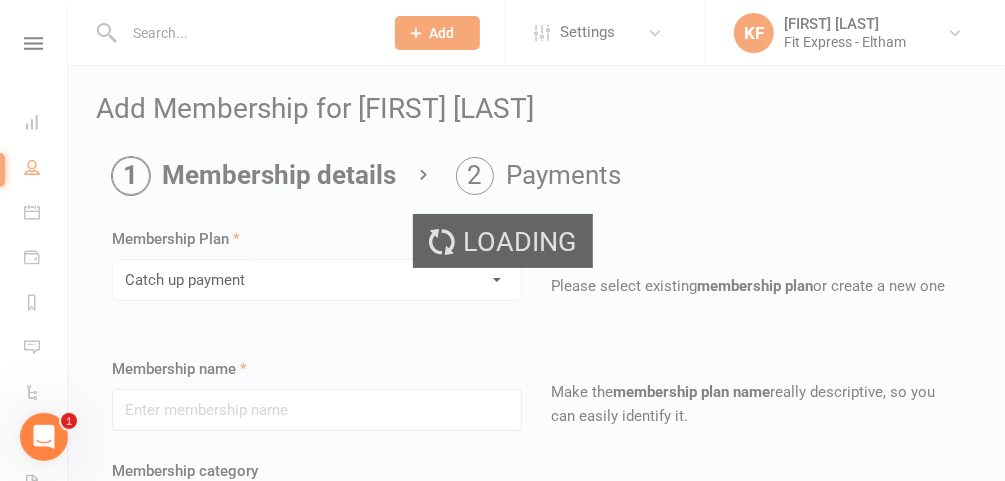type on "Catch up payment" 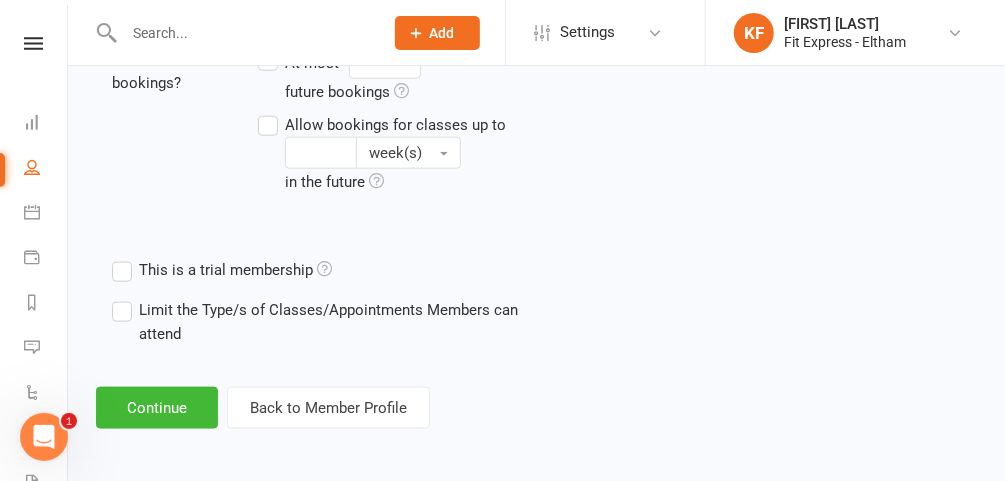 scroll, scrollTop: 906, scrollLeft: 0, axis: vertical 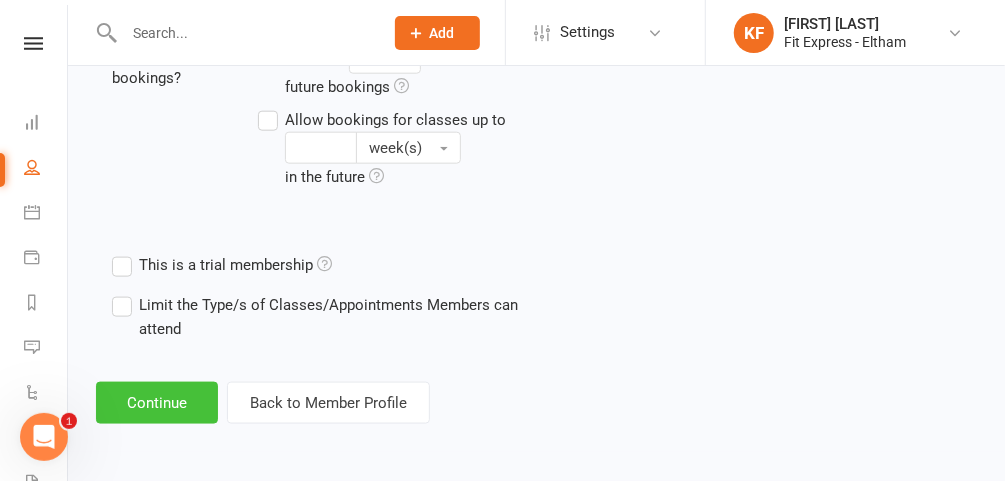 click on "Continue" at bounding box center (157, 403) 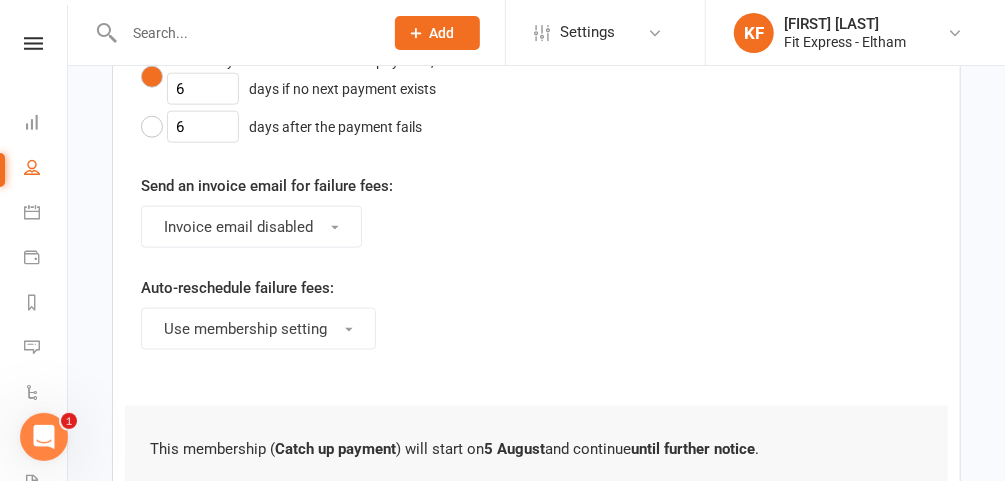 scroll, scrollTop: 0, scrollLeft: 0, axis: both 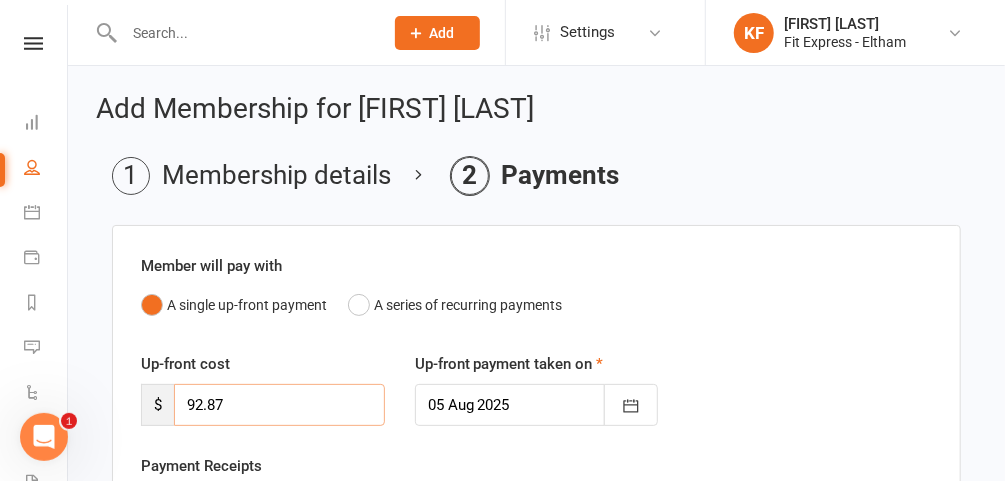 click on "92.87" at bounding box center [279, 405] 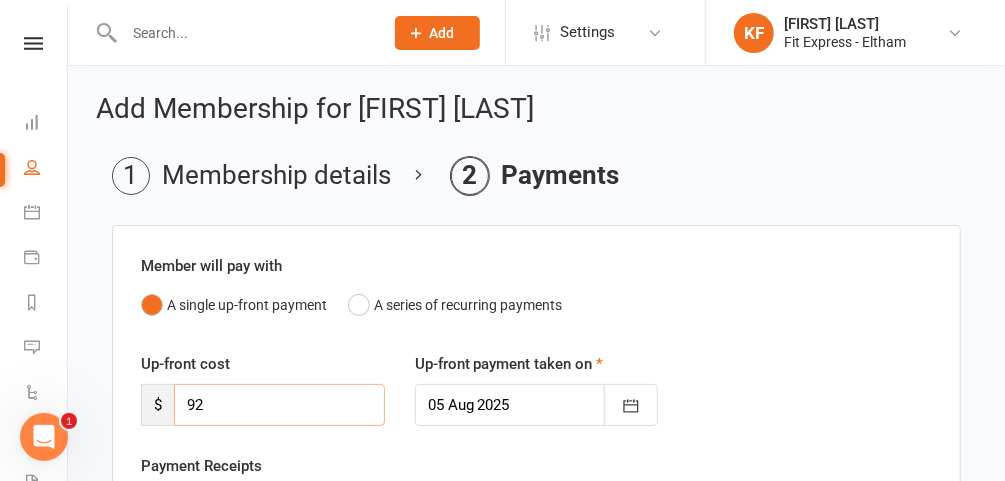 type on "9" 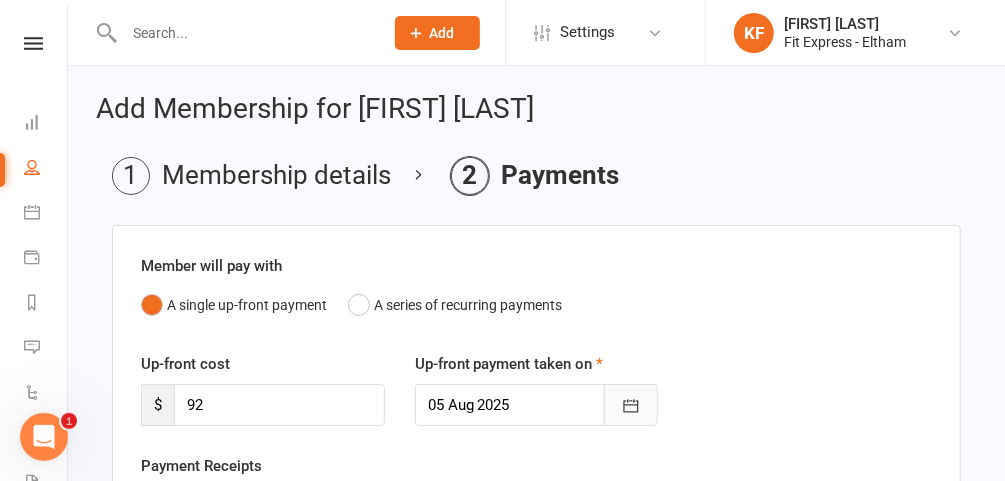 click at bounding box center [631, 405] 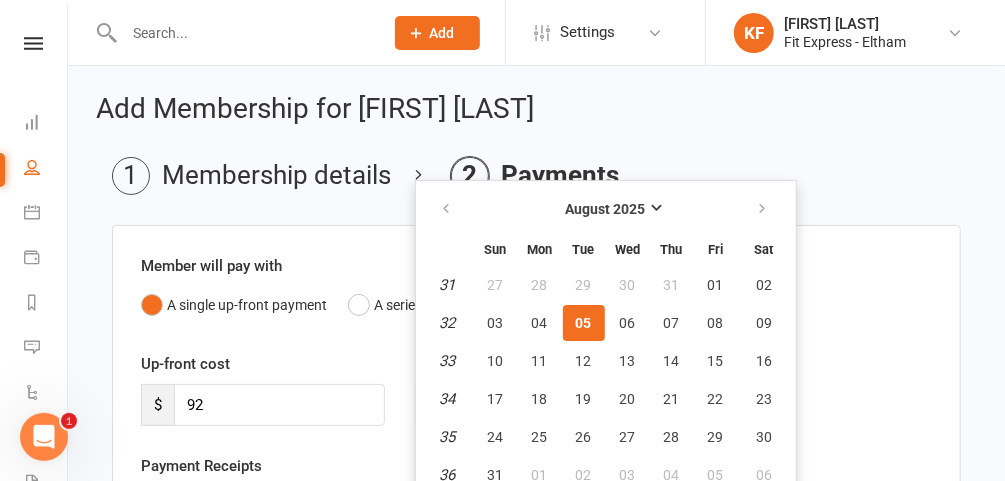 scroll, scrollTop: 8, scrollLeft: 0, axis: vertical 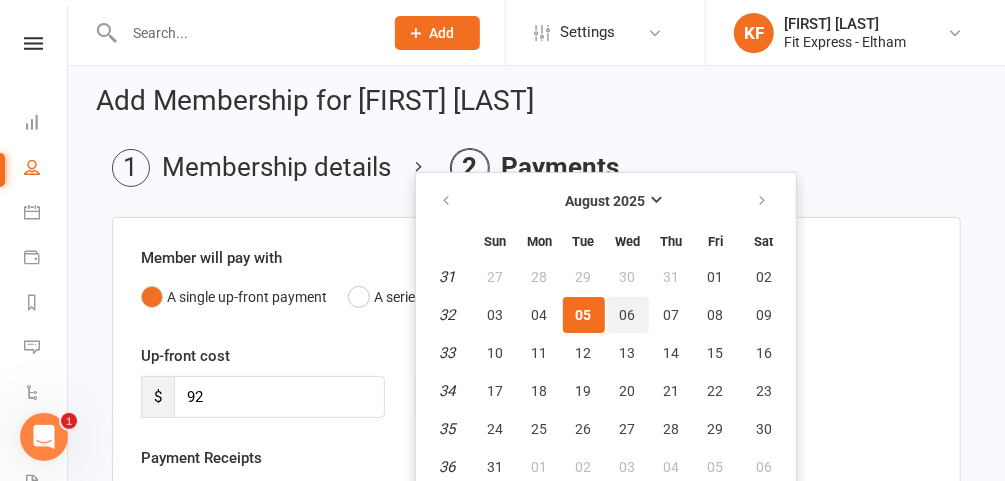 click on "06" at bounding box center [628, 315] 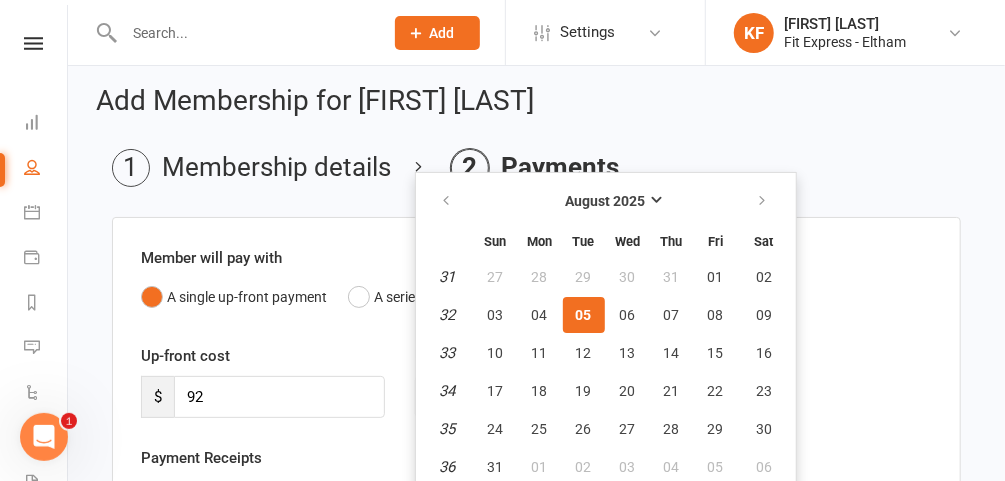type on "06 Aug 2025" 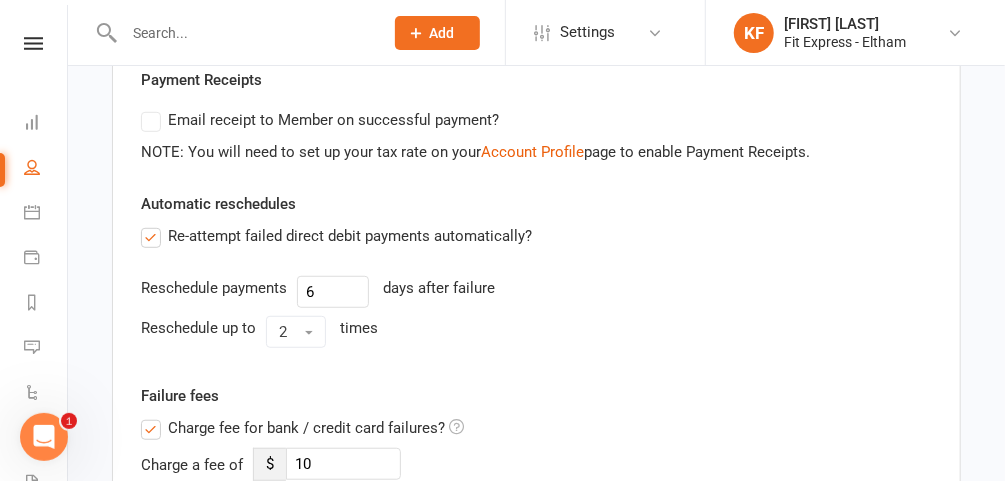 scroll, scrollTop: 388, scrollLeft: 0, axis: vertical 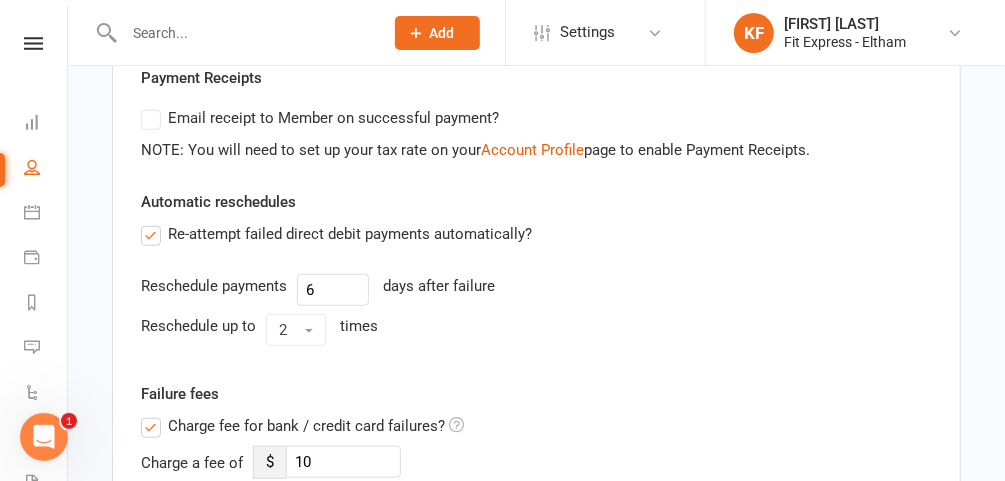 click on "Charge fee for bank / credit card failures?" at bounding box center [302, 426] 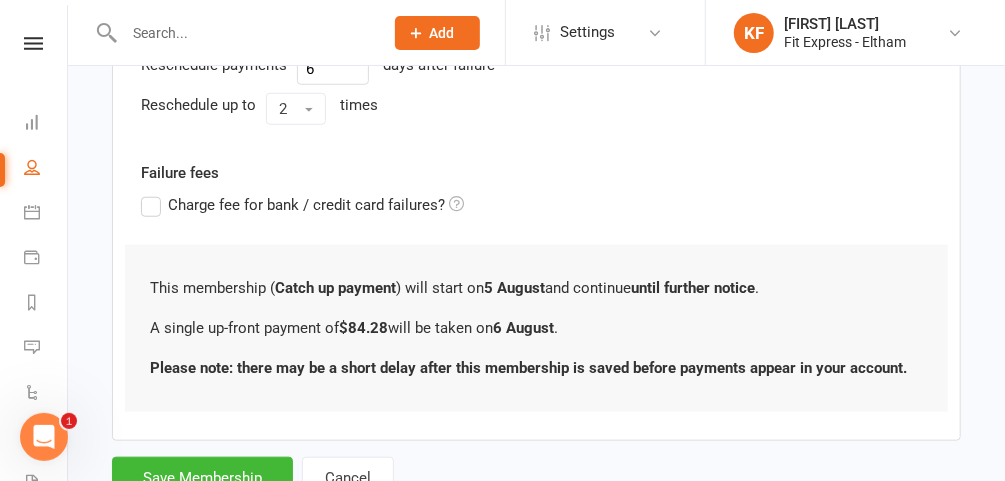 scroll, scrollTop: 683, scrollLeft: 0, axis: vertical 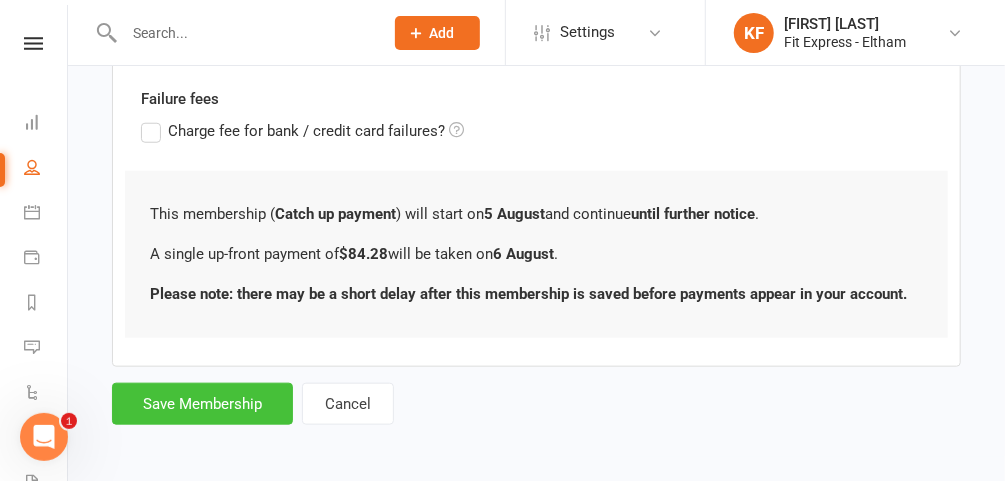 click on "Save Membership" at bounding box center (202, 404) 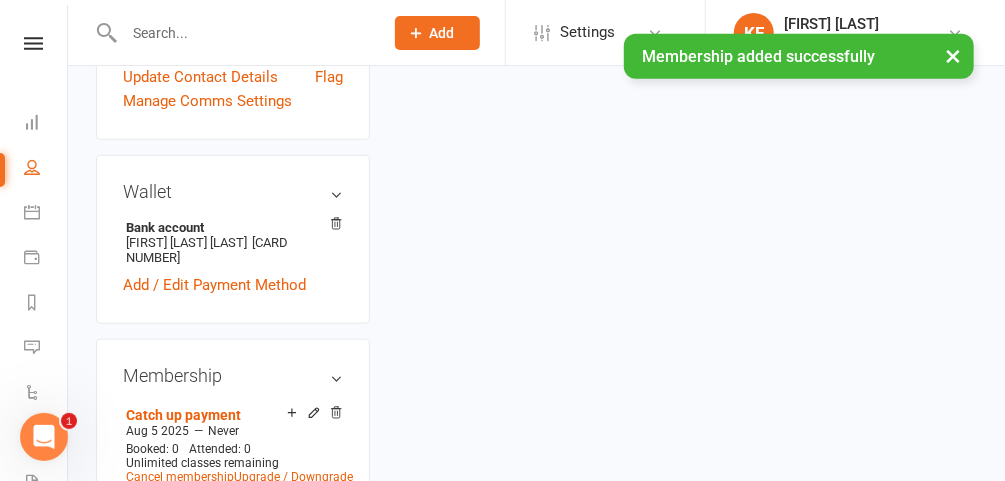 scroll, scrollTop: 0, scrollLeft: 0, axis: both 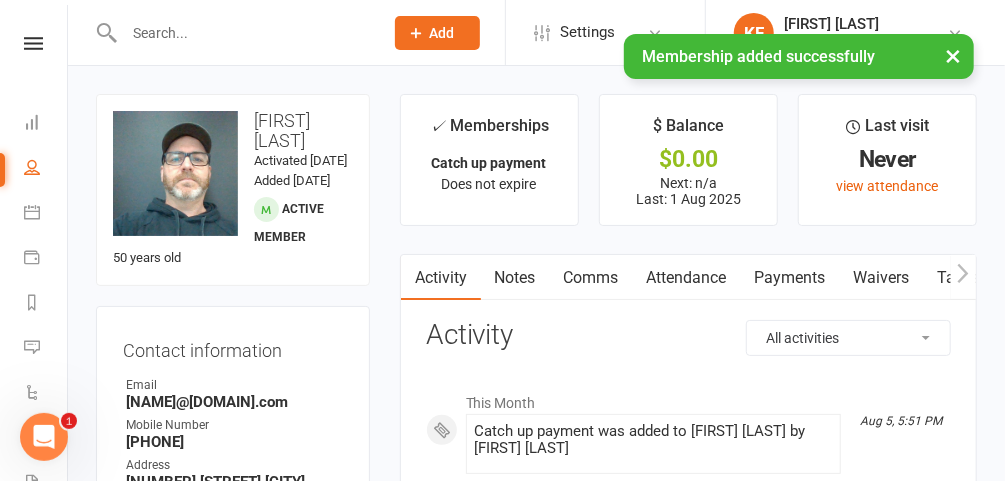 click on "Notes" at bounding box center (515, 278) 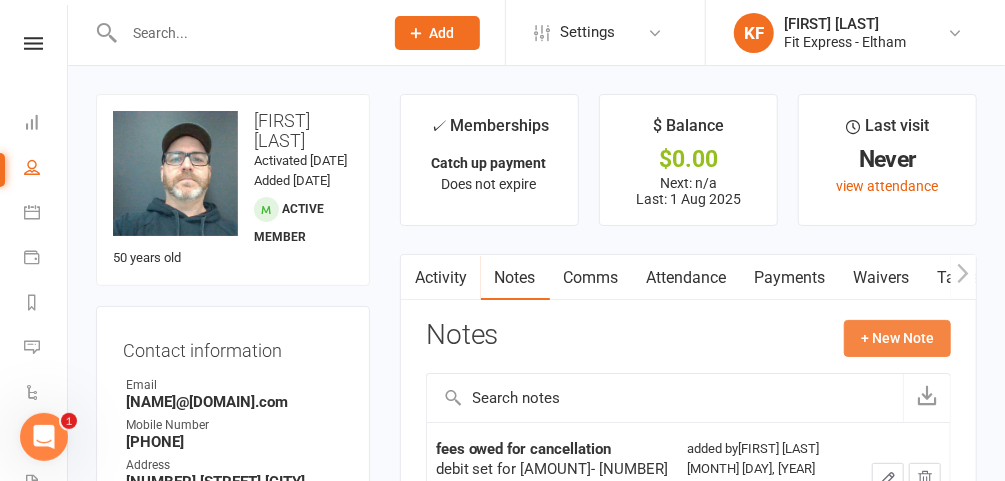 click on "+ New Note" at bounding box center [897, 338] 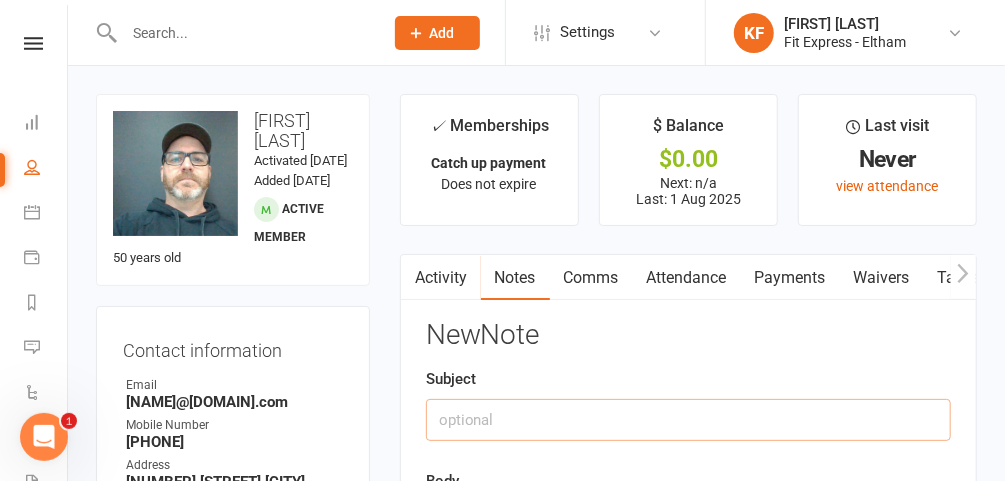 click at bounding box center (688, 420) 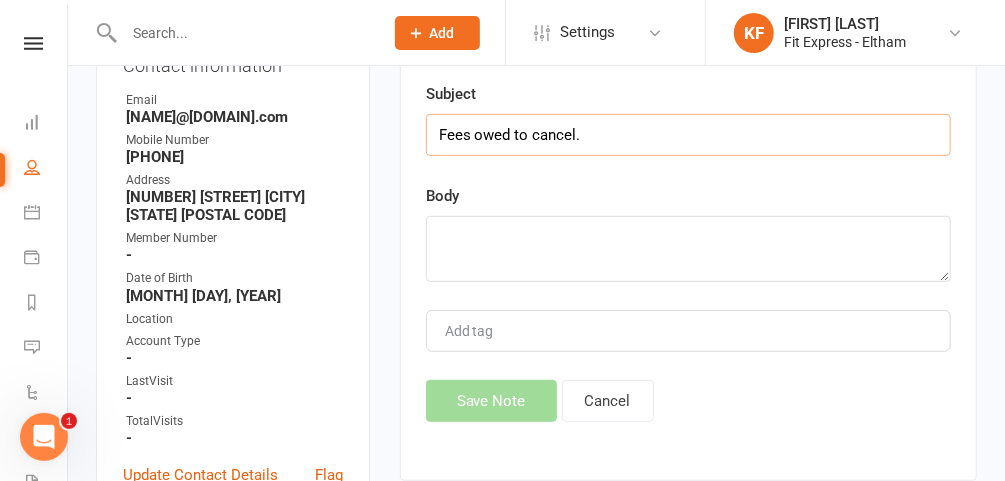 scroll, scrollTop: 286, scrollLeft: 0, axis: vertical 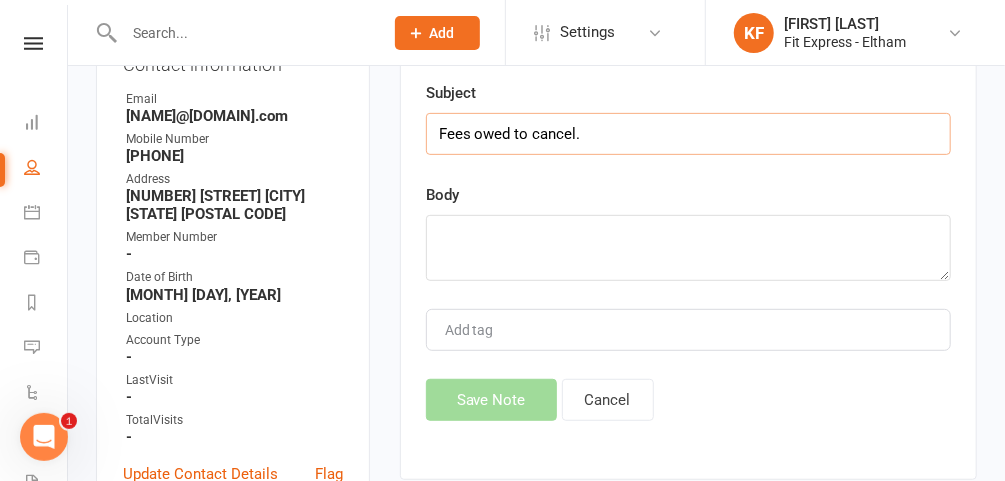 type on "Fees owed to cancel." 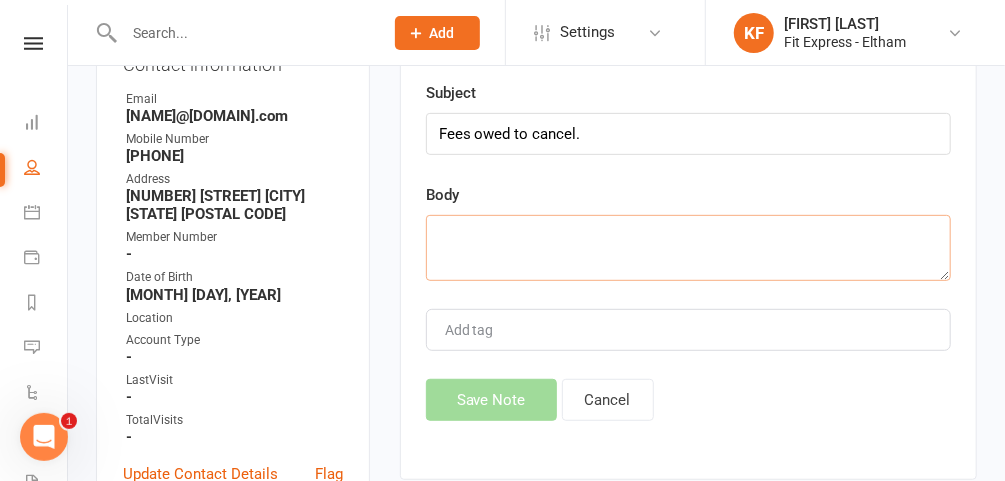 click at bounding box center (688, 248) 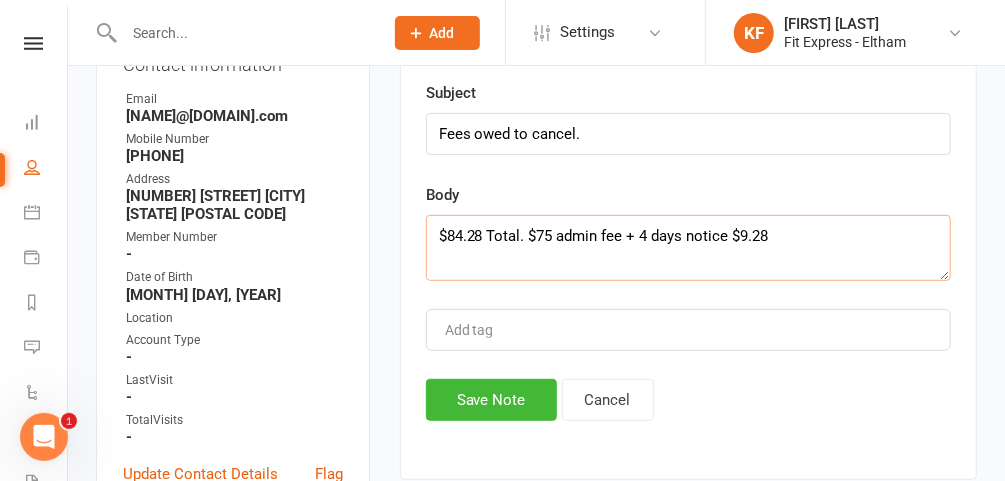 type on "$84.28 Total. $75 admin fee + 4 days notice $9.28" 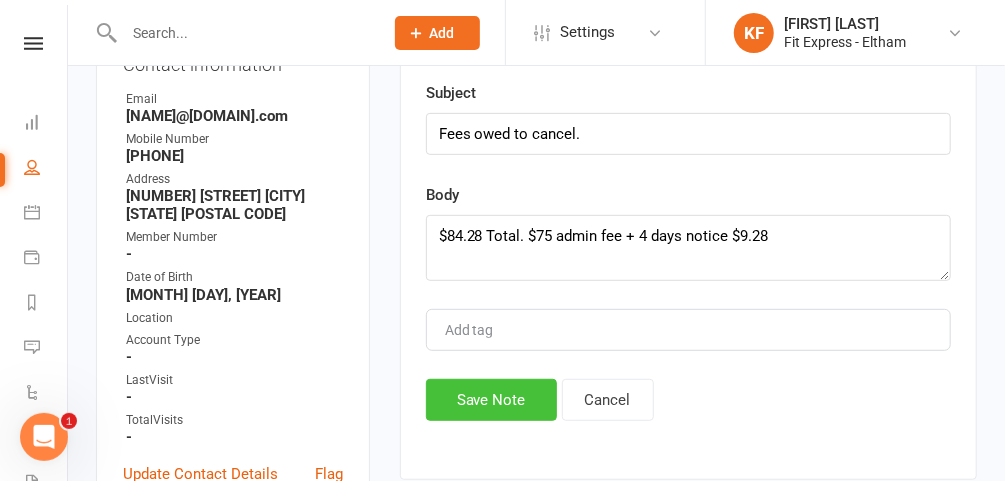 click on "Save Note" at bounding box center (491, 400) 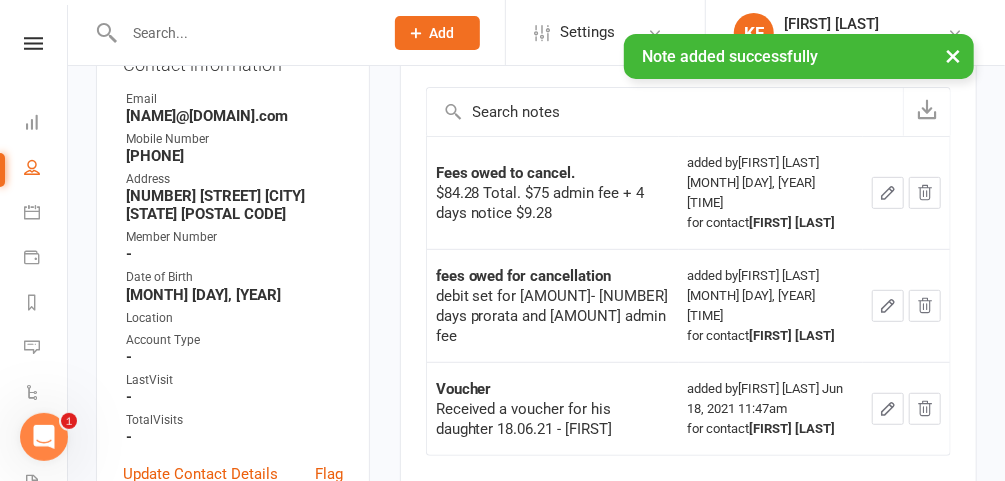 scroll, scrollTop: 0, scrollLeft: 0, axis: both 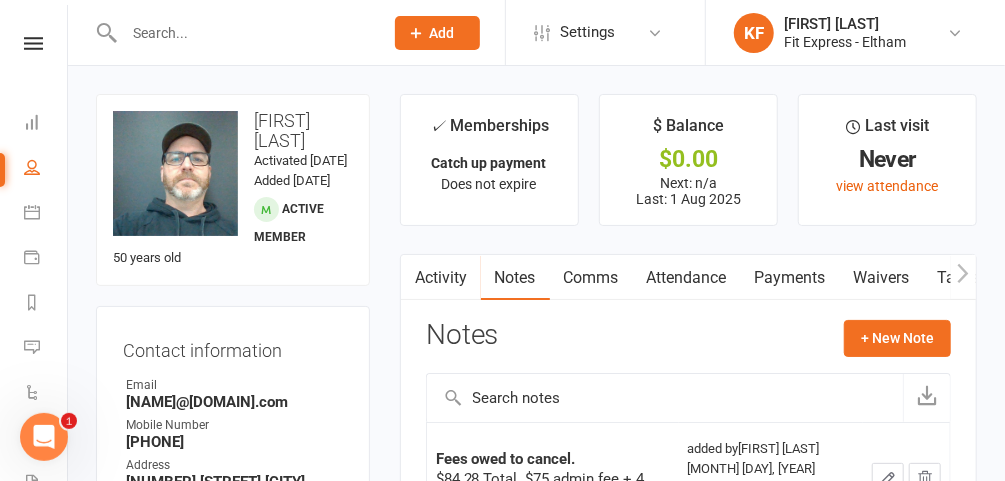 click at bounding box center [243, 33] 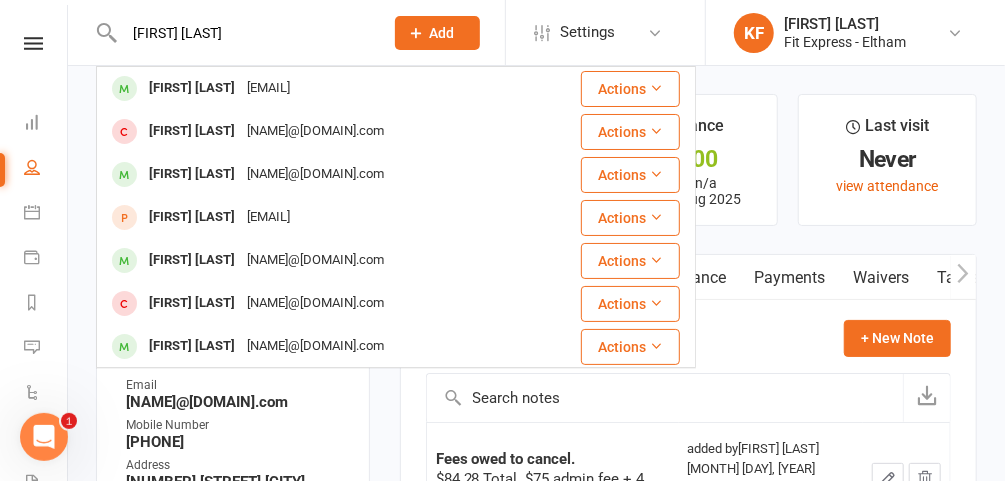 type on "liam nichol" 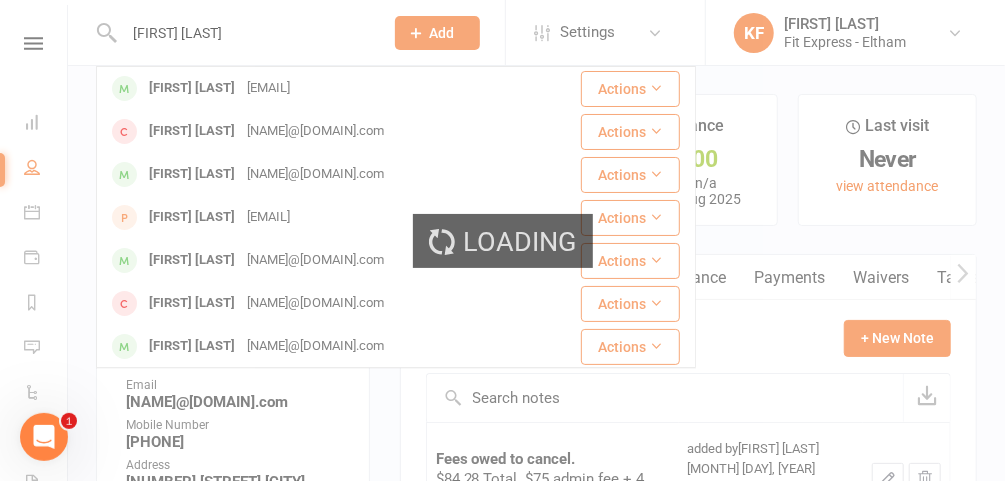 type 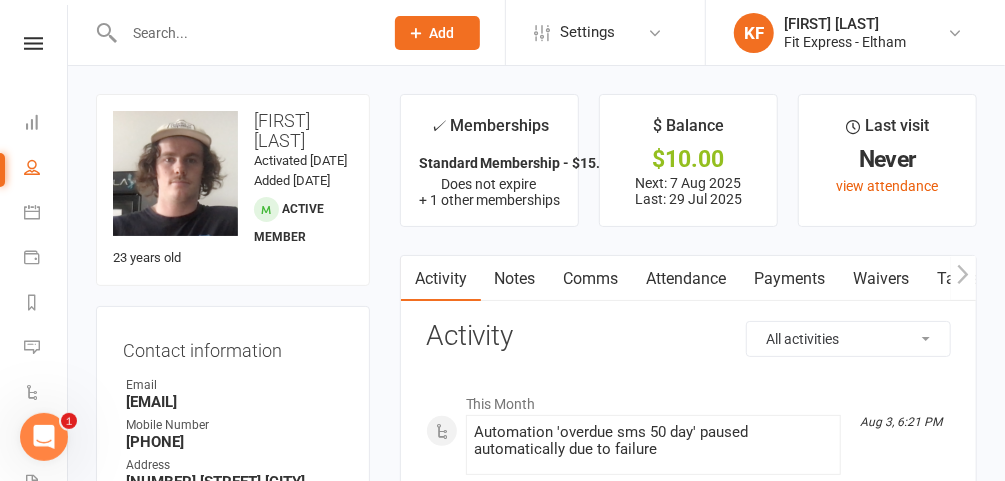 scroll, scrollTop: 31, scrollLeft: 0, axis: vertical 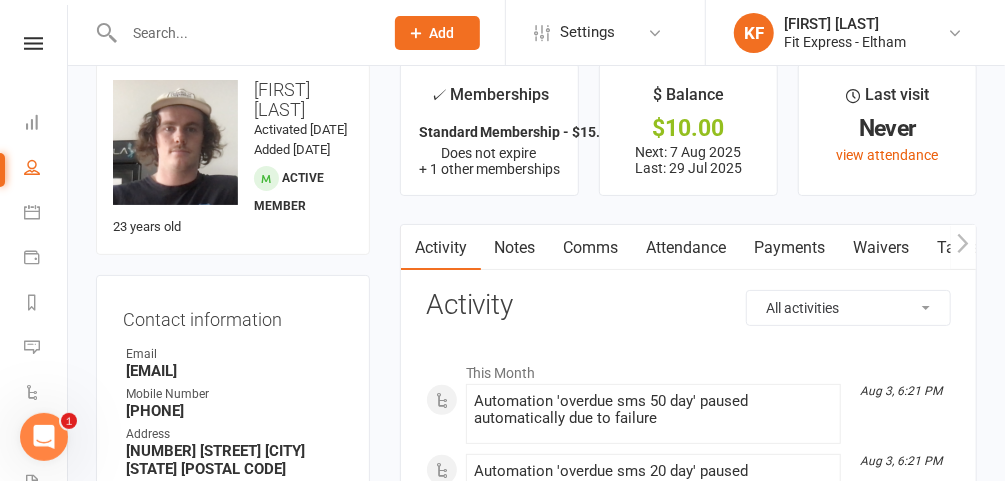 click on "Payments" at bounding box center [790, 248] 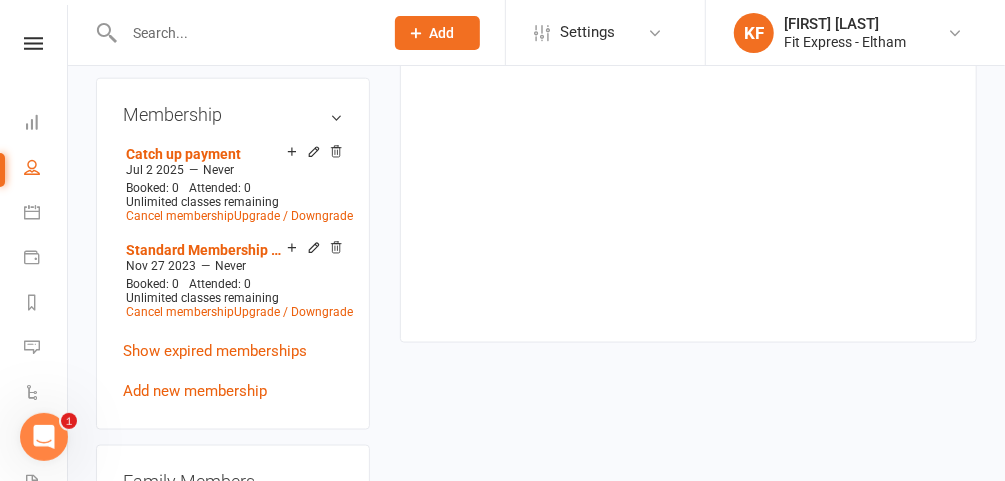 scroll, scrollTop: 948, scrollLeft: 0, axis: vertical 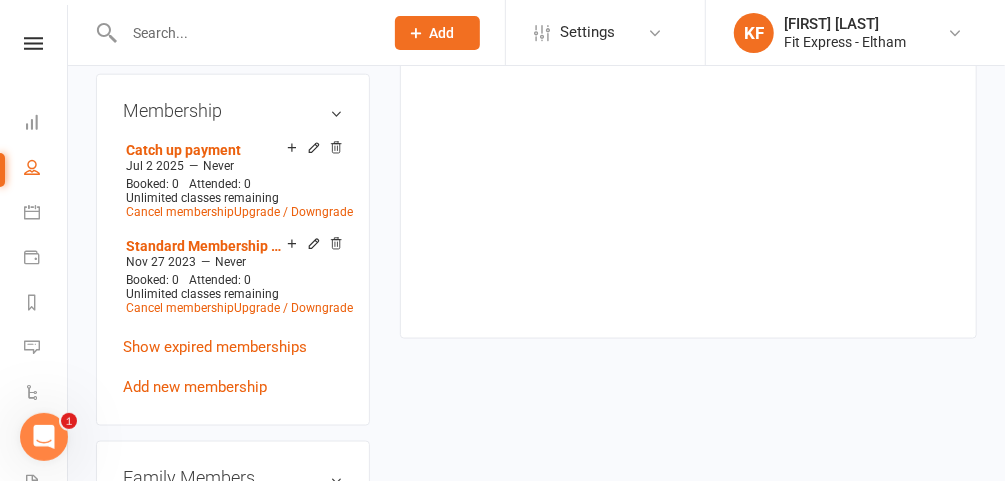 drag, startPoint x: 334, startPoint y: 246, endPoint x: 585, endPoint y: 69, distance: 307.1319 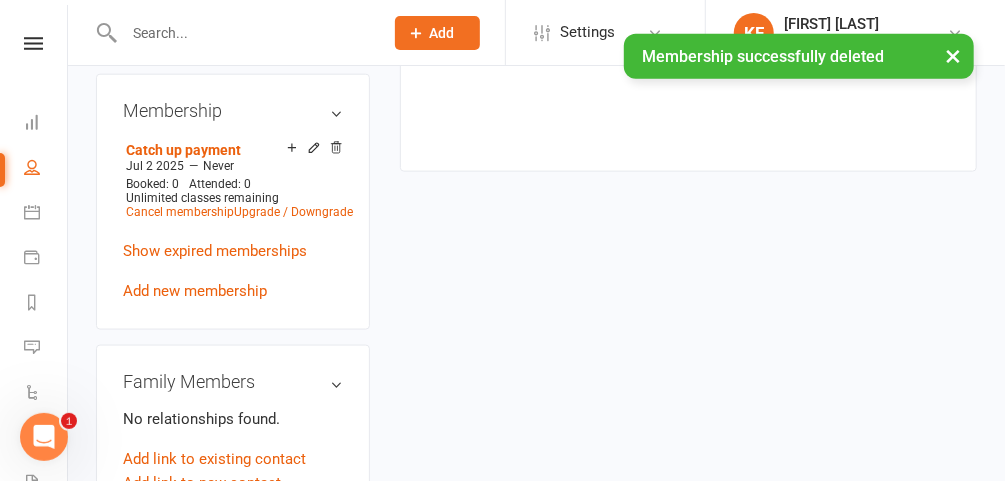 click on "Add new membership" at bounding box center (195, 291) 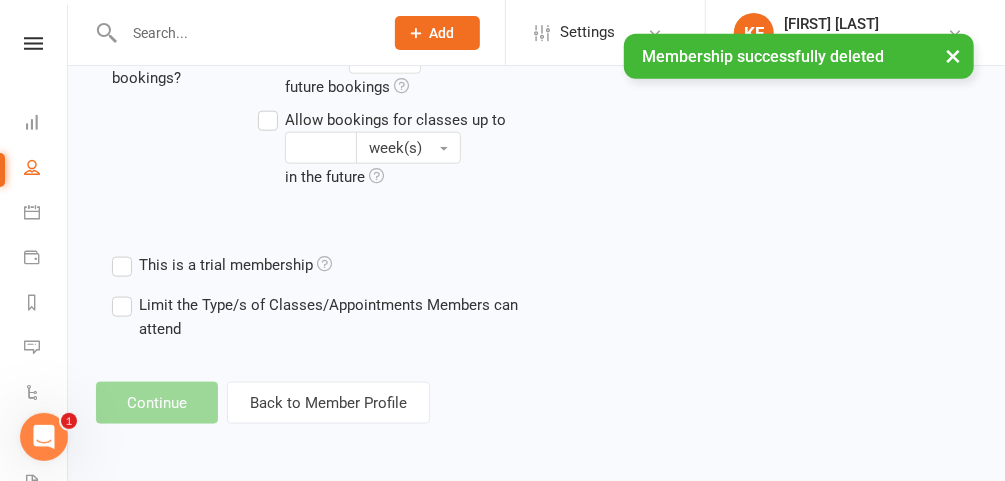 scroll, scrollTop: 0, scrollLeft: 0, axis: both 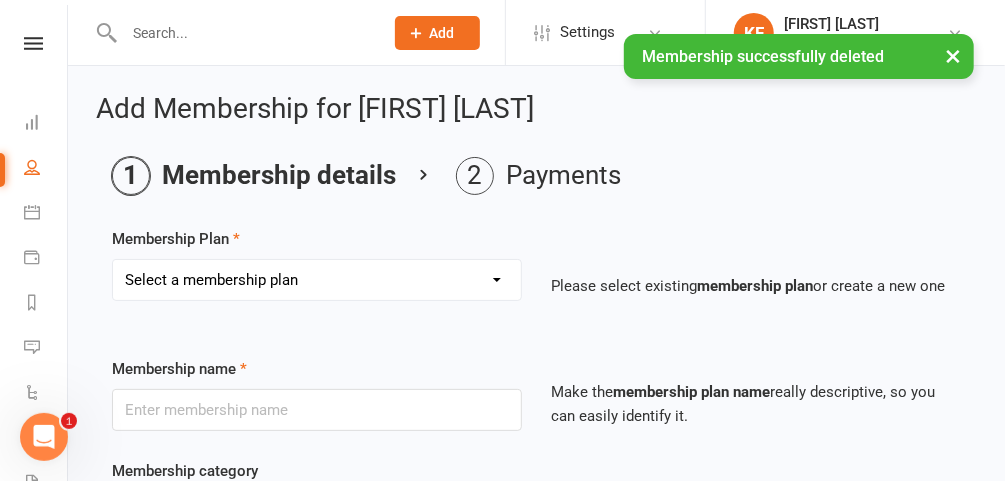 click on "Select a membership plan Create new Membership Plan $12.50 P/W Standard Membership One Month - Paid in full ($135) Three Months - Paid in full ($300) Six Months - Paid in full ($510) Twelve Months -  Paid in full ($865) $14.50 P/W - Multi Club Membership Fitness passport membership Personal trainer rental Free trial completed 2 for 1 secondary member details 4 Months PIA Comp Membership Crossfit Membership Groupon trial membership Local traders 1 month FREE trial NO ADMIN FEE - Heidelberg gym rollover membership SUMMER SPECIAL - 3 month minimum term BLACKLISTED MEMBER Autumn PROMO 1 month gym only - $75 paid in full Autumn PROMO 1month gym plus group PT - $85 paid in full $499 PROMO upfront 12 month membership Catch up payment Standard Membership - $15.95 p/w Multi club membership - $17.75 p/w promotional free MEMBERSHIP 15.50 fee increase 15.50 multi club fee increase Summer Special 2021 - 4 Month Minimum Term Summer Special 2021 - 6 Month Minimum Term Member Referral Summer Special 1 Month FREE - $13.95 p/w" at bounding box center [317, 280] 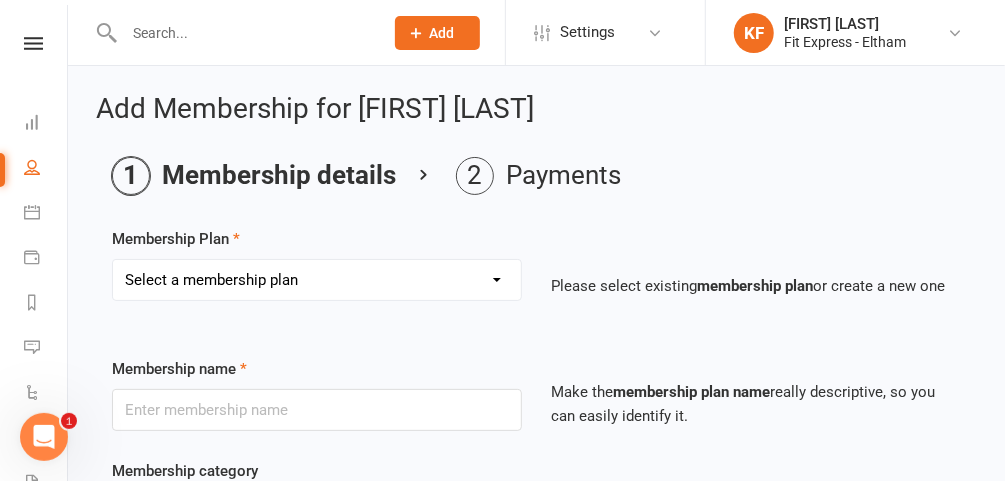 select on "22" 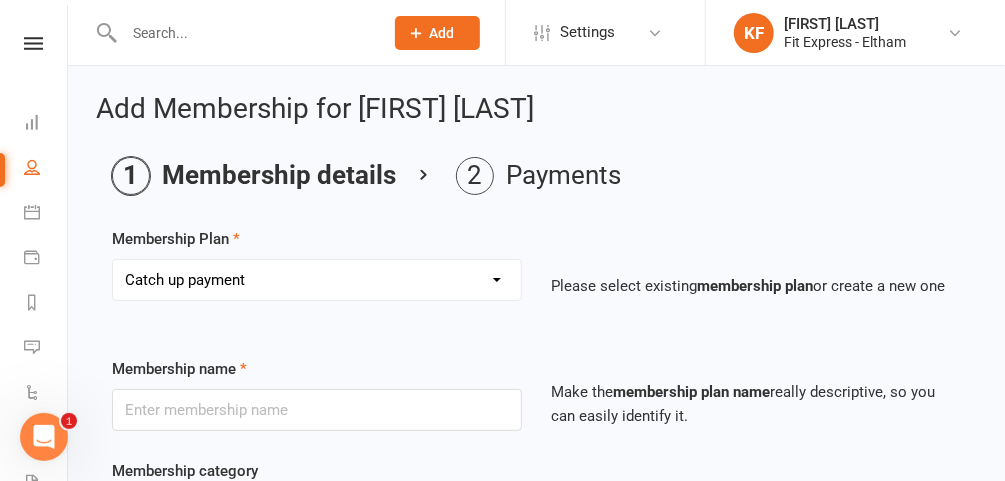 click on "Select a membership plan Create new Membership Plan $12.50 P/W Standard Membership One Month - Paid in full ($135) Three Months - Paid in full ($300) Six Months - Paid in full ($510) Twelve Months -  Paid in full ($865) $14.50 P/W - Multi Club Membership Fitness passport membership Personal trainer rental Free trial completed 2 for 1 secondary member details 4 Months PIA Comp Membership Crossfit Membership Groupon trial membership Local traders 1 month FREE trial NO ADMIN FEE - Heidelberg gym rollover membership SUMMER SPECIAL - 3 month minimum term BLACKLISTED MEMBER Autumn PROMO 1 month gym only - $75 paid in full Autumn PROMO 1month gym plus group PT - $85 paid in full $499 PROMO upfront 12 month membership Catch up payment Standard Membership - $15.95 p/w Multi club membership - $17.75 p/w promotional free MEMBERSHIP 15.50 fee increase 15.50 multi club fee increase Summer Special 2021 - 4 Month Minimum Term Summer Special 2021 - 6 Month Minimum Term Member Referral Summer Special 1 Month FREE - $13.95 p/w" at bounding box center (317, 280) 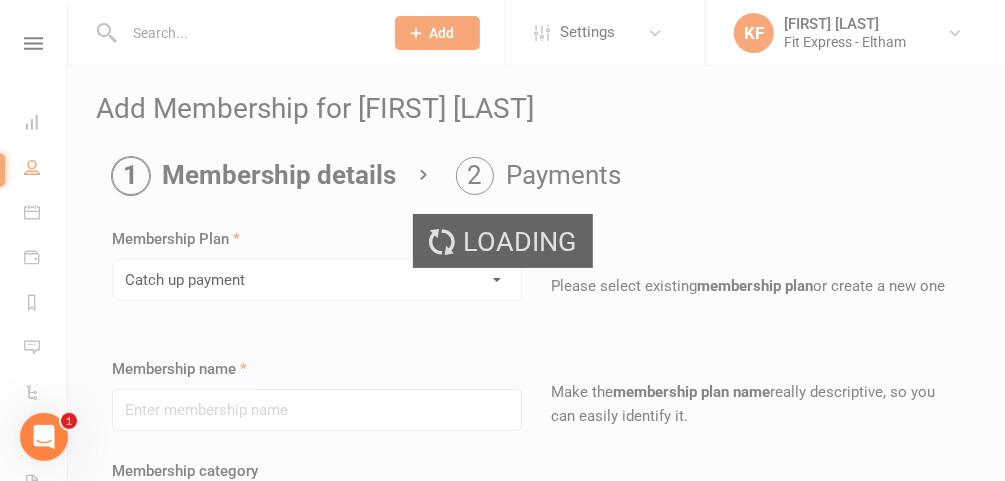 type on "Catch up payment" 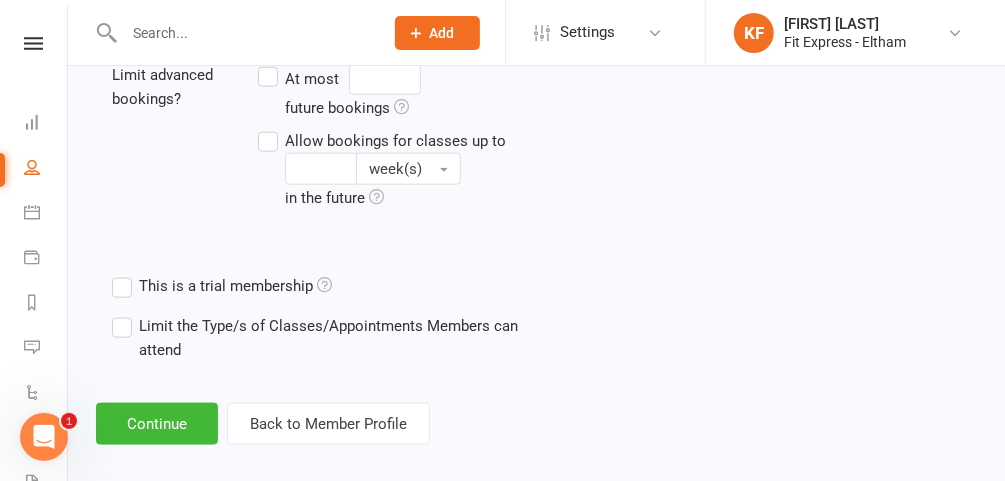 scroll, scrollTop: 869, scrollLeft: 0, axis: vertical 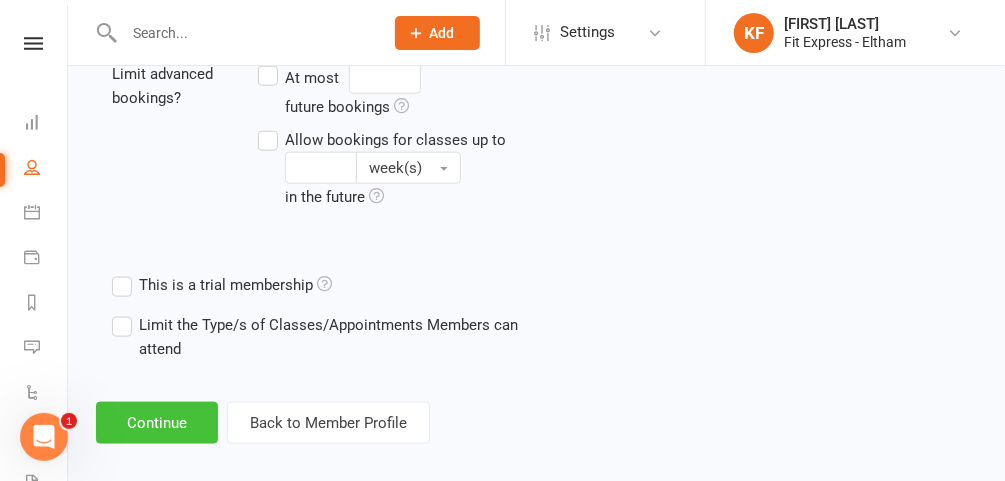 click on "Continue" at bounding box center [157, 423] 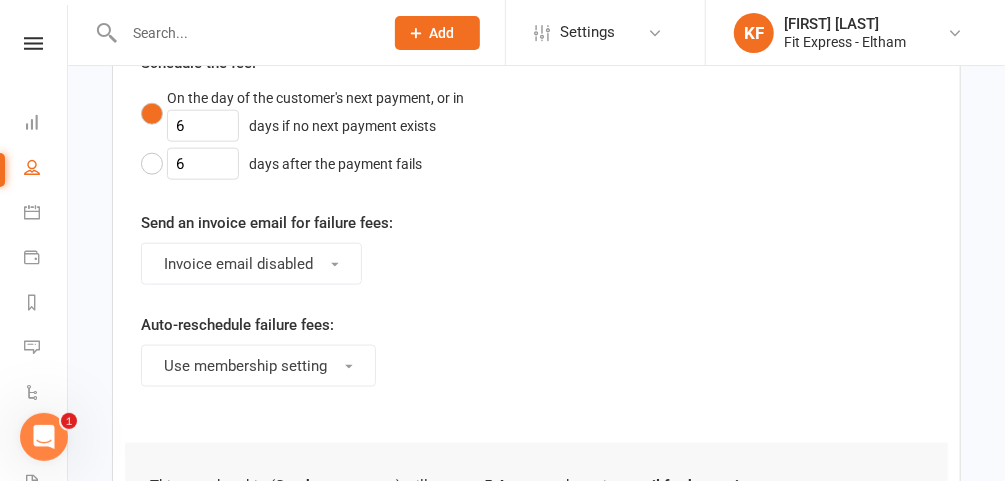 scroll, scrollTop: 0, scrollLeft: 0, axis: both 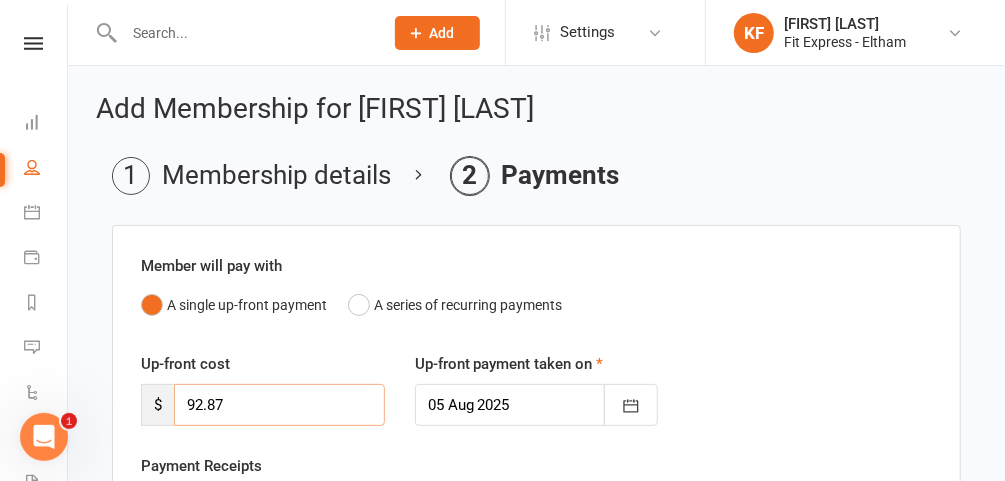 click on "92.87" at bounding box center [279, 405] 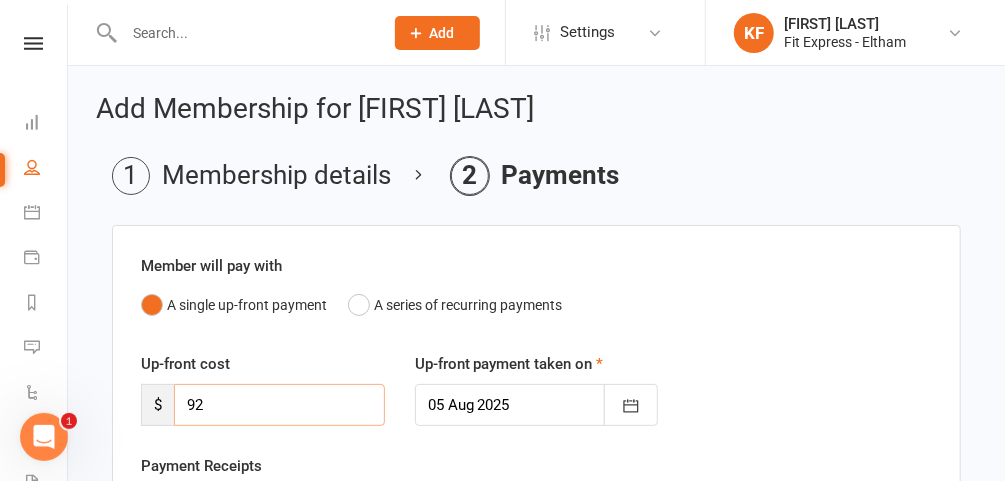 type on "9" 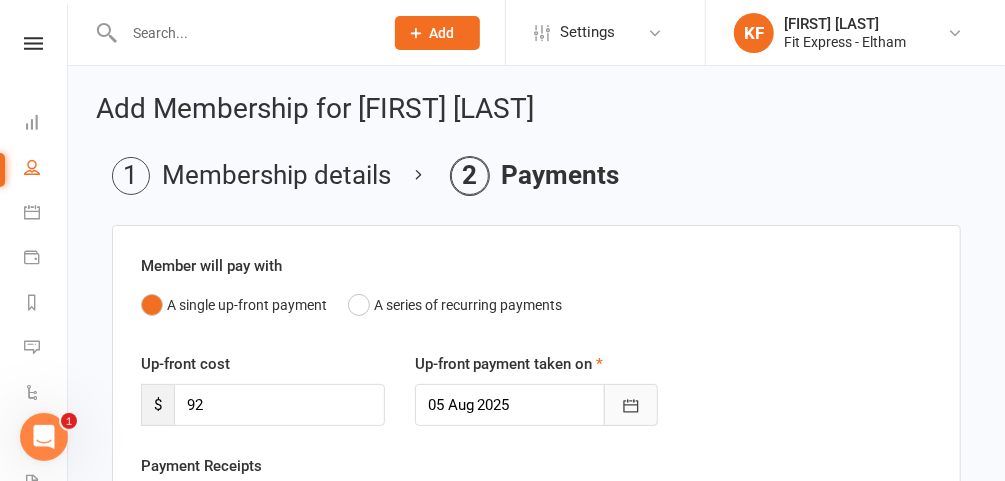 click 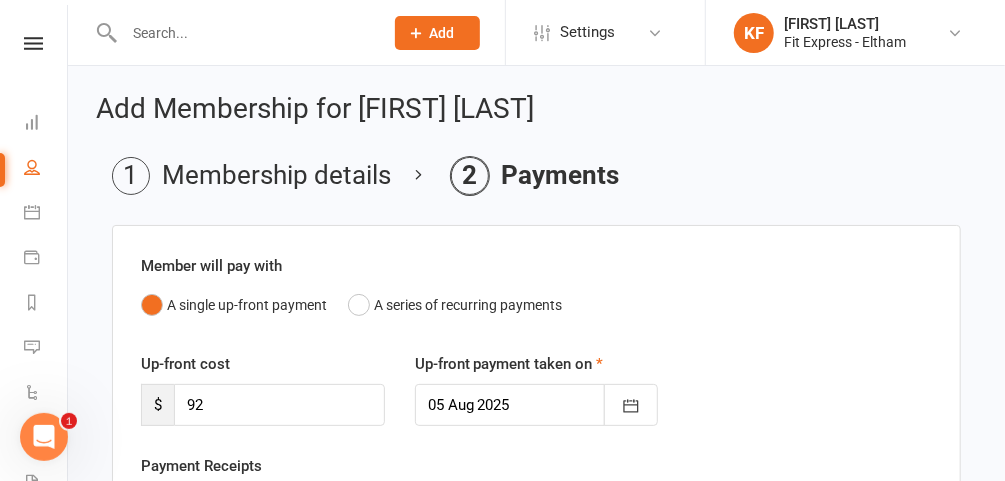 scroll, scrollTop: 8, scrollLeft: 0, axis: vertical 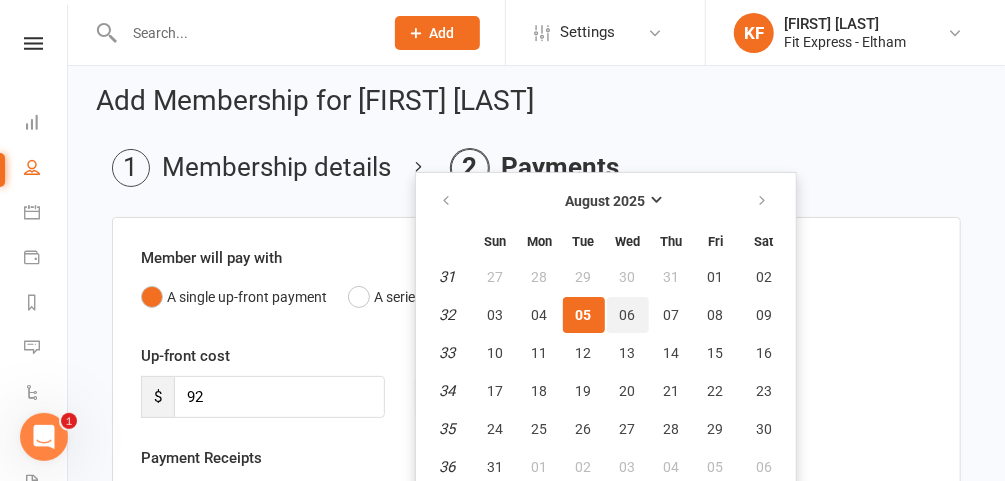 click on "06" at bounding box center (628, 315) 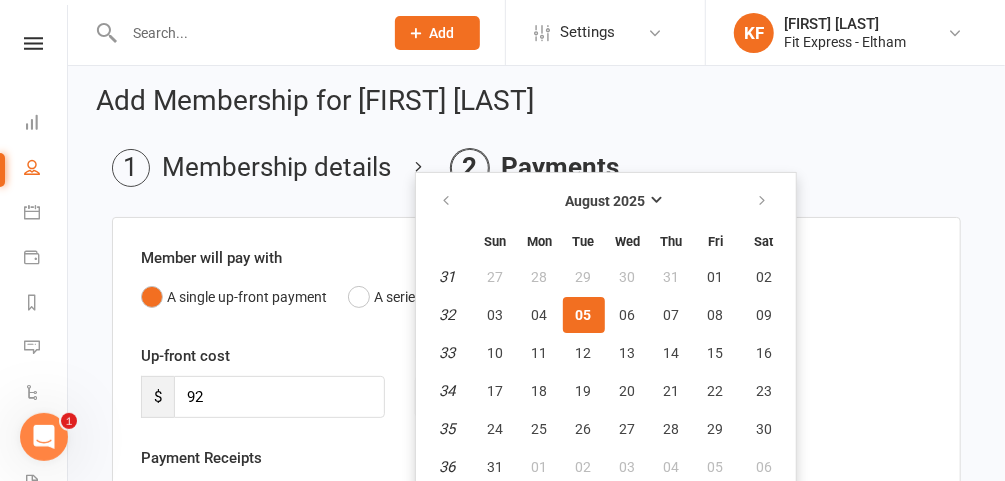 type on "06 Aug 2025" 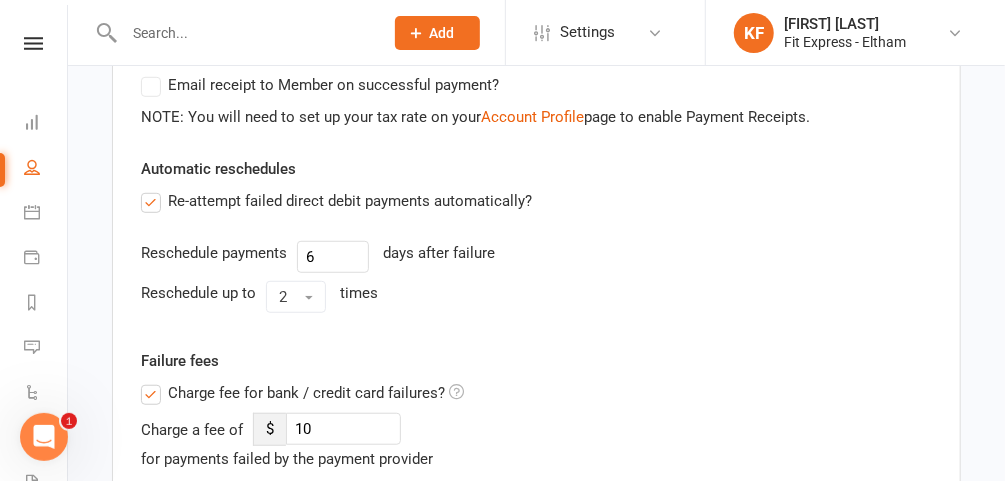 scroll, scrollTop: 422, scrollLeft: 0, axis: vertical 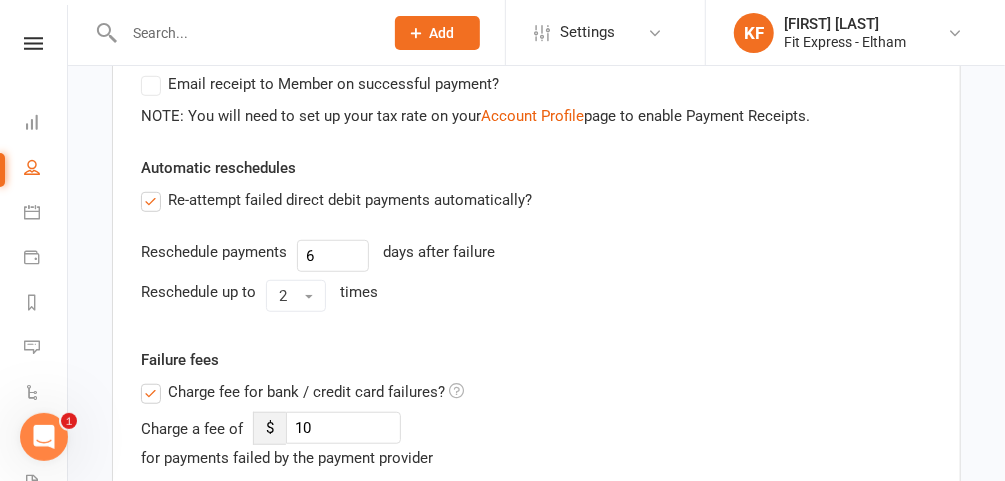 click on "Charge fee for bank / credit card failures?" at bounding box center (302, 392) 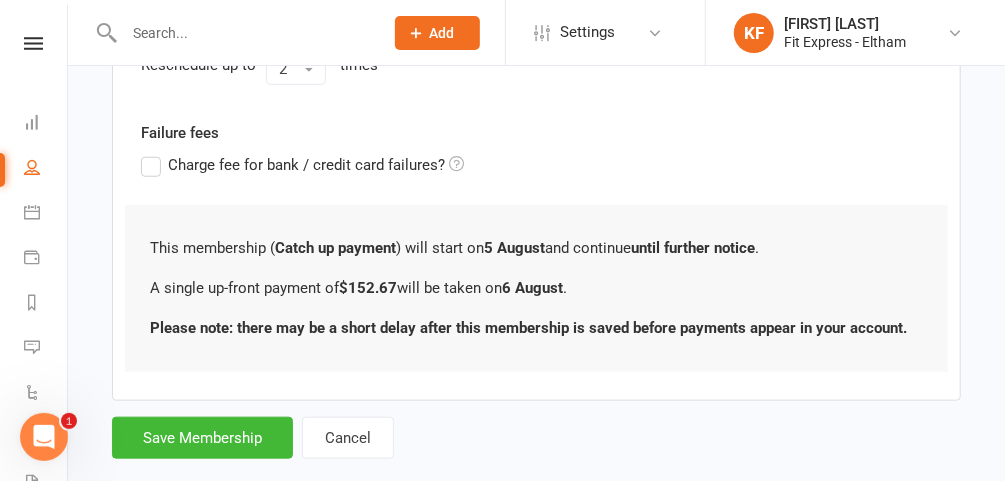scroll, scrollTop: 683, scrollLeft: 0, axis: vertical 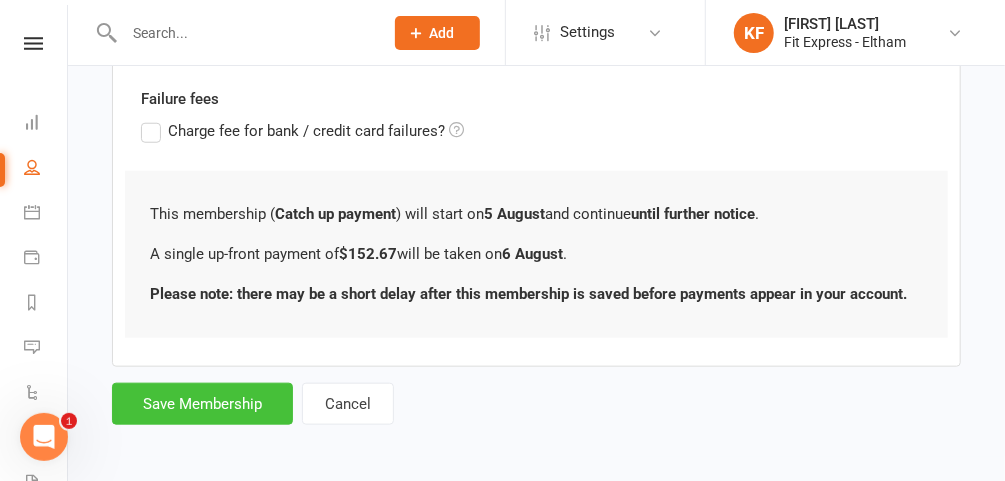 click on "Save Membership" at bounding box center [202, 404] 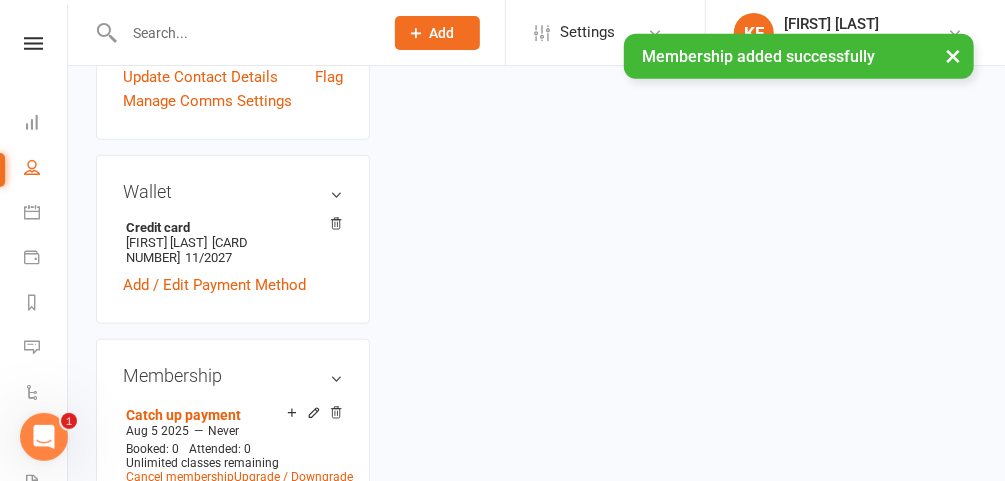 scroll, scrollTop: 0, scrollLeft: 0, axis: both 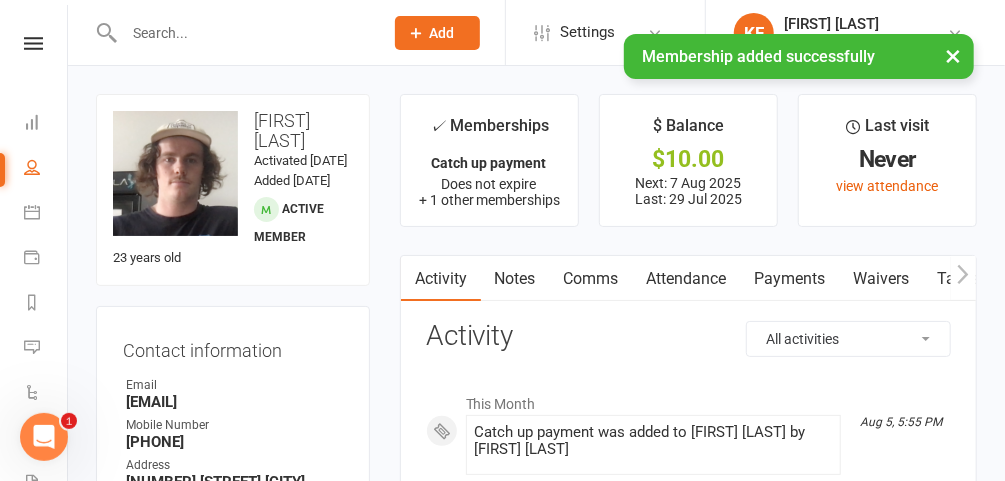 click on "Notes" at bounding box center (515, 279) 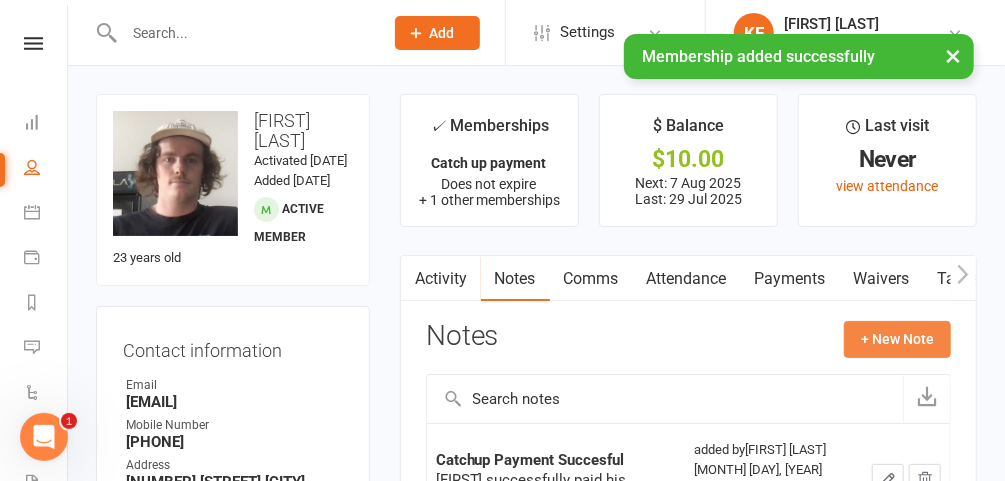 click on "+ New Note" at bounding box center (897, 339) 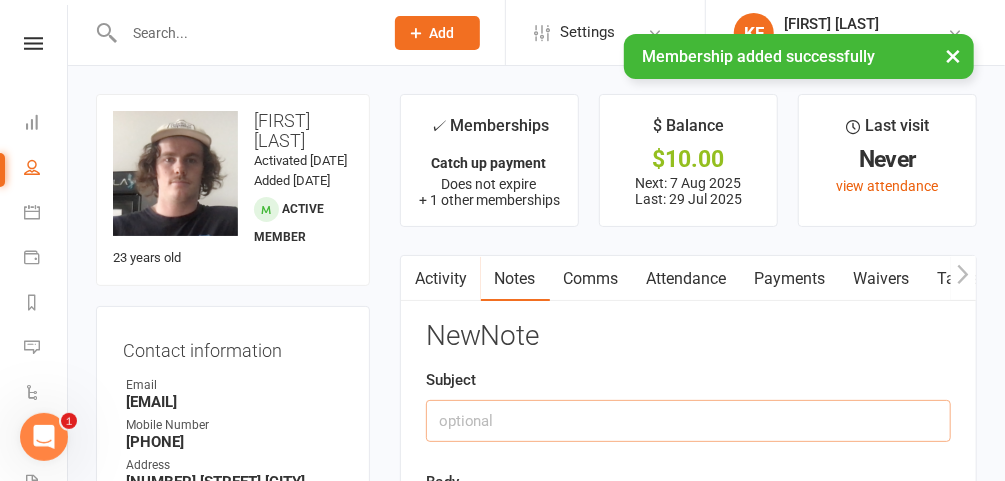click at bounding box center [688, 421] 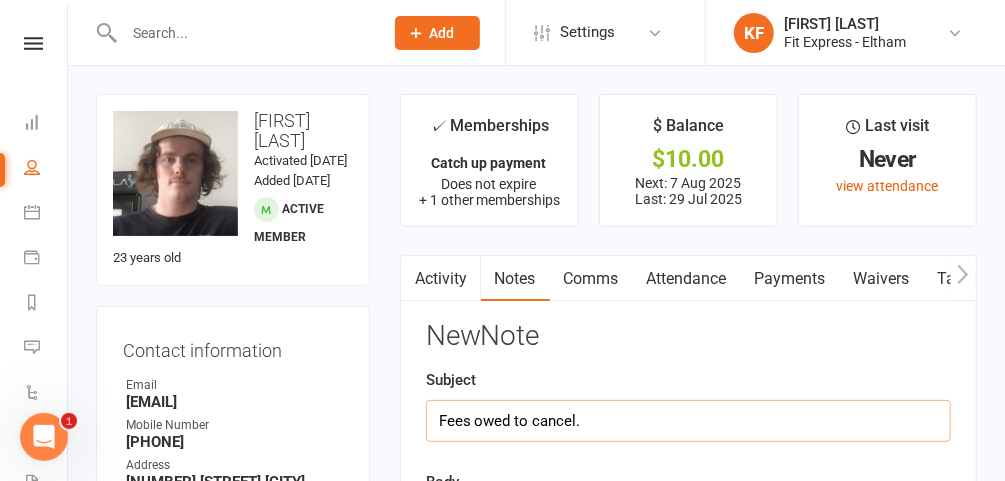 type on "Fees owed to cancel." 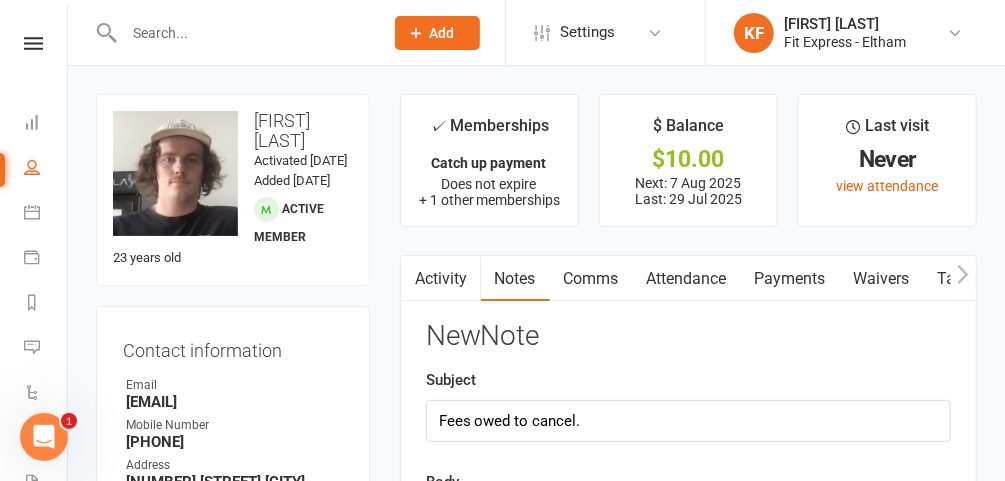 scroll, scrollTop: 140, scrollLeft: 0, axis: vertical 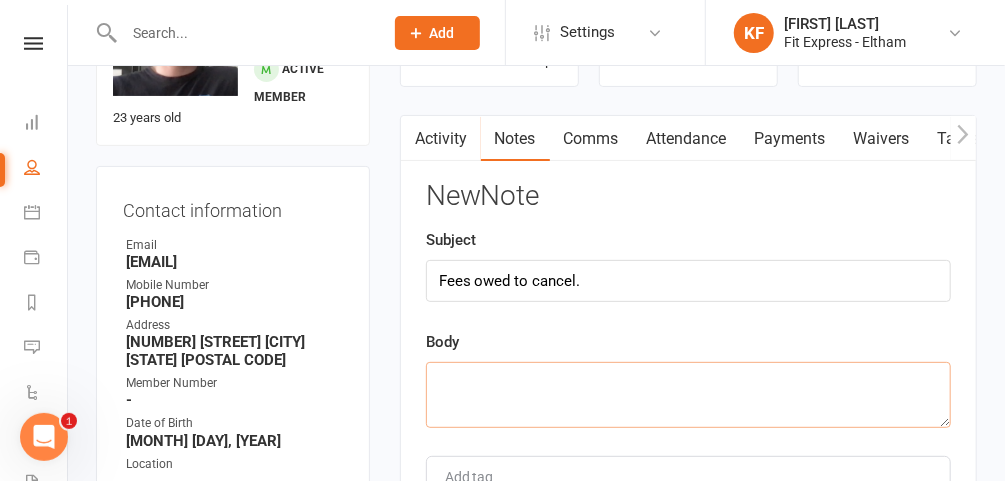 click at bounding box center [688, 395] 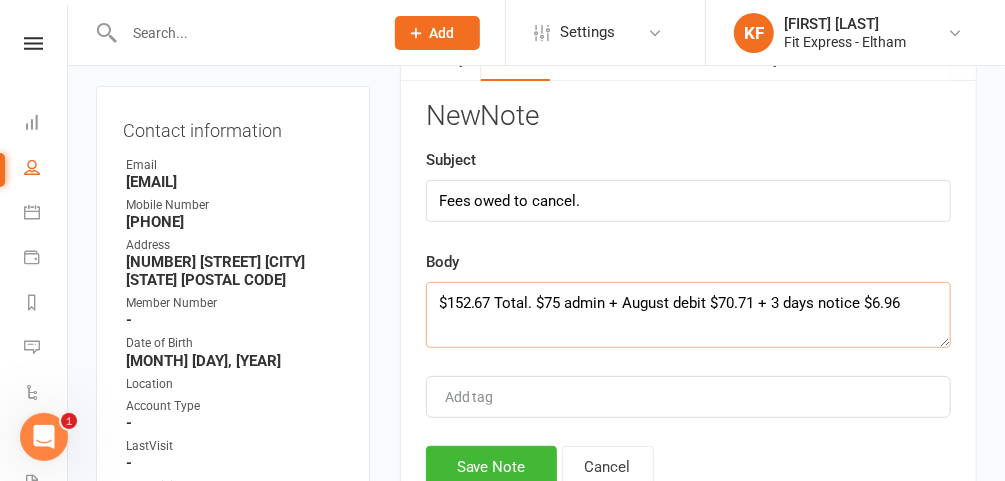 scroll, scrollTop: 223, scrollLeft: 0, axis: vertical 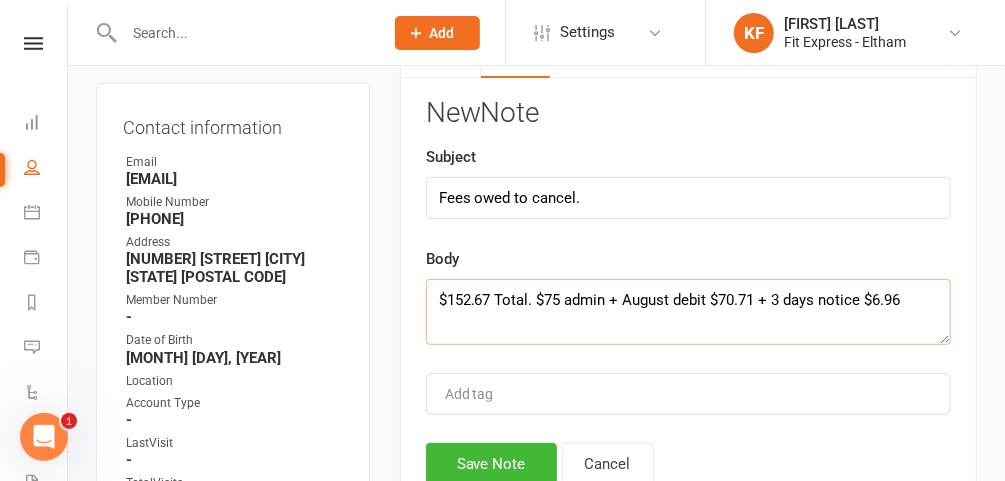 type on "$152.67 Total. $75 admin + August debit $70.71 + 3 days notice $6.96" 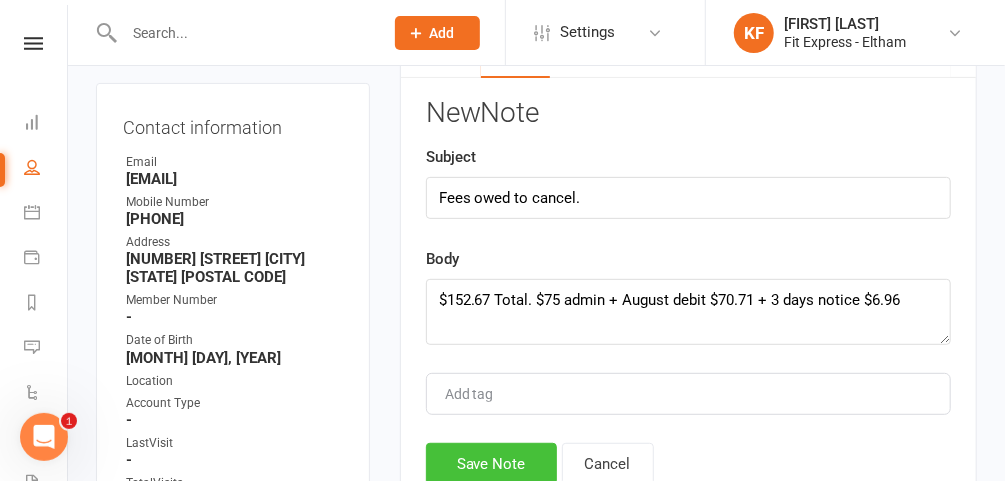 click on "Save Note" at bounding box center (491, 464) 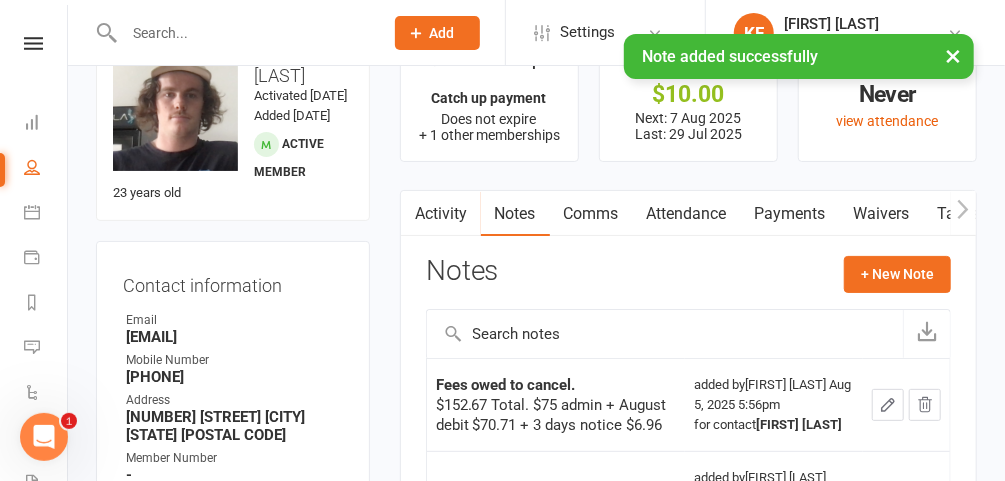 scroll, scrollTop: 0, scrollLeft: 0, axis: both 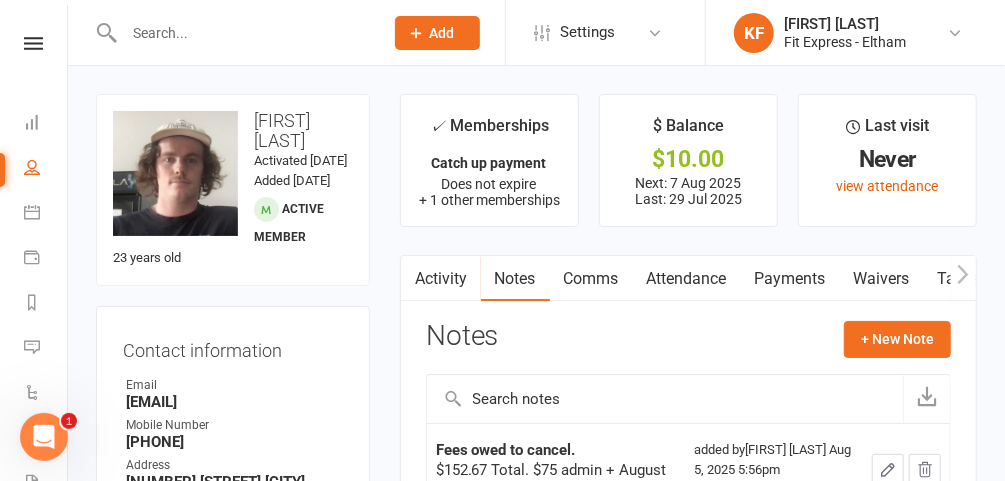 click at bounding box center [243, 33] 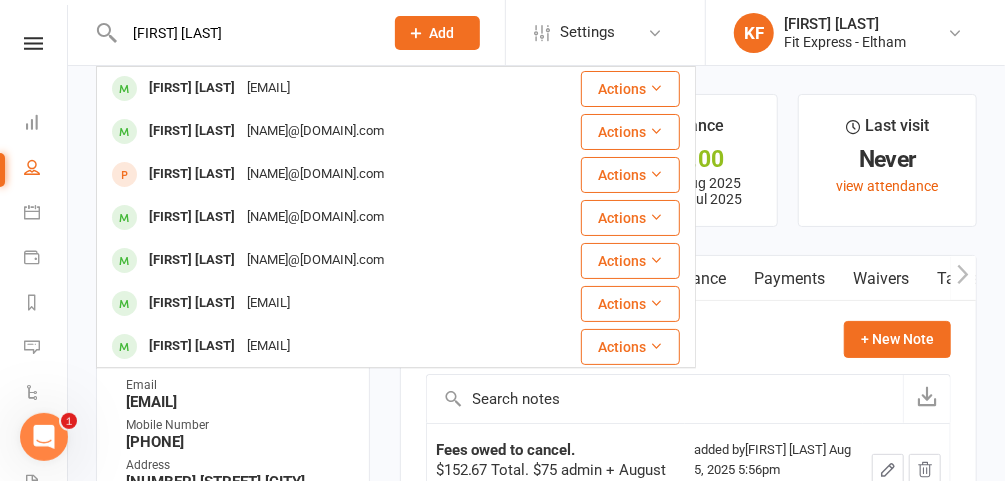 type on "abbey fra" 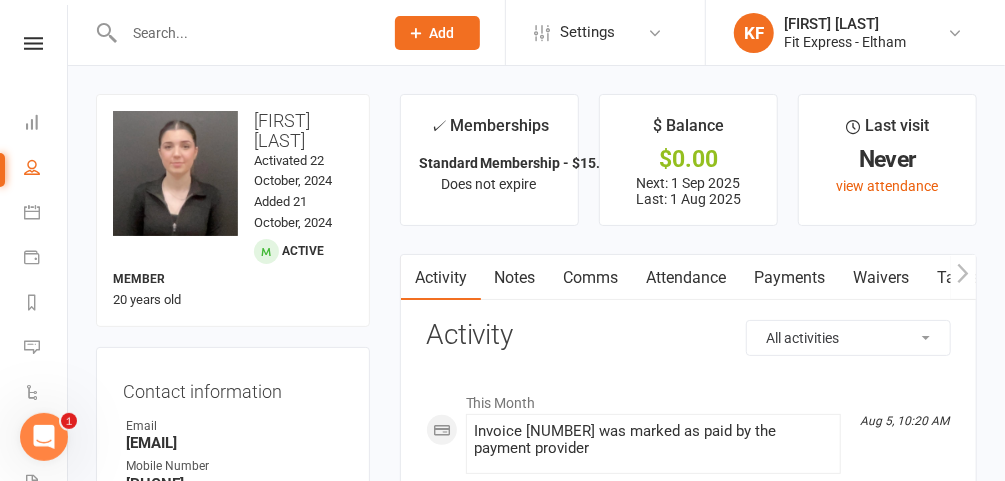 click on "Payments" at bounding box center (790, 278) 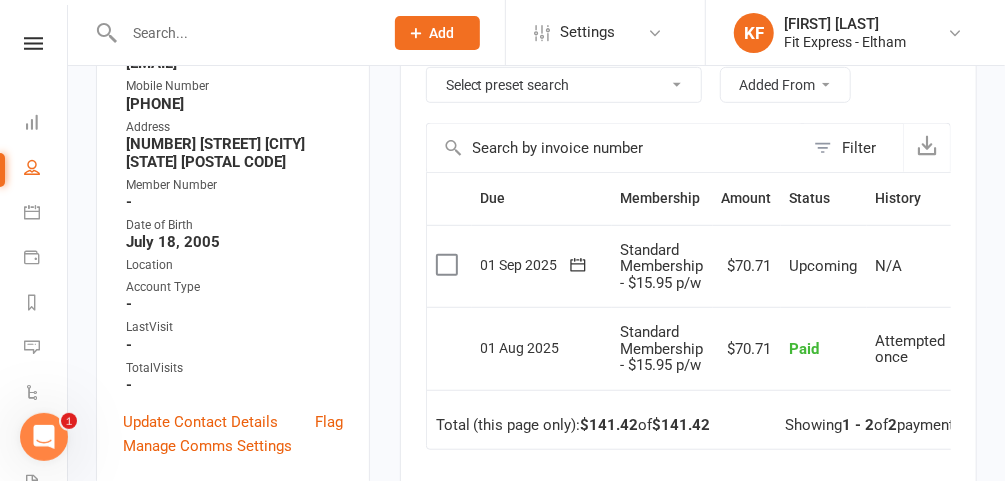 scroll, scrollTop: 0, scrollLeft: 0, axis: both 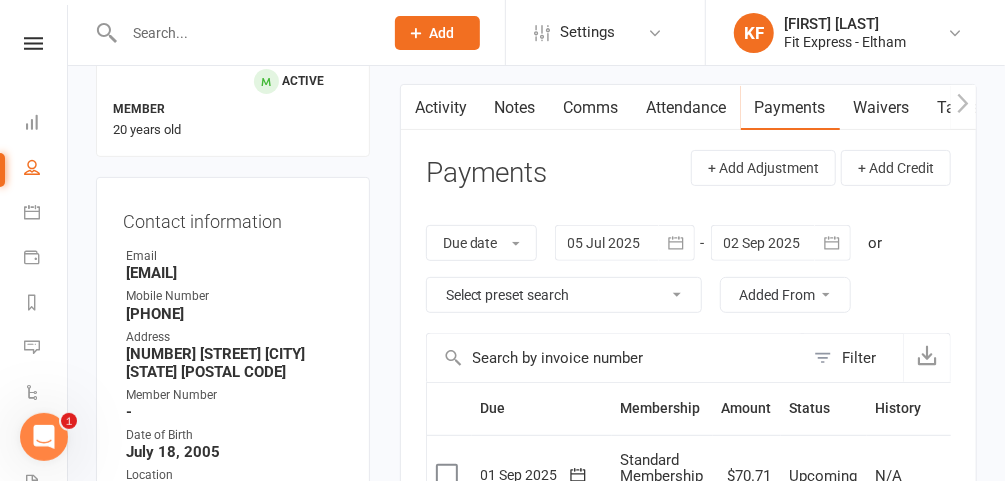 click at bounding box center (625, 243) 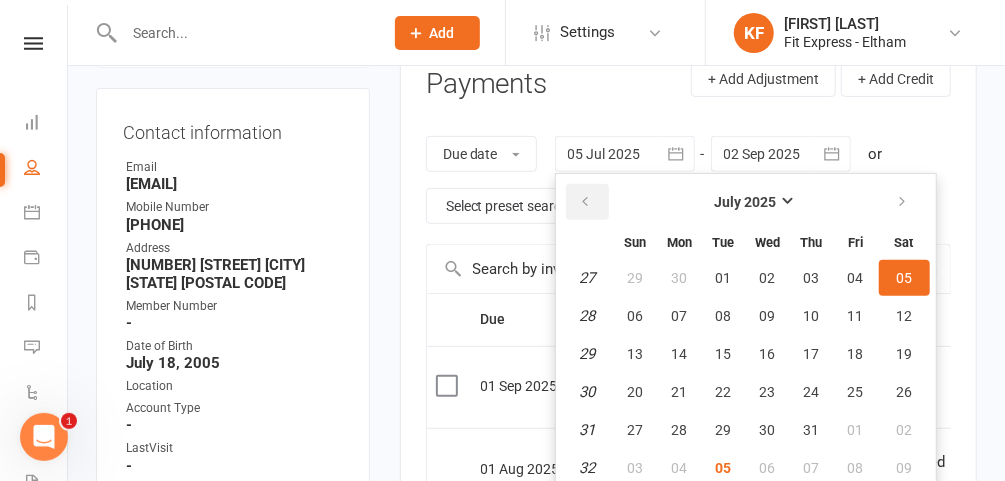 click at bounding box center (586, 202) 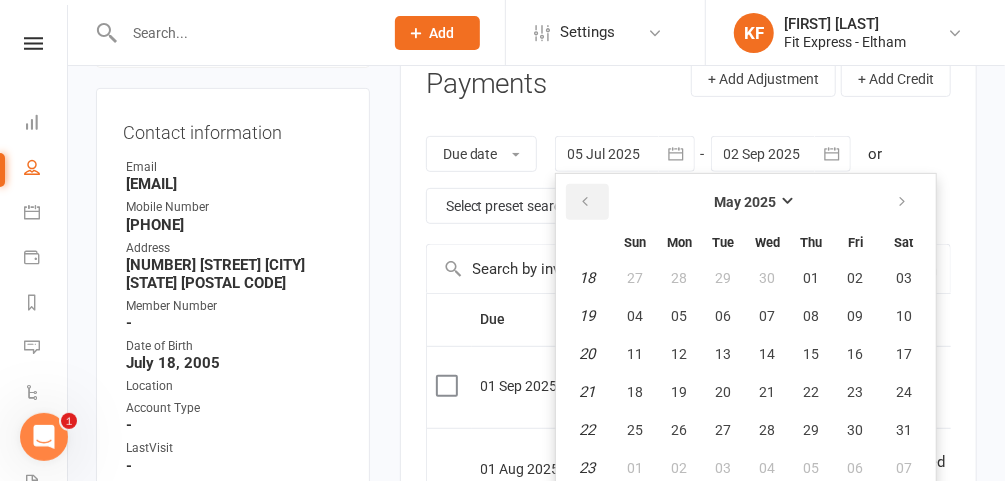 click at bounding box center (586, 202) 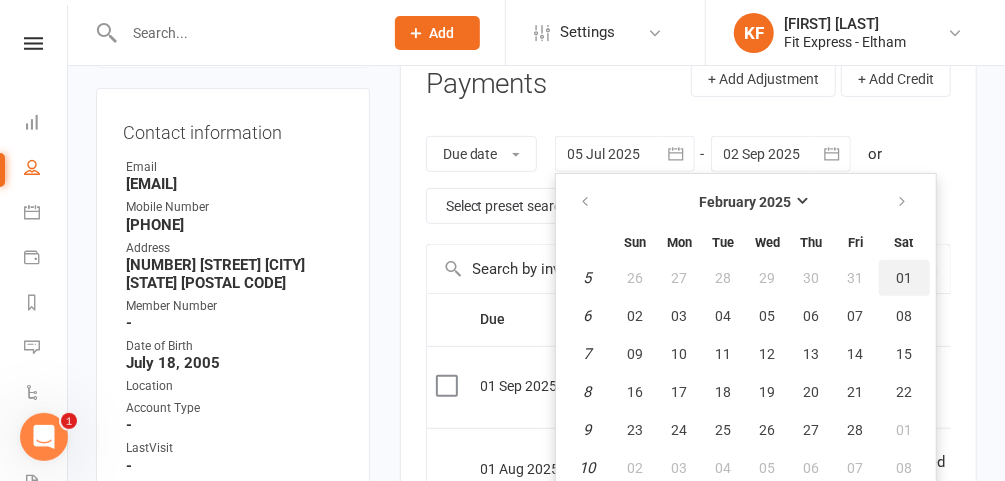 click on "01" at bounding box center [904, 278] 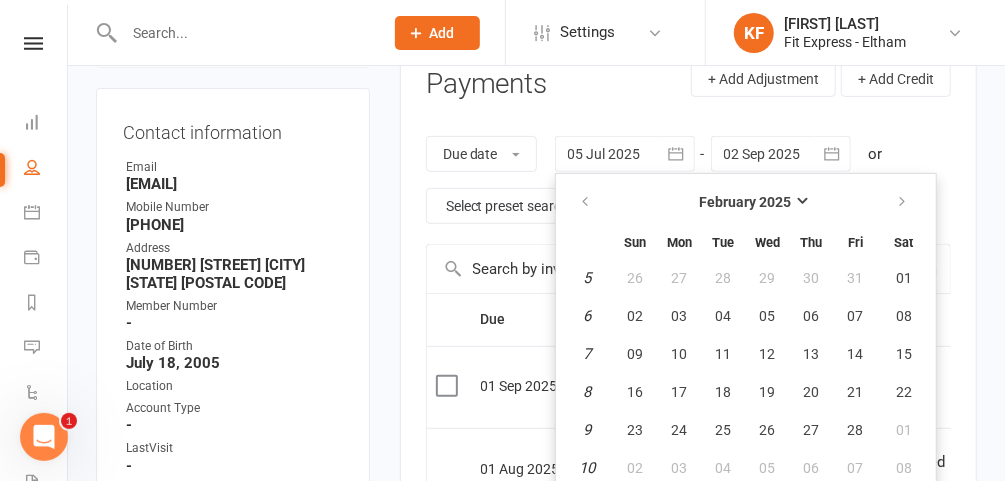 type on "01 Feb 2025" 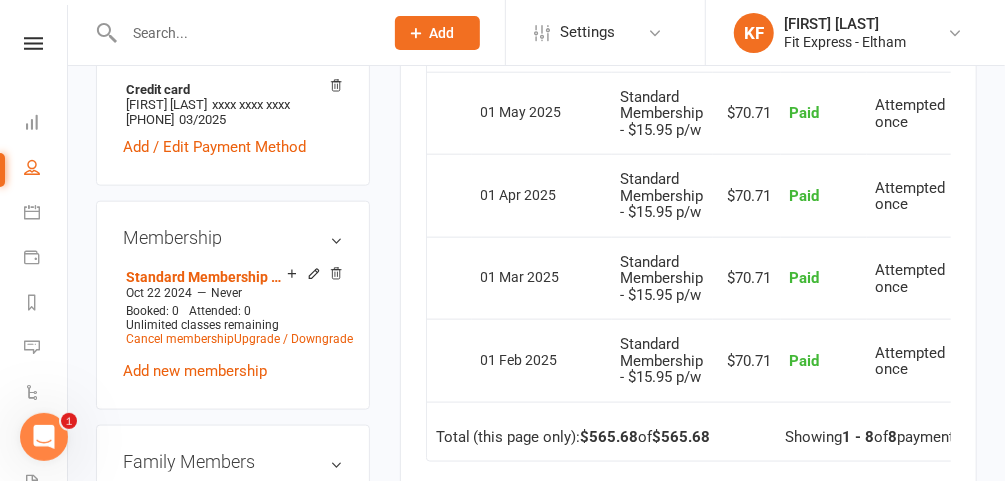scroll, scrollTop: 881, scrollLeft: 0, axis: vertical 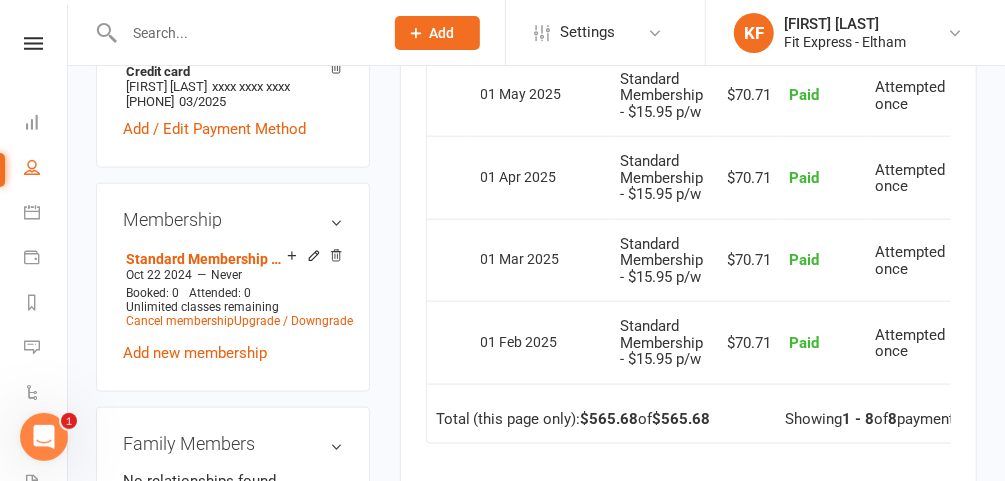 click 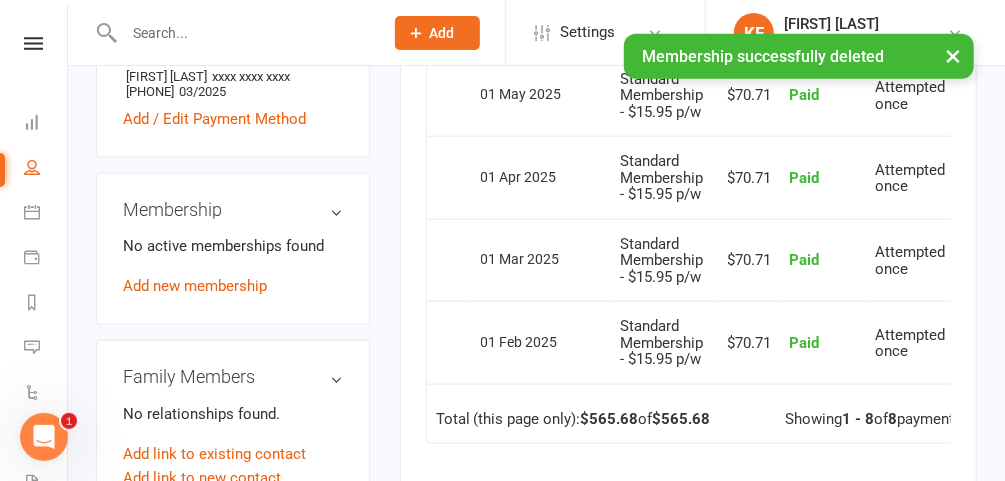 scroll, scrollTop: 870, scrollLeft: 0, axis: vertical 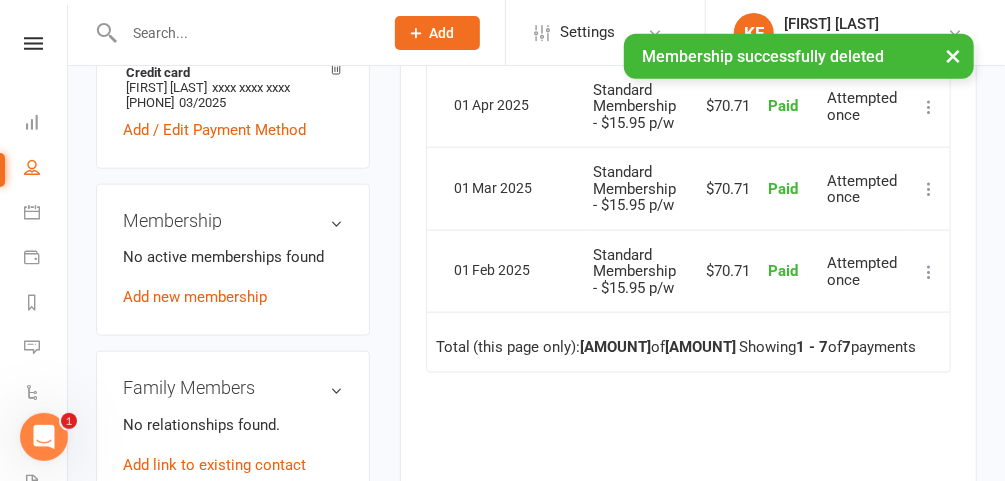 click on "Add new membership" at bounding box center [195, 297] 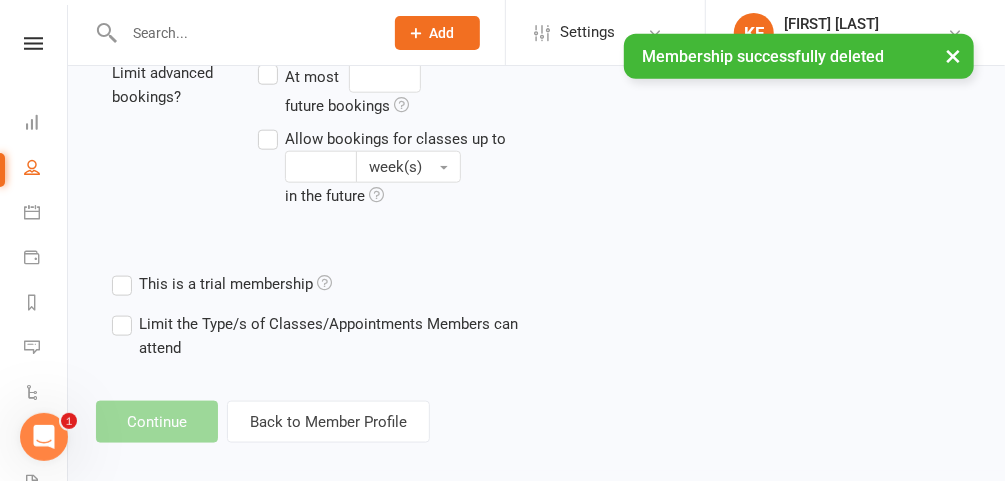 scroll, scrollTop: 0, scrollLeft: 0, axis: both 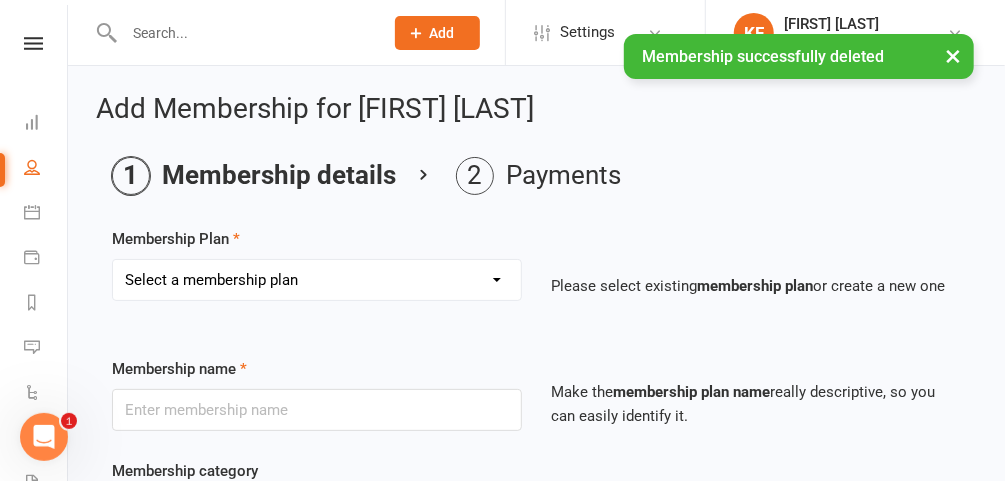 click on "Select a membership plan Create new Membership Plan $12.50 P/W Standard Membership One Month - Paid in full ($135) Three Months - Paid in full ($300) Six Months - Paid in full ($510) Twelve Months -  Paid in full ($865) $14.50 P/W - Multi Club Membership Fitness passport membership Personal trainer rental Free trial completed 2 for 1 secondary member details 4 Months PIA Comp Membership Crossfit Membership Groupon trial membership Local traders 1 month FREE trial NO ADMIN FEE - Heidelberg gym rollover membership SUMMER SPECIAL - 3 month minimum term BLACKLISTED MEMBER Autumn PROMO 1 month gym only - $75 paid in full Autumn PROMO 1month gym plus group PT - $85 paid in full $499 PROMO upfront 12 month membership Catch up payment Standard Membership - $15.95 p/w Multi club membership - $17.75 p/w promotional free MEMBERSHIP 15.50 fee increase 15.50 multi club fee increase Summer Special 2021 - 4 Month Minimum Term Summer Special 2021 - 6 Month Minimum Term Member Referral Summer Special 1 Month FREE - $13.95 p/w" at bounding box center (317, 280) 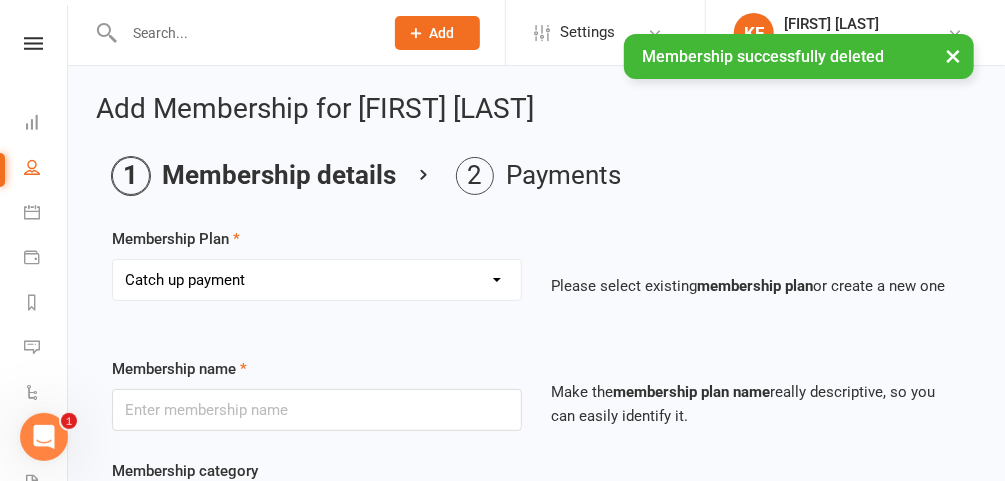 click on "Select a membership plan Create new Membership Plan $12.50 P/W Standard Membership One Month - Paid in full ($135) Three Months - Paid in full ($300) Six Months - Paid in full ($510) Twelve Months -  Paid in full ($865) $14.50 P/W - Multi Club Membership Fitness passport membership Personal trainer rental Free trial completed 2 for 1 secondary member details 4 Months PIA Comp Membership Crossfit Membership Groupon trial membership Local traders 1 month FREE trial NO ADMIN FEE - Heidelberg gym rollover membership SUMMER SPECIAL - 3 month minimum term BLACKLISTED MEMBER Autumn PROMO 1 month gym only - $75 paid in full Autumn PROMO 1month gym plus group PT - $85 paid in full $499 PROMO upfront 12 month membership Catch up payment Standard Membership - $15.95 p/w Multi club membership - $17.75 p/w promotional free MEMBERSHIP 15.50 fee increase 15.50 multi club fee increase Summer Special 2021 - 4 Month Minimum Term Summer Special 2021 - 6 Month Minimum Term Member Referral Summer Special 1 Month FREE - $13.95 p/w" at bounding box center (317, 280) 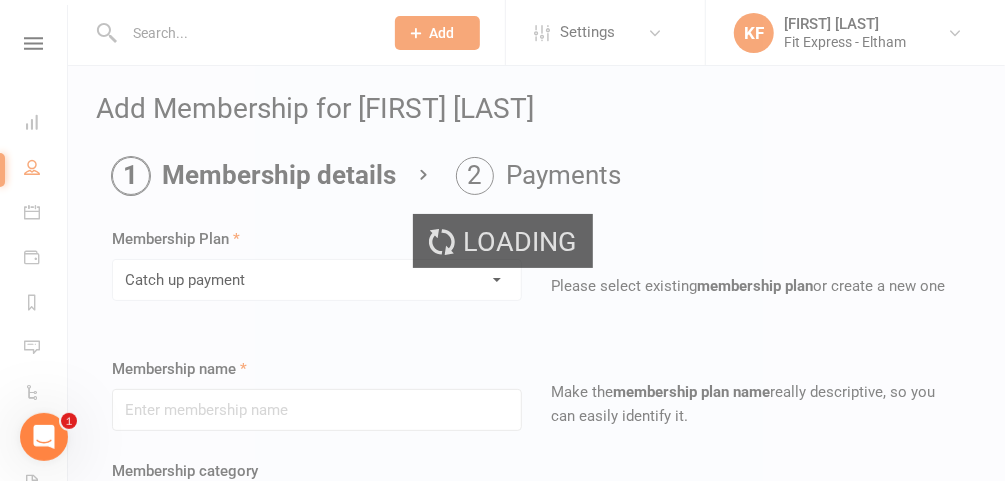 type on "Catch up payment" 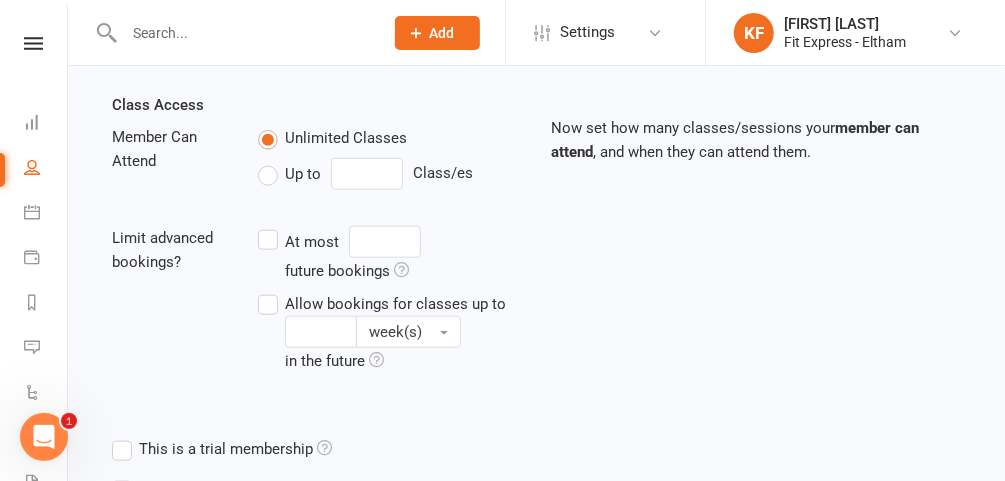 scroll, scrollTop: 906, scrollLeft: 0, axis: vertical 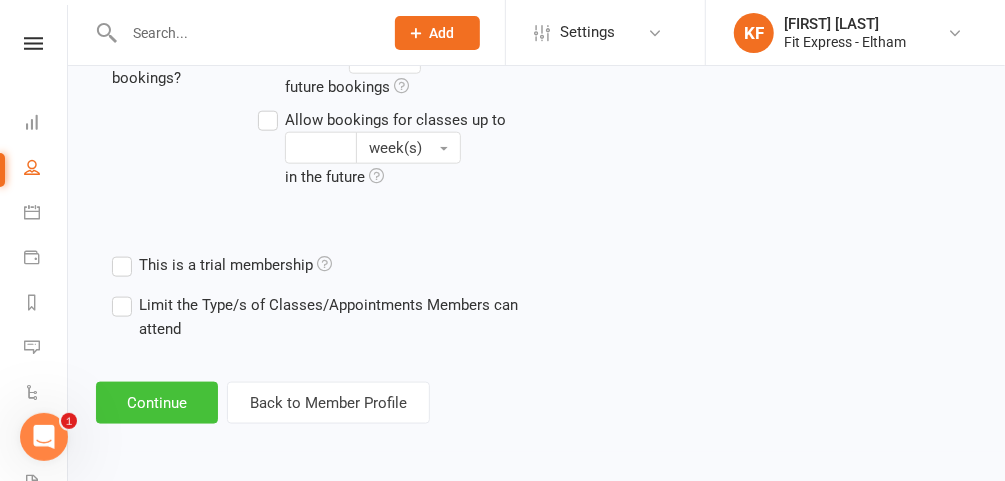 click on "Continue" at bounding box center [157, 403] 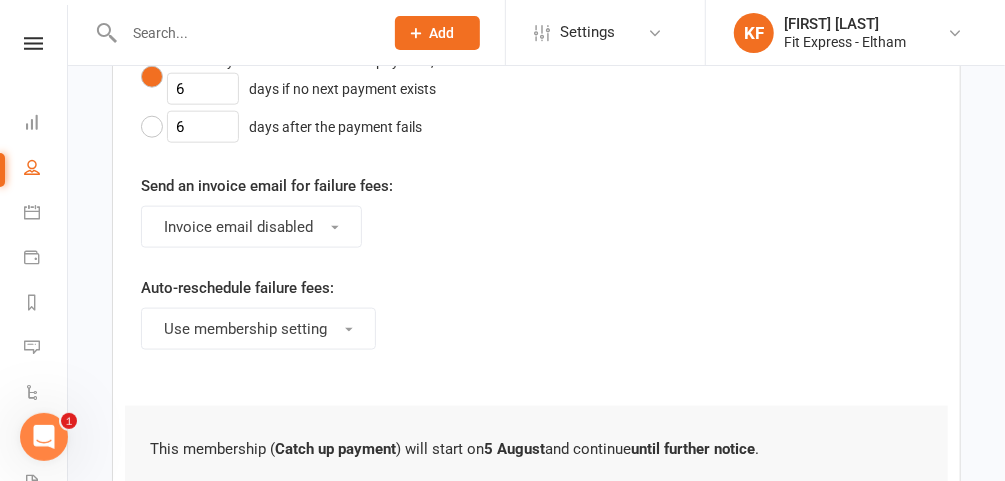 scroll, scrollTop: 0, scrollLeft: 0, axis: both 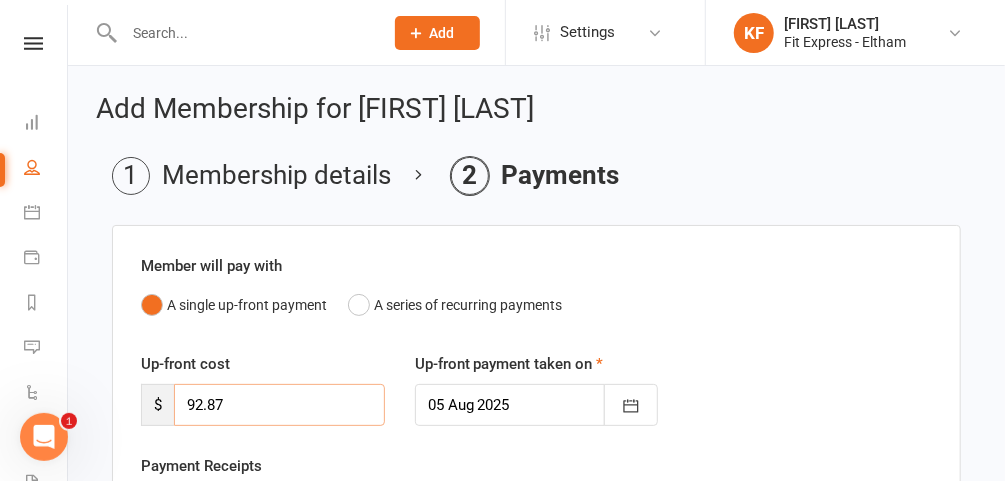click on "92.87" at bounding box center [279, 405] 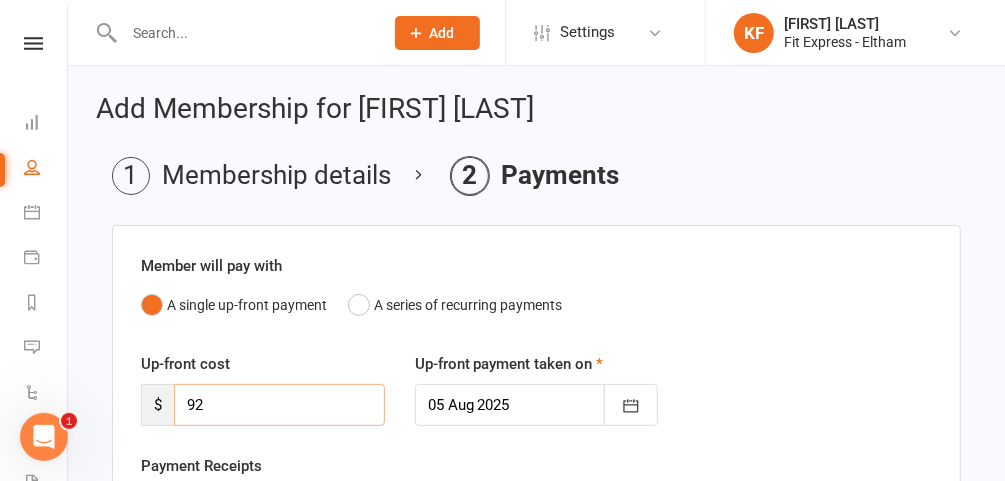 type on "9" 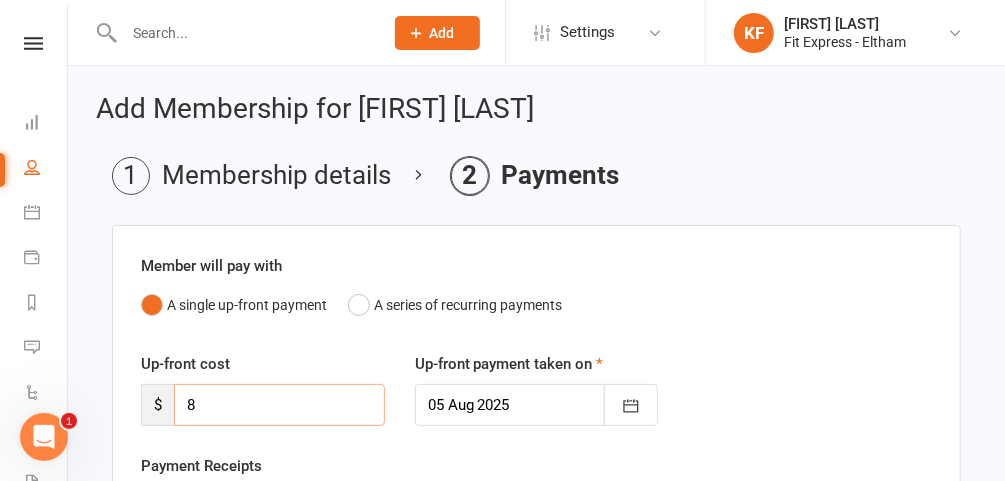 type on "8" 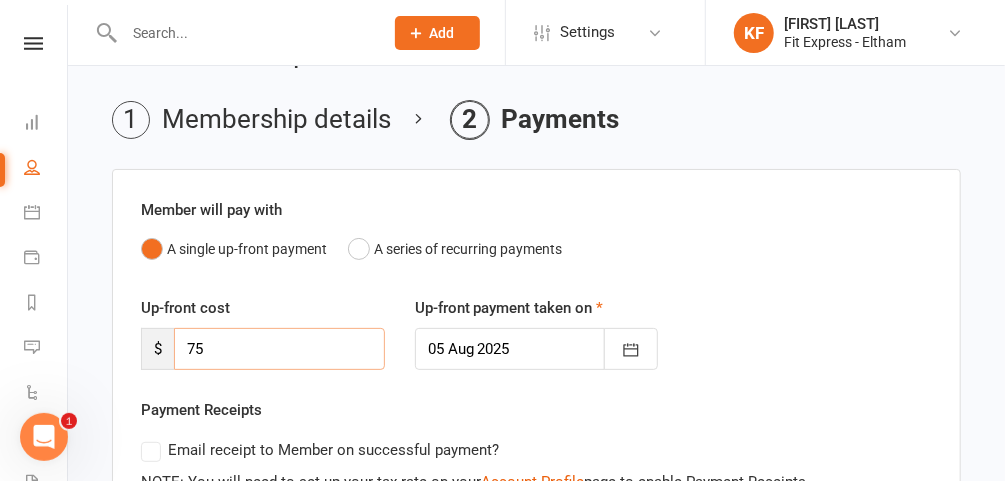 scroll, scrollTop: 57, scrollLeft: 0, axis: vertical 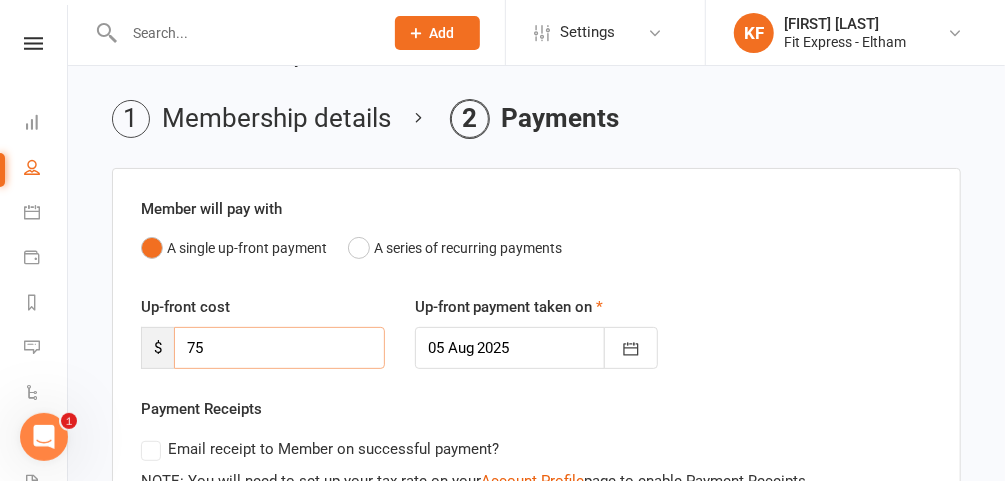 type on "75" 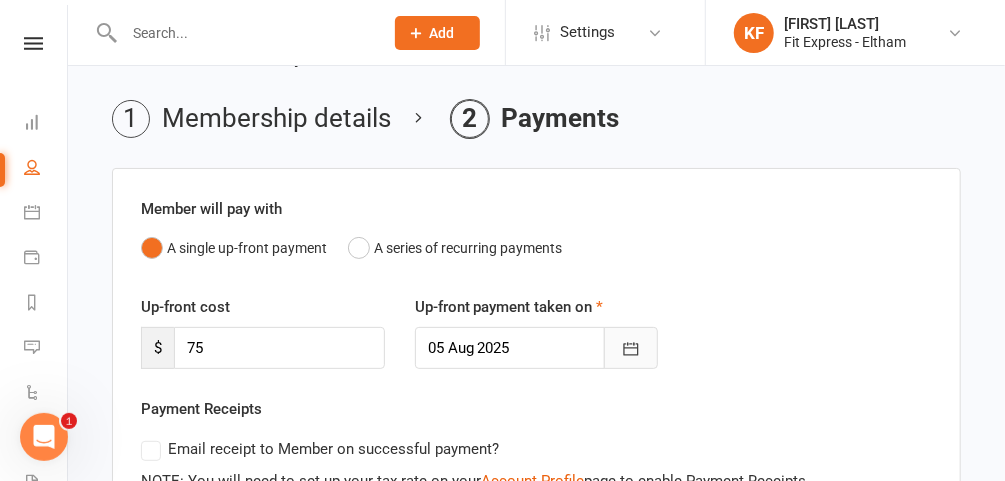 click 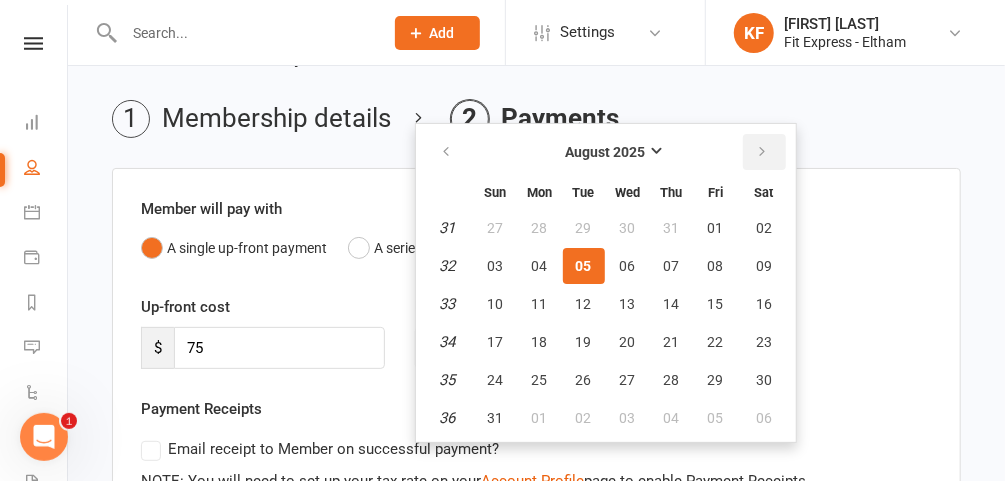 click at bounding box center (763, 152) 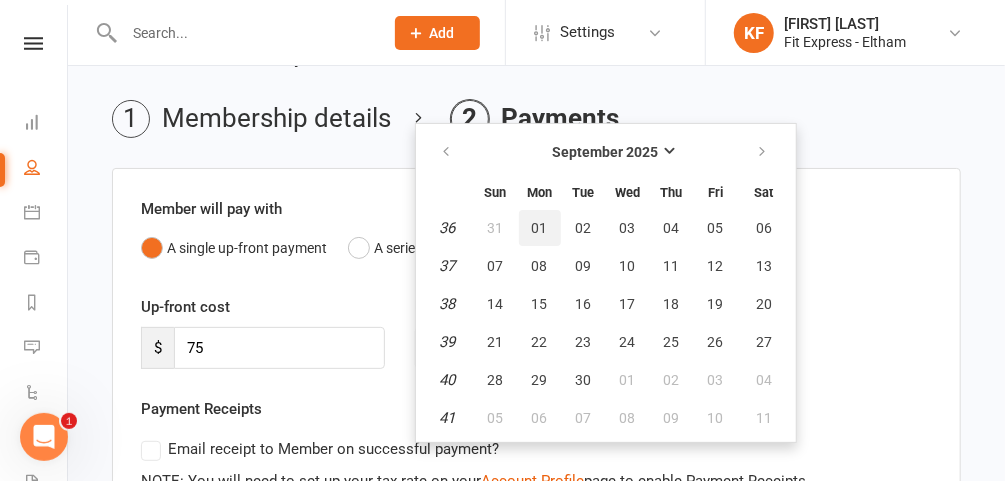 click on "01" at bounding box center [540, 228] 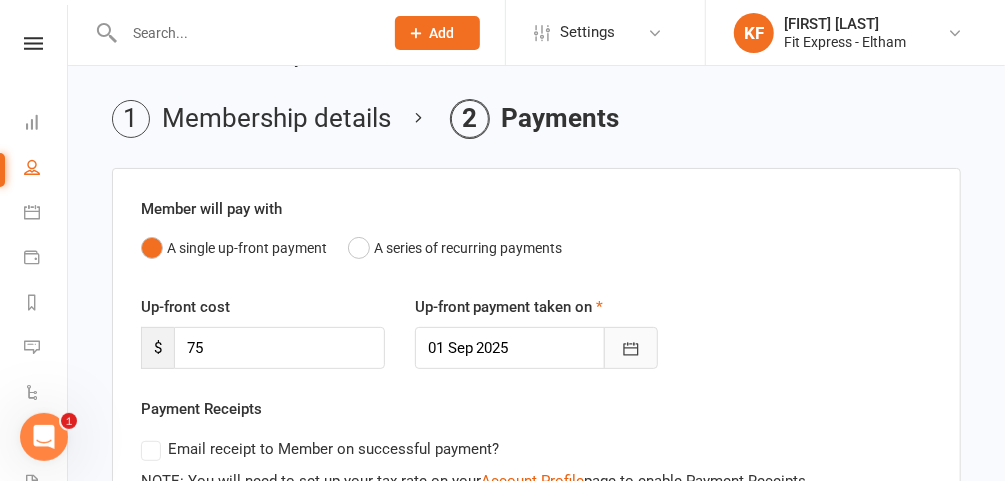 click at bounding box center [631, 348] 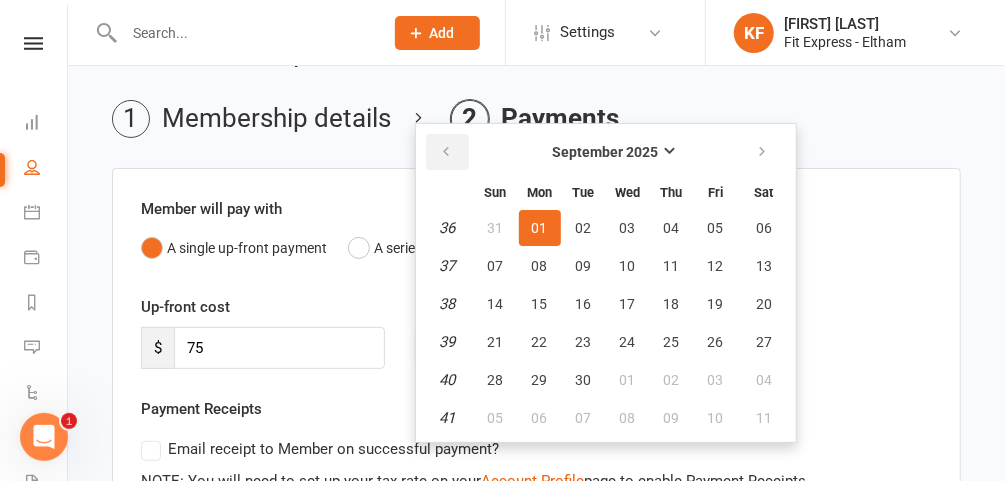 click at bounding box center (446, 152) 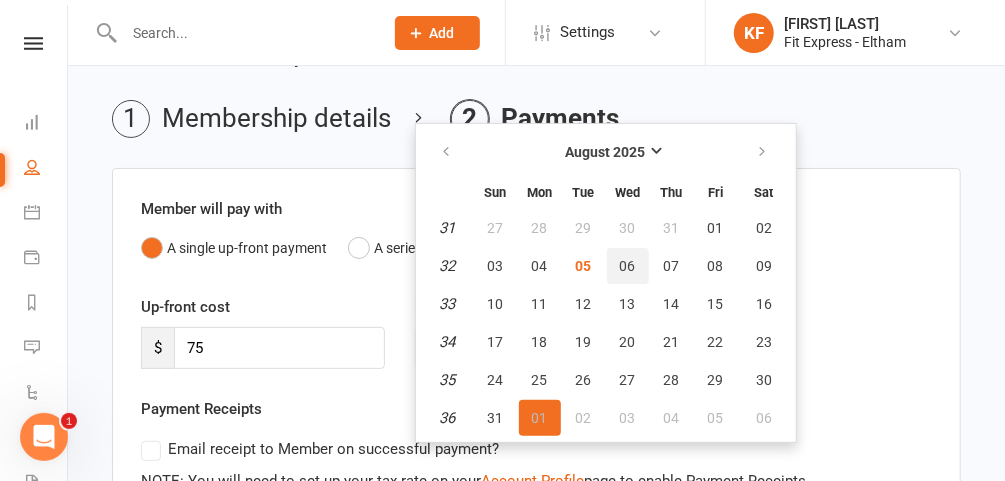 click on "06" at bounding box center [628, 266] 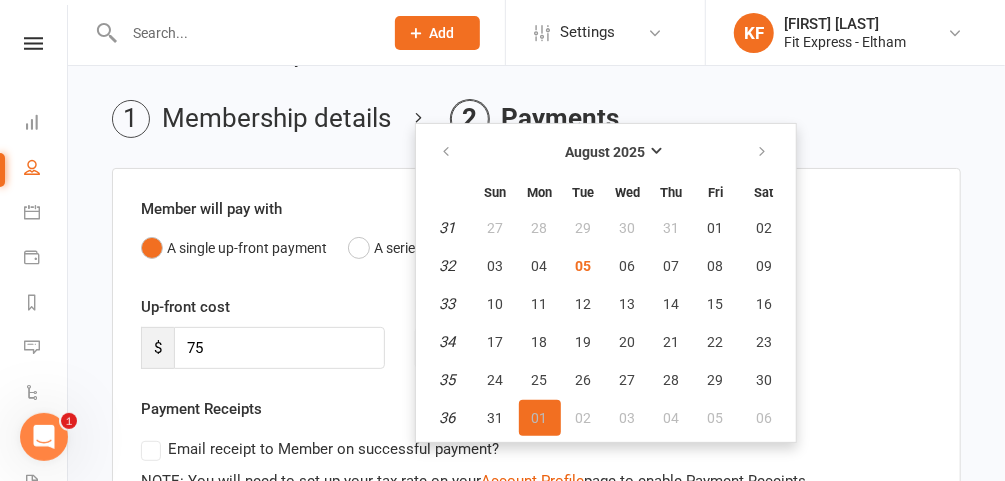 type on "06 Aug 2025" 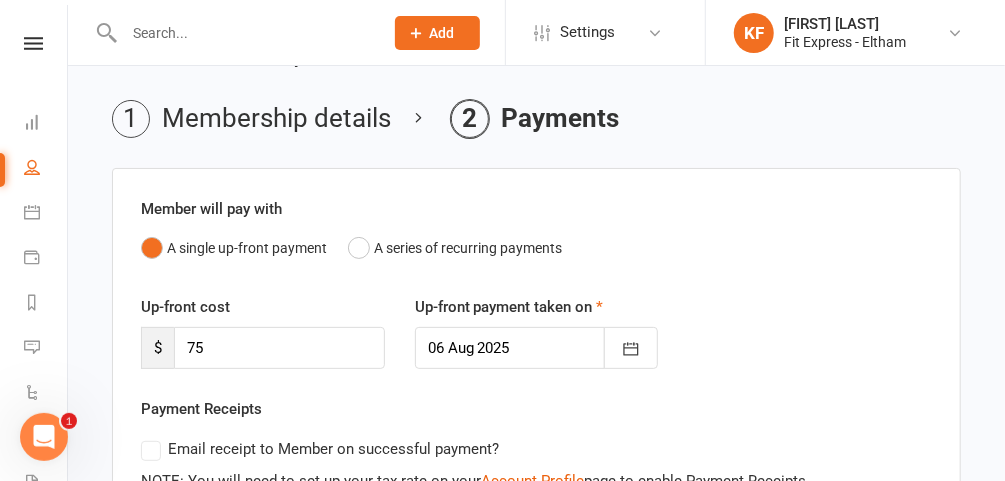 click on "Member will pay with A single up-front payment A series of recurring payments Up-front cost  $ 75 Up-front payment taken on 06 Aug 2025
August 2025
Sun Mon Tue Wed Thu Fri Sat
31
27
28
29
30
31
01
02
32
03
04
05
06
07
08
09
33
10
11
12
13
14
15
16
34
17
18
19
20
21
22
23
35
24
25" at bounding box center (536, 809) 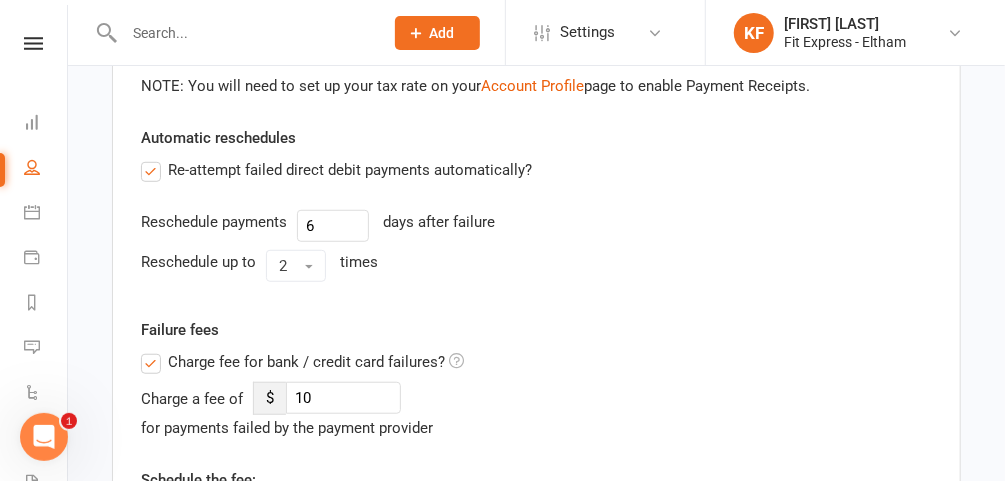 scroll, scrollTop: 456, scrollLeft: 0, axis: vertical 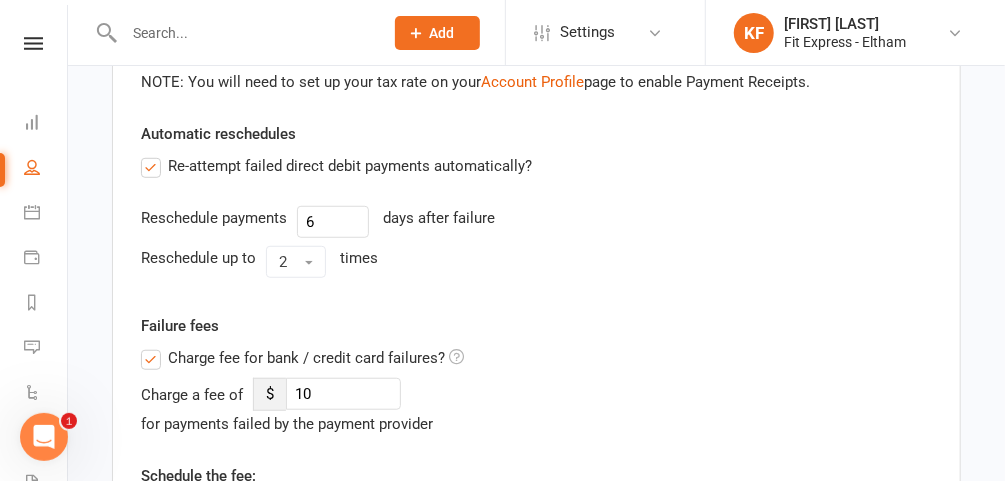 click on "Charge fee for bank / credit card failures?" at bounding box center (302, 358) 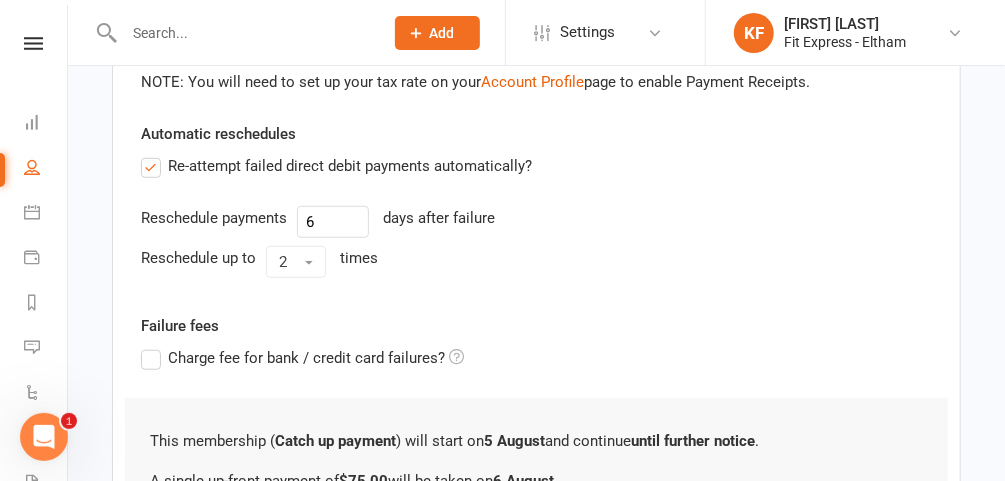 scroll, scrollTop: 683, scrollLeft: 0, axis: vertical 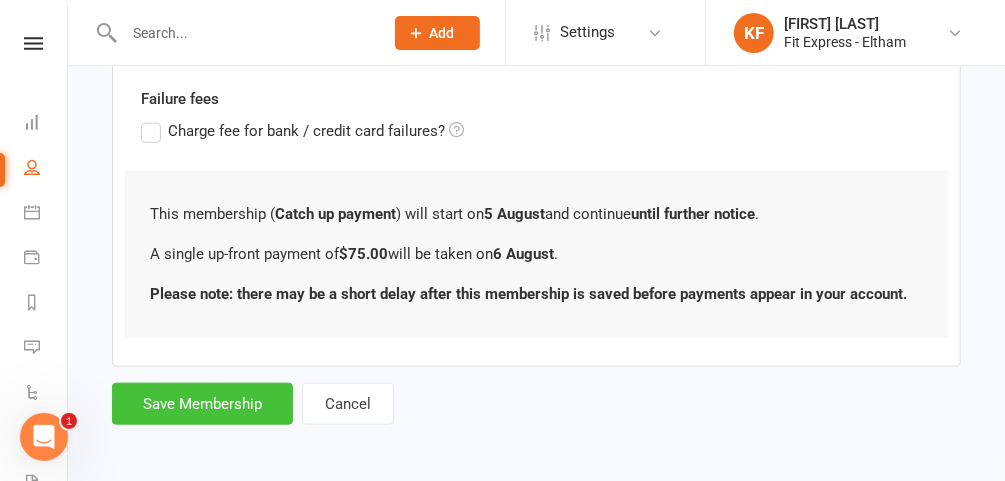 click on "Save Membership" at bounding box center (202, 404) 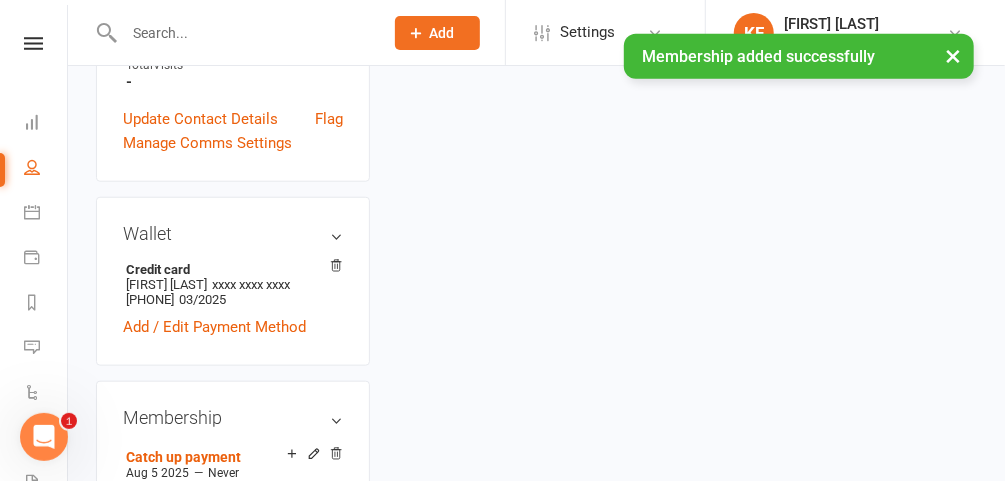 scroll, scrollTop: 0, scrollLeft: 0, axis: both 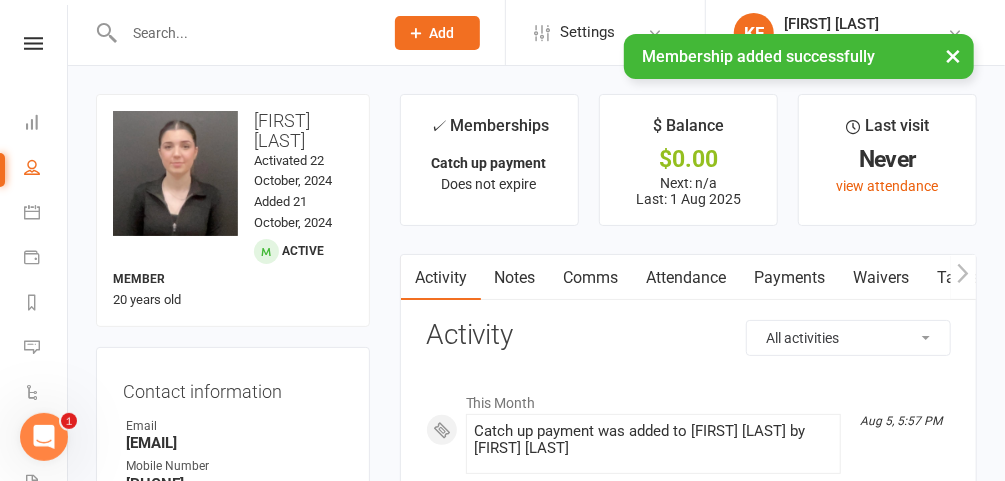 click on "Notes" at bounding box center (515, 278) 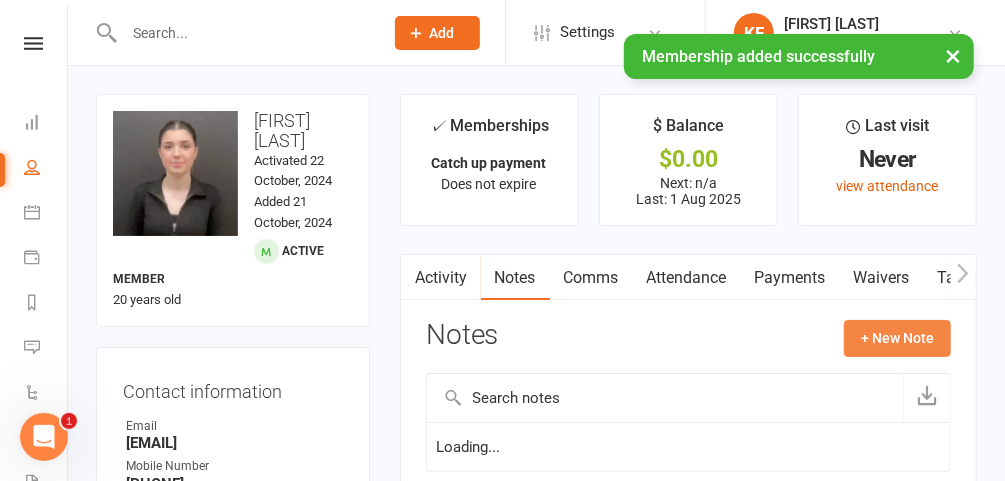 click on "+ New Note" at bounding box center (897, 338) 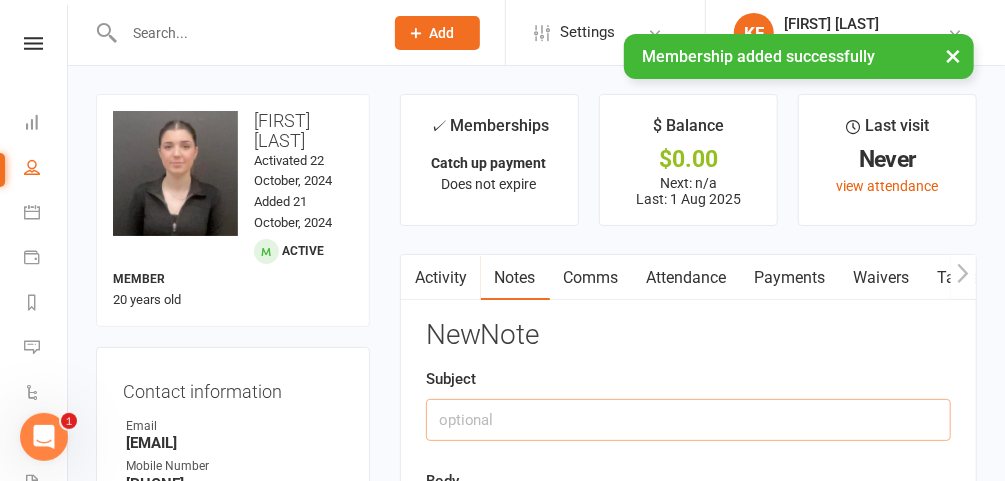 click at bounding box center [688, 420] 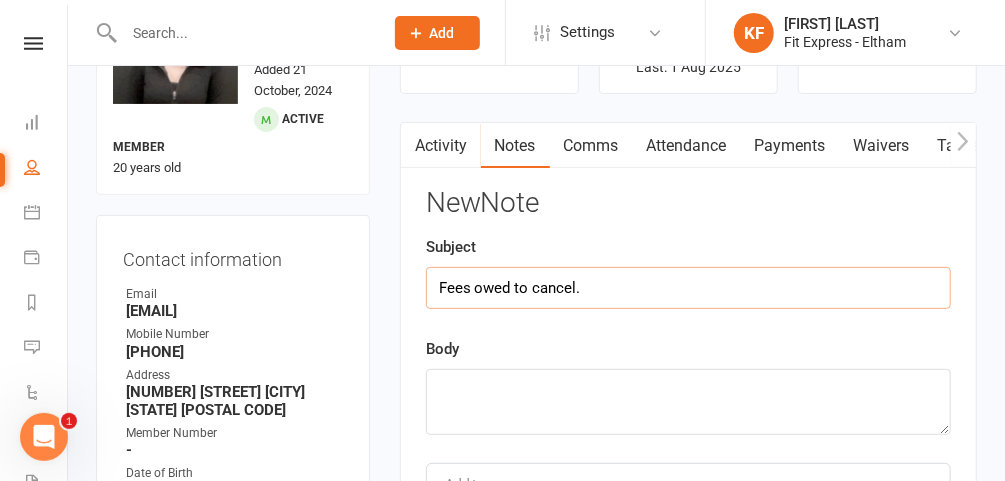 scroll, scrollTop: 132, scrollLeft: 0, axis: vertical 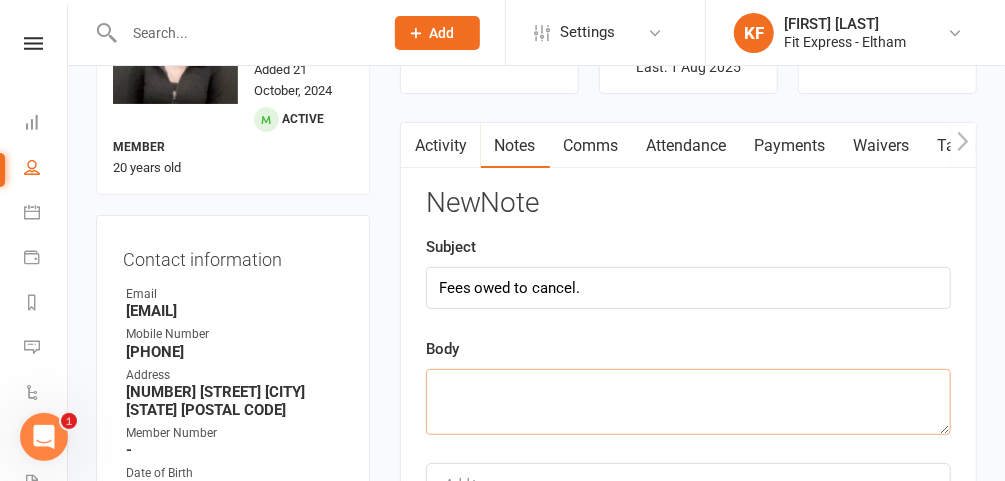 click at bounding box center (688, 402) 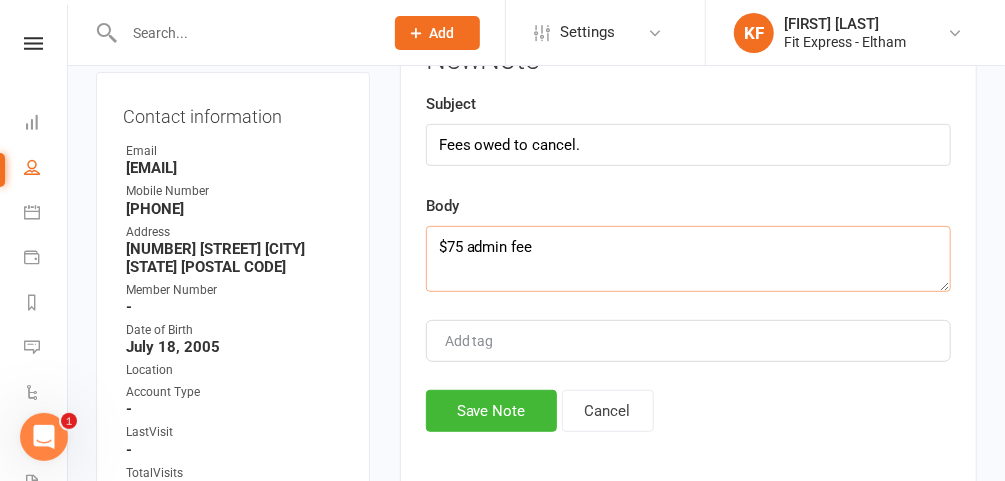 scroll, scrollTop: 287, scrollLeft: 0, axis: vertical 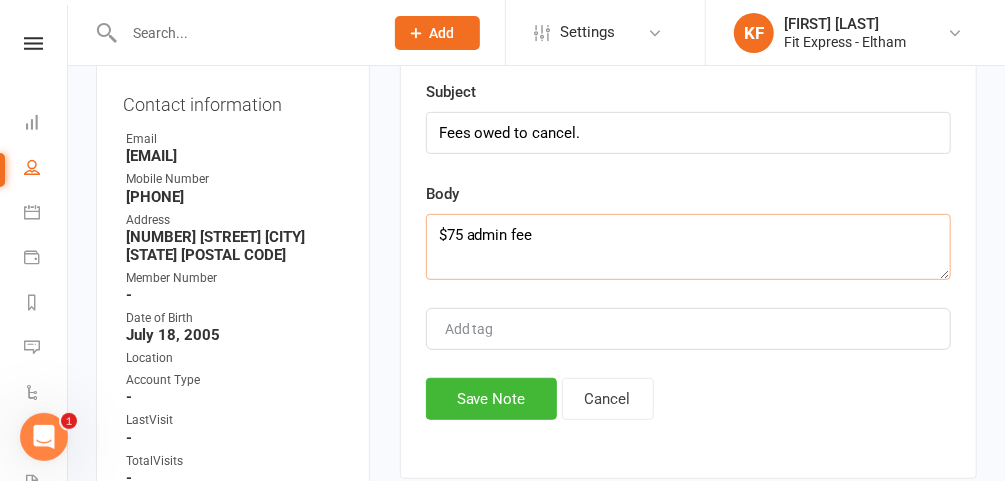 type on "$75 admin fee" 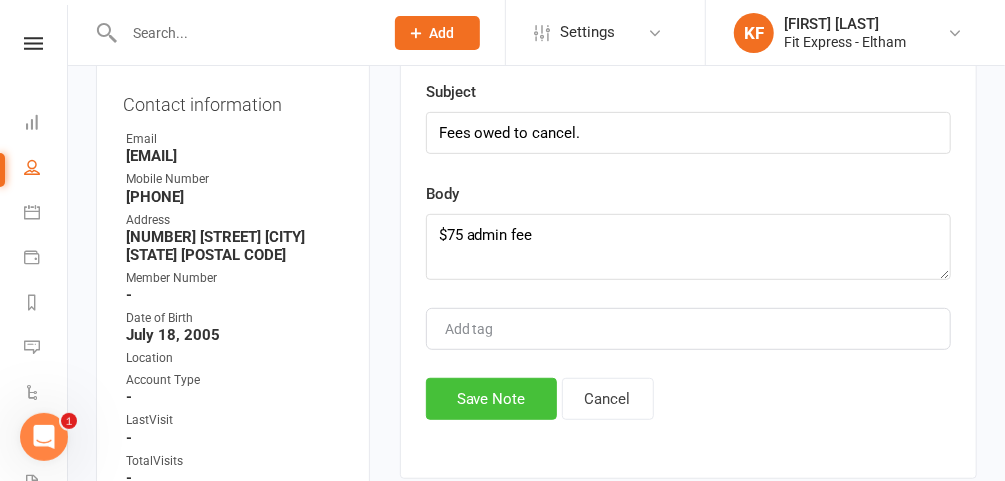 click on "Save Note" at bounding box center [491, 399] 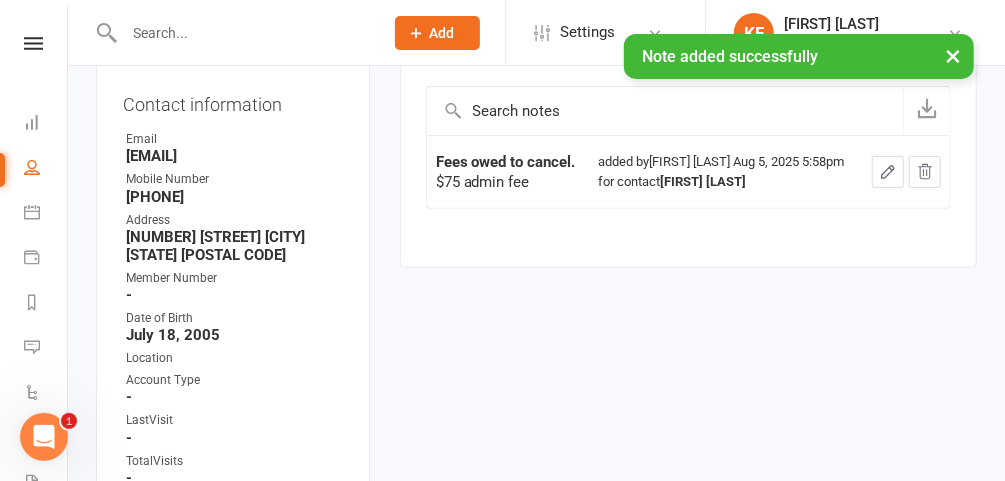 scroll, scrollTop: 0, scrollLeft: 0, axis: both 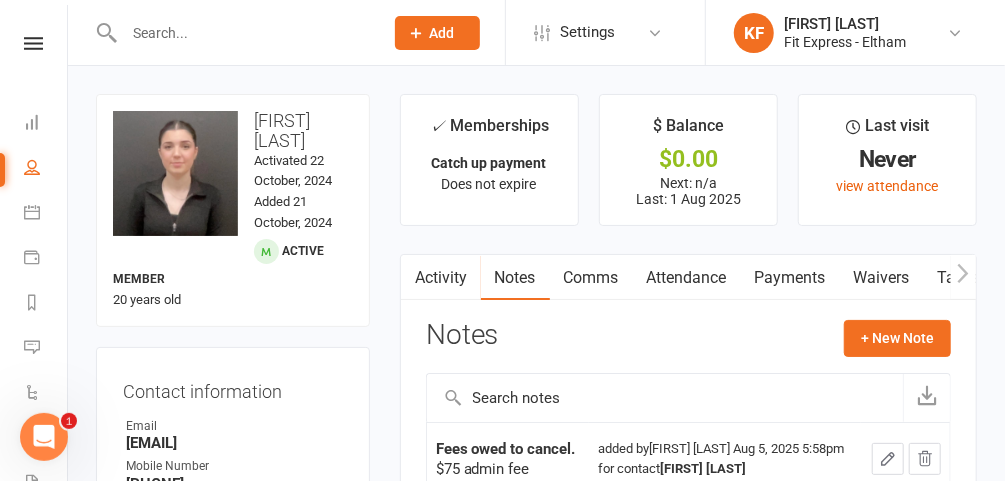 click at bounding box center [243, 33] 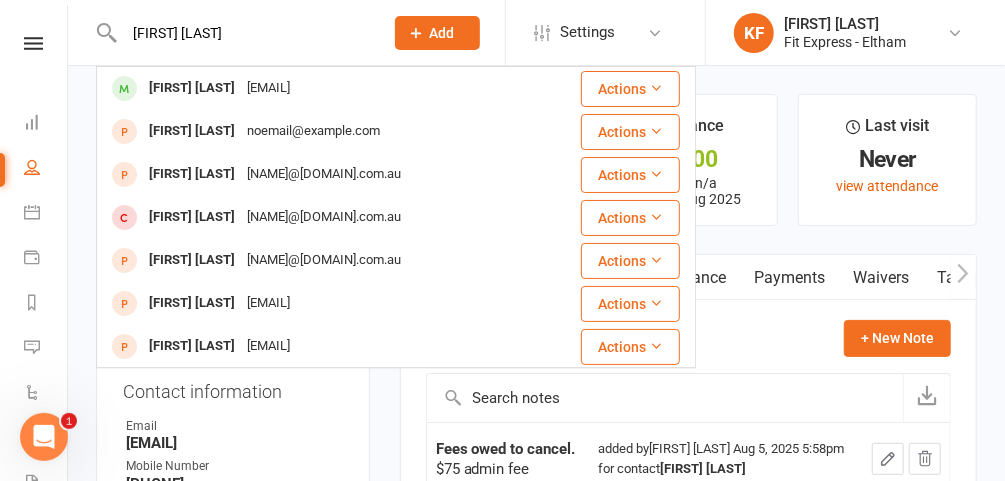 type on "madison higgin" 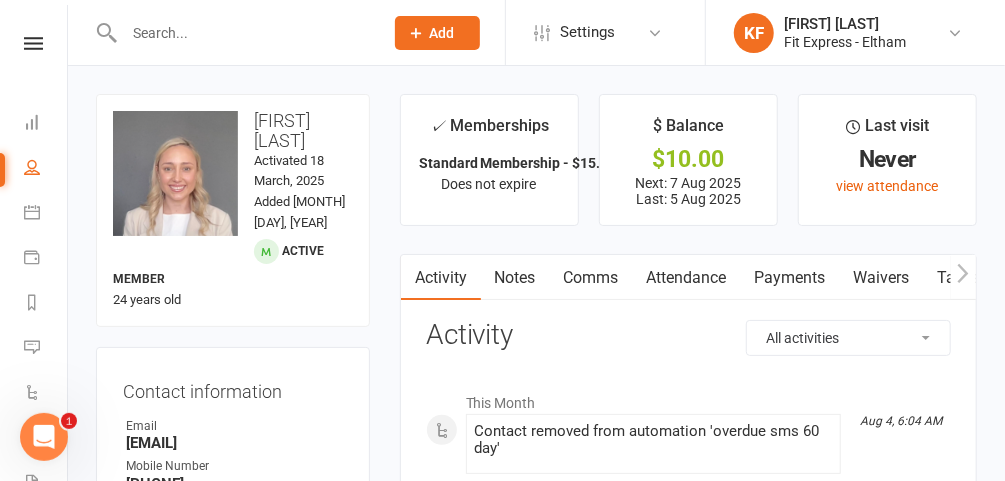 click on "Notes" at bounding box center (515, 278) 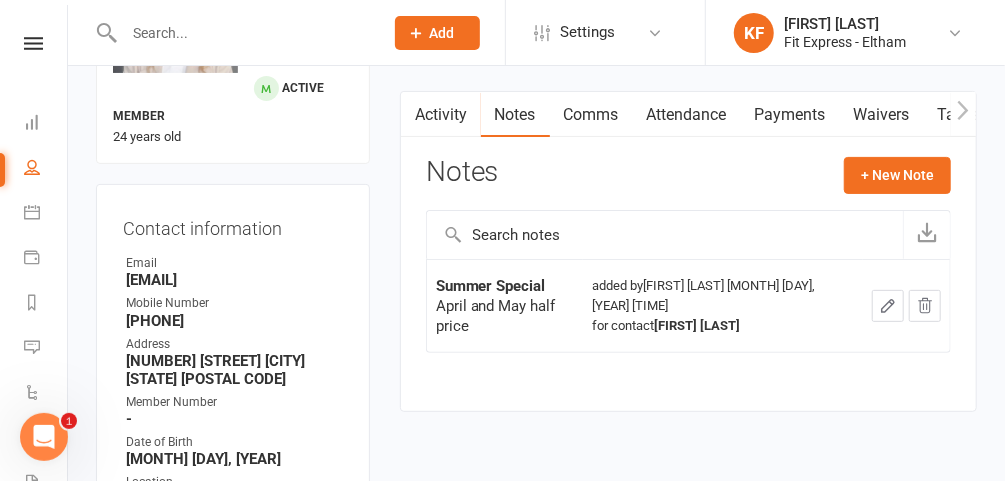 scroll, scrollTop: 0, scrollLeft: 0, axis: both 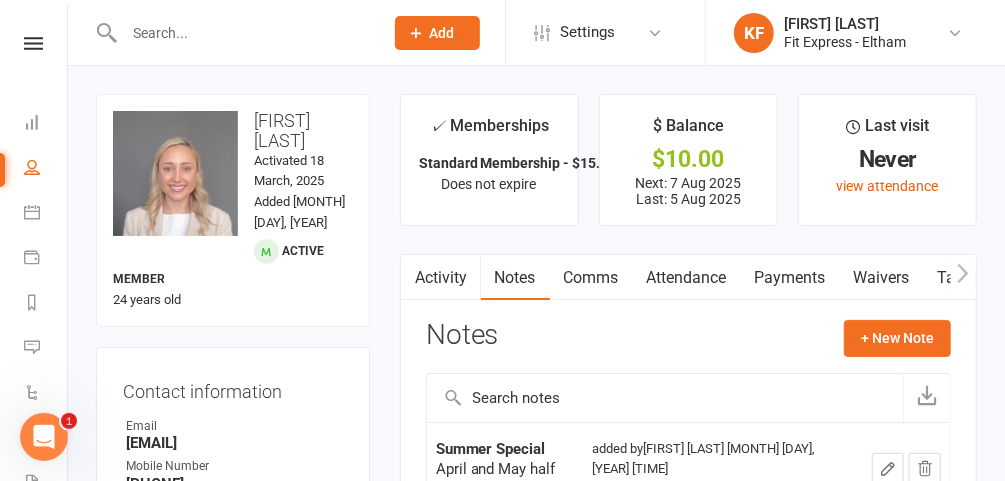 click on "Payments" at bounding box center (790, 278) 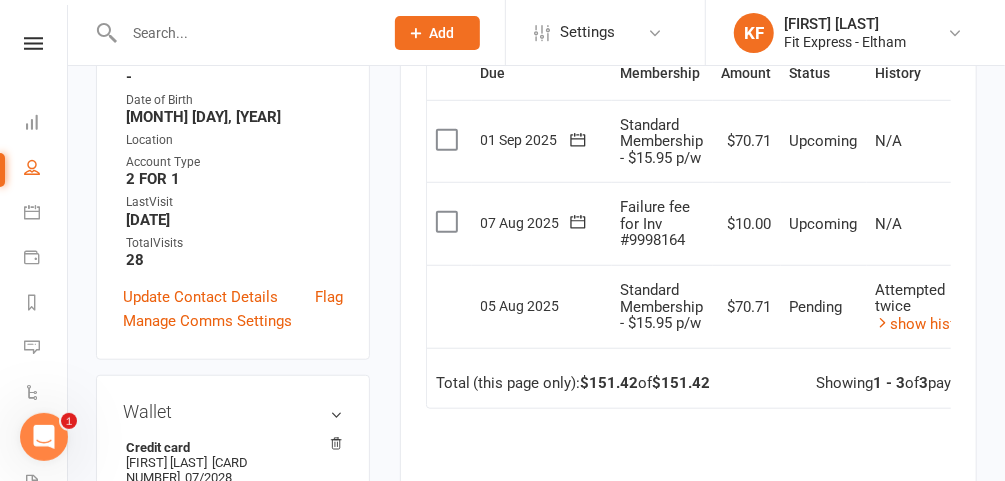 scroll, scrollTop: 504, scrollLeft: 0, axis: vertical 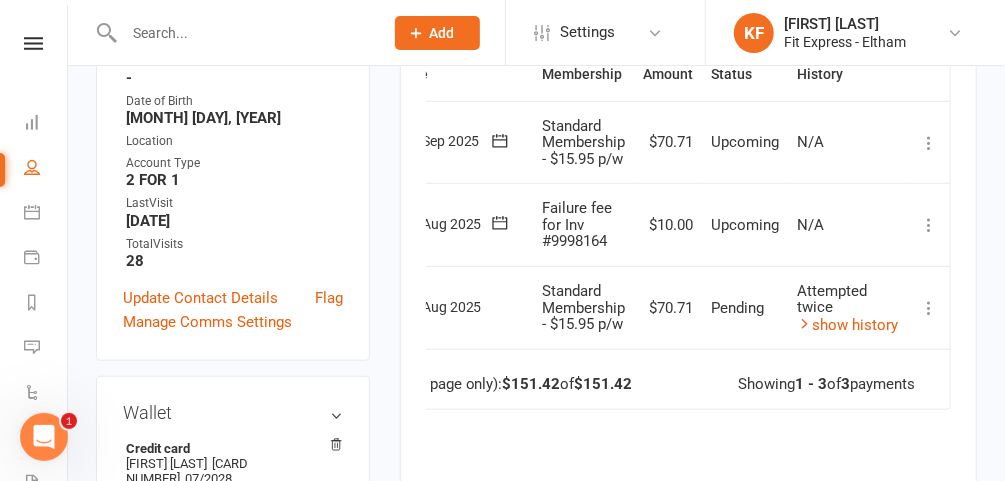 click on "show history" at bounding box center (848, 325) 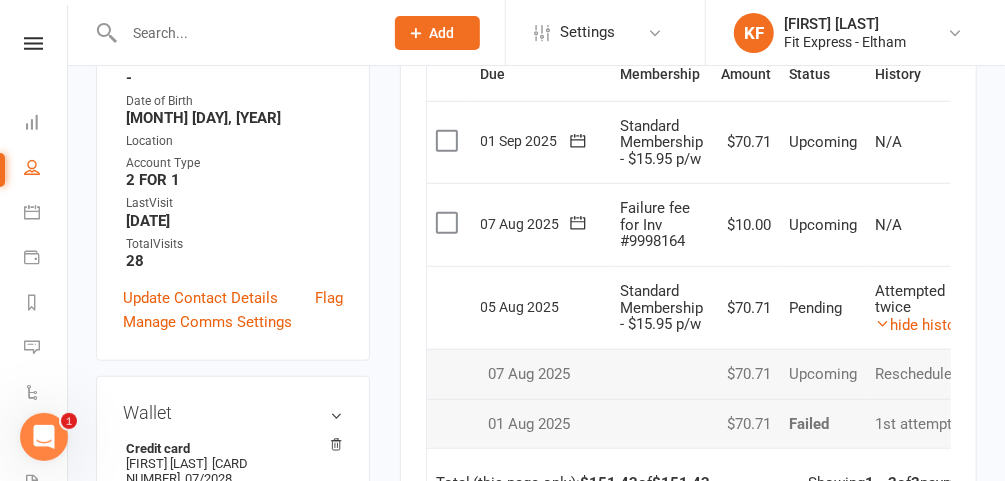 scroll, scrollTop: 0, scrollLeft: 70, axis: horizontal 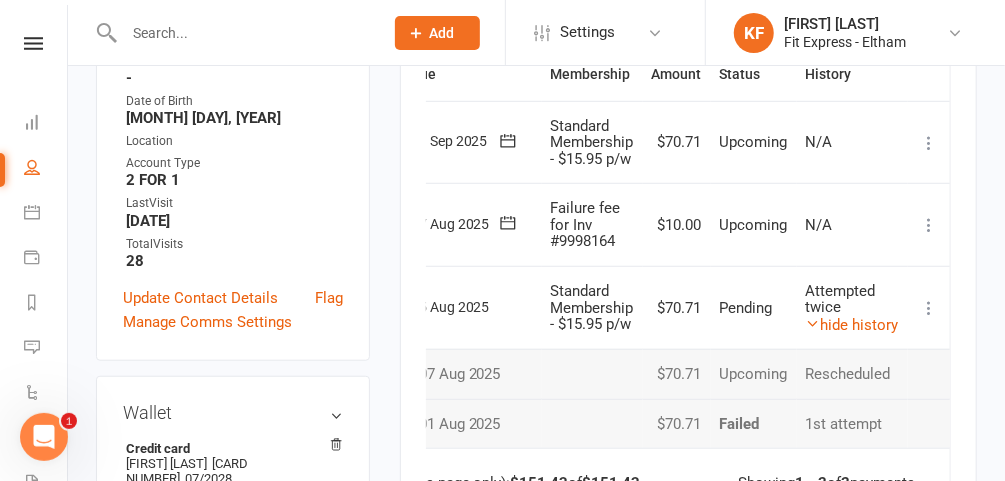 click on "hide history" at bounding box center (852, 325) 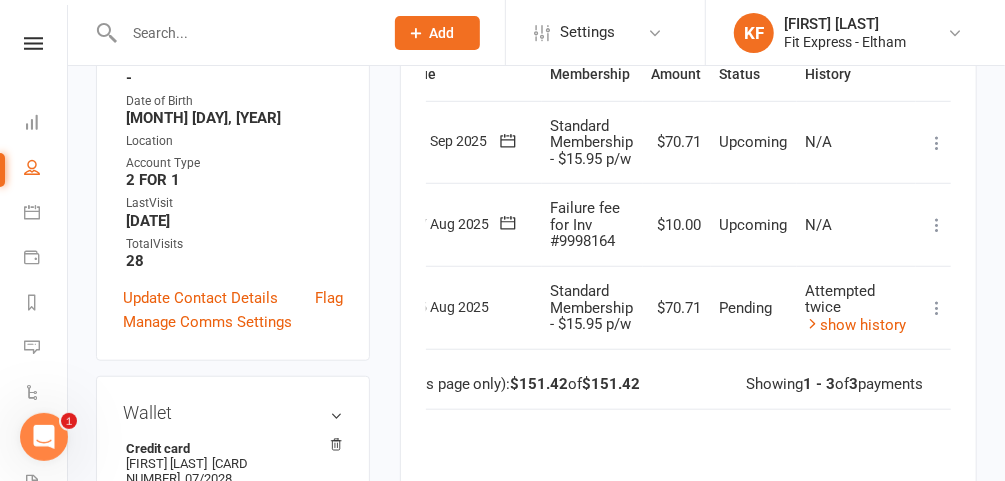 scroll, scrollTop: 0, scrollLeft: 0, axis: both 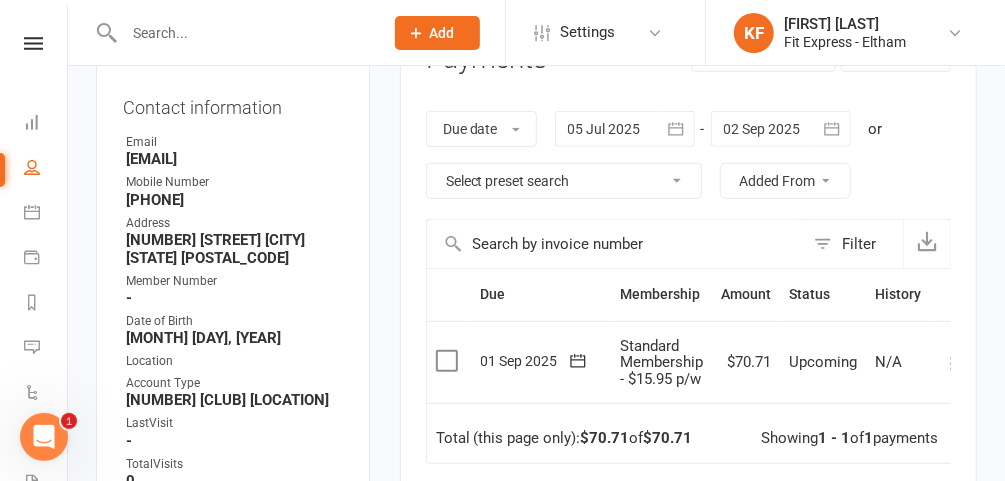 click at bounding box center [781, 129] 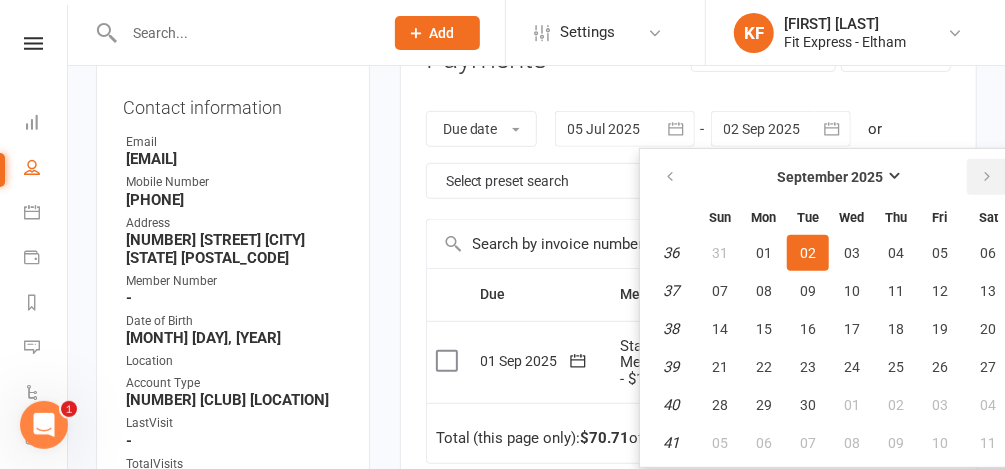 click at bounding box center [988, 177] 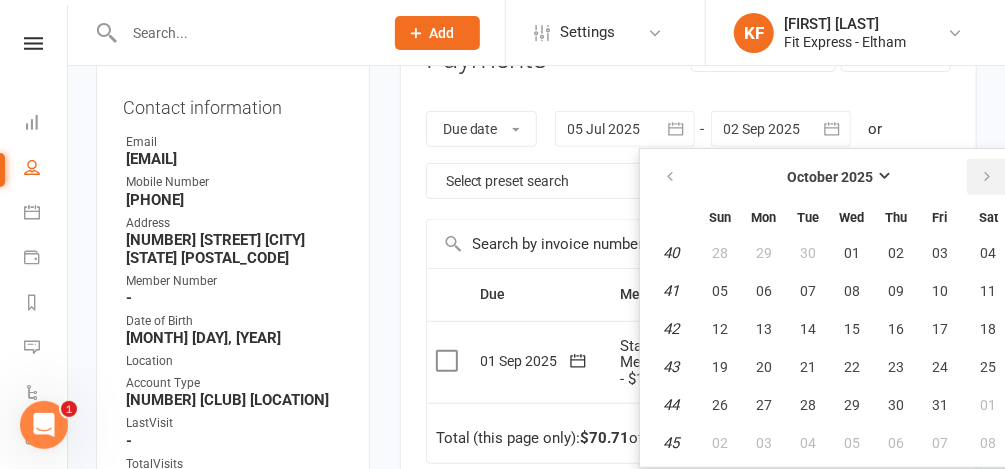 click at bounding box center (988, 177) 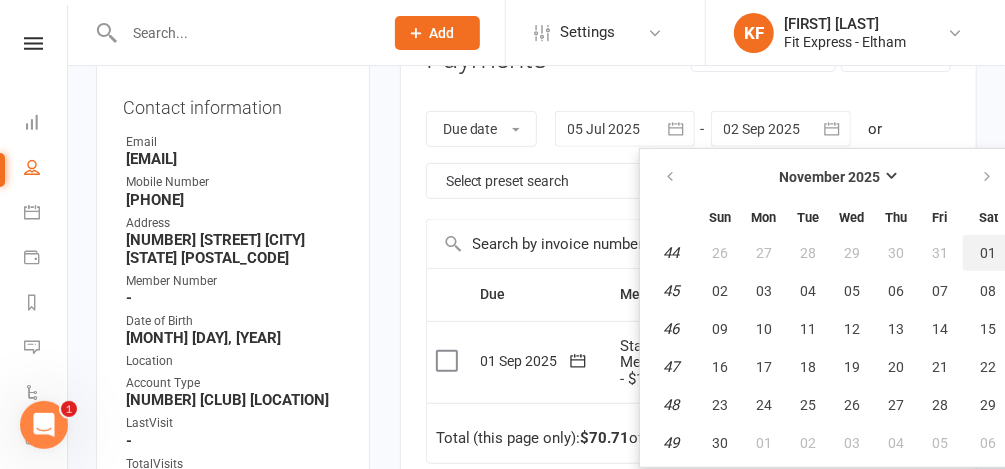click on "01" at bounding box center [989, 253] 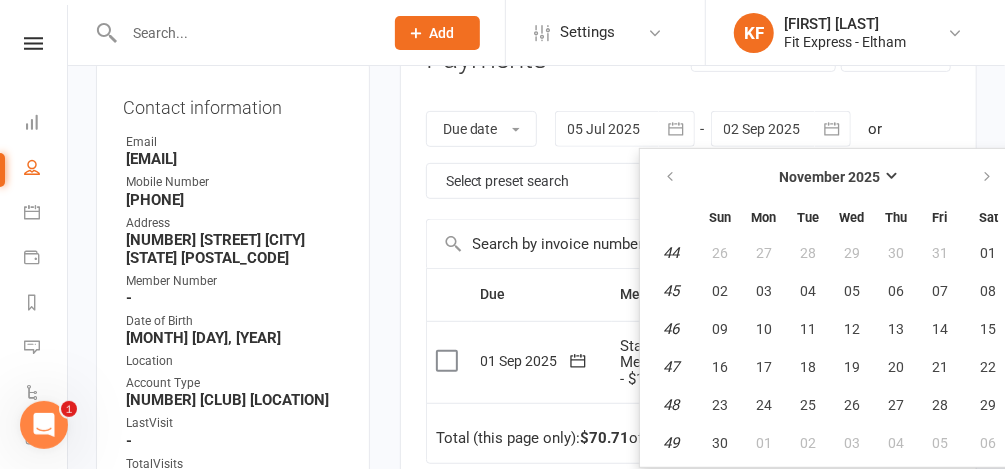 type on "01 Nov 2025" 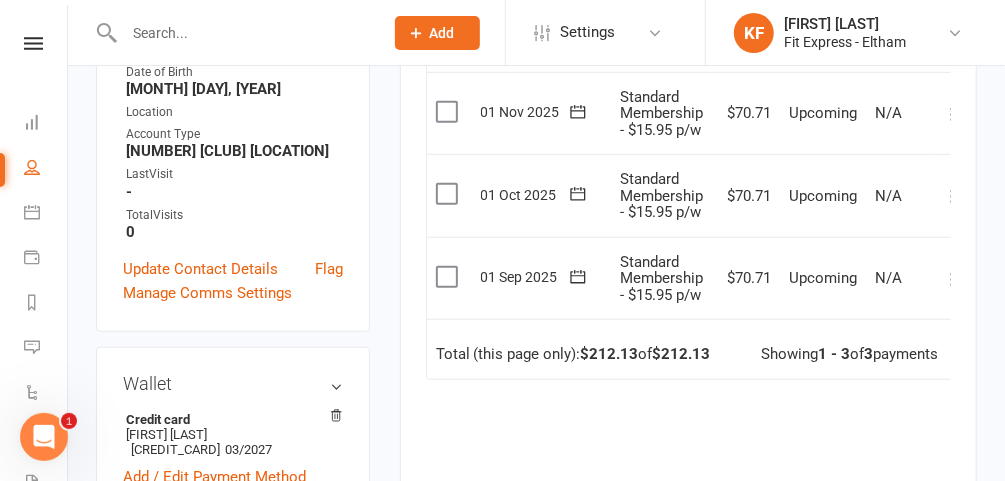 scroll, scrollTop: 534, scrollLeft: 0, axis: vertical 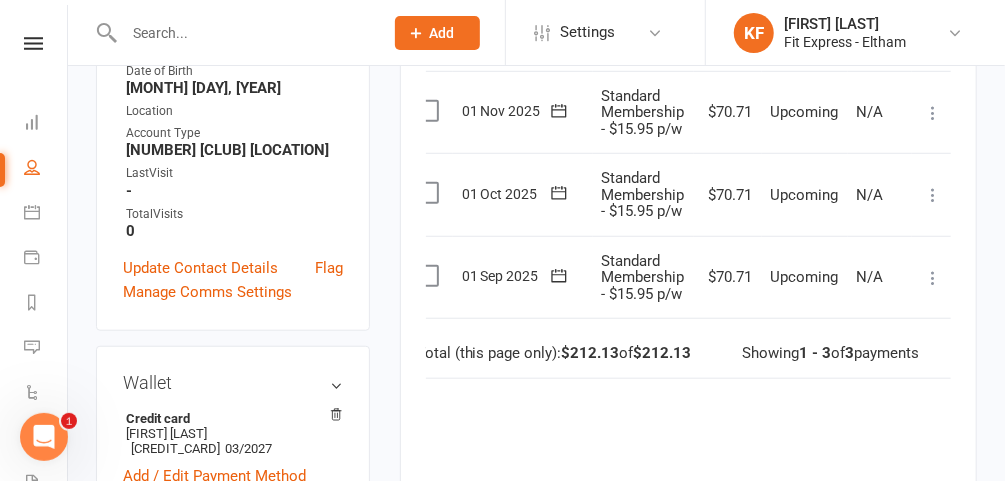 click at bounding box center [933, 278] 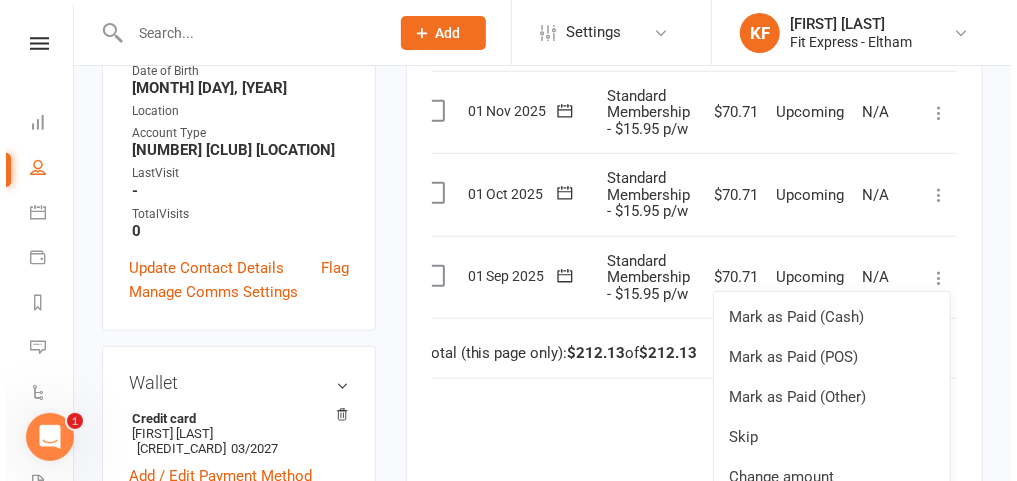 scroll, scrollTop: 25, scrollLeft: 19, axis: both 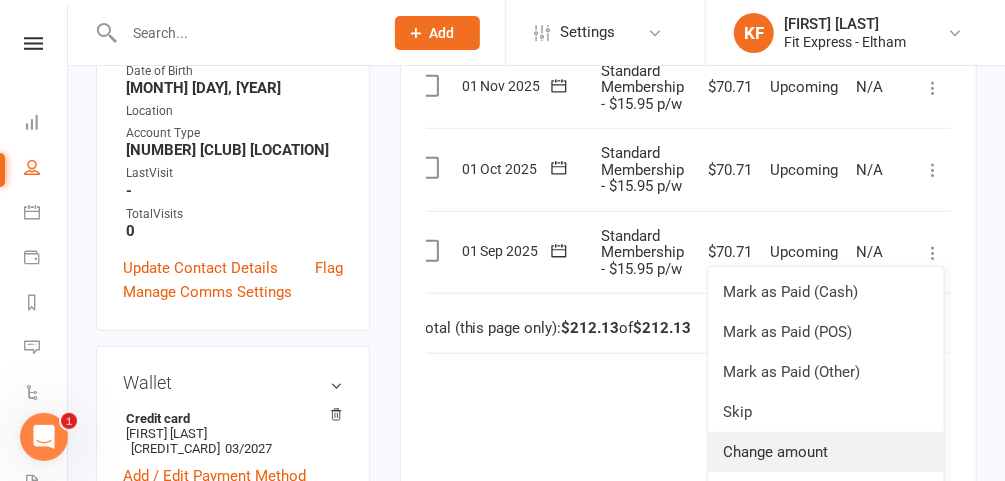click on "Change amount" at bounding box center (826, 452) 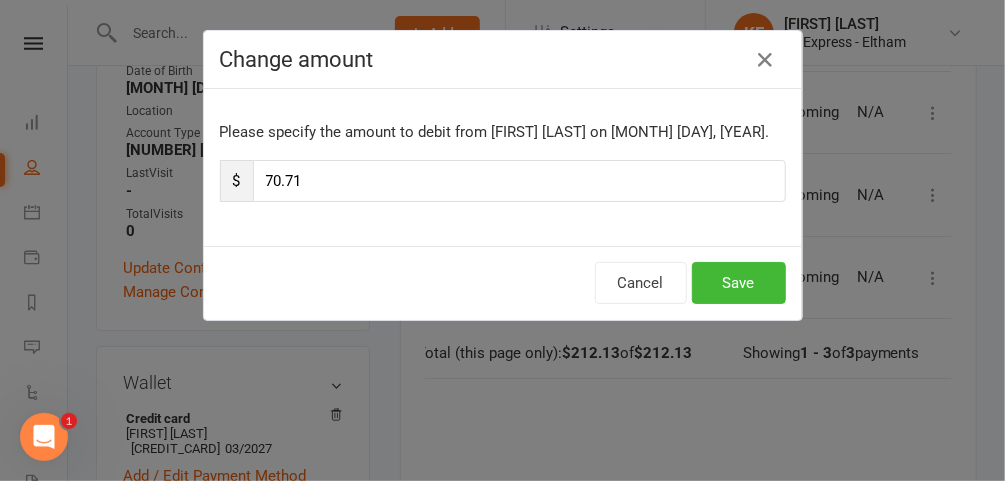 scroll, scrollTop: 0, scrollLeft: 12, axis: horizontal 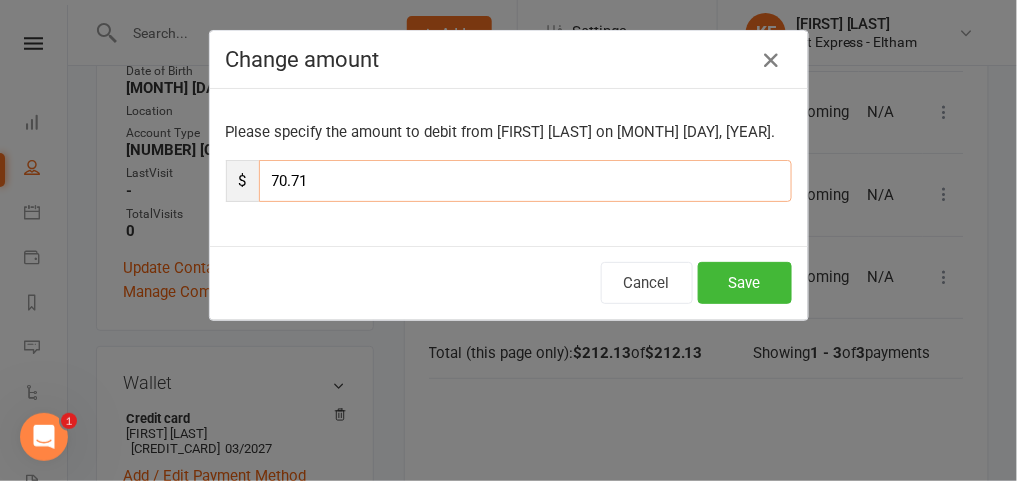 click on "70.71" at bounding box center [525, 181] 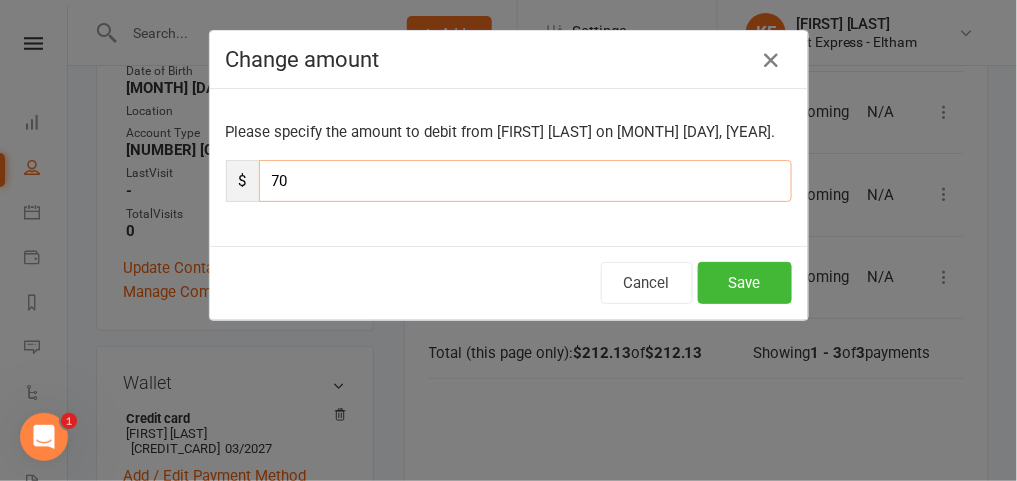 type on "7" 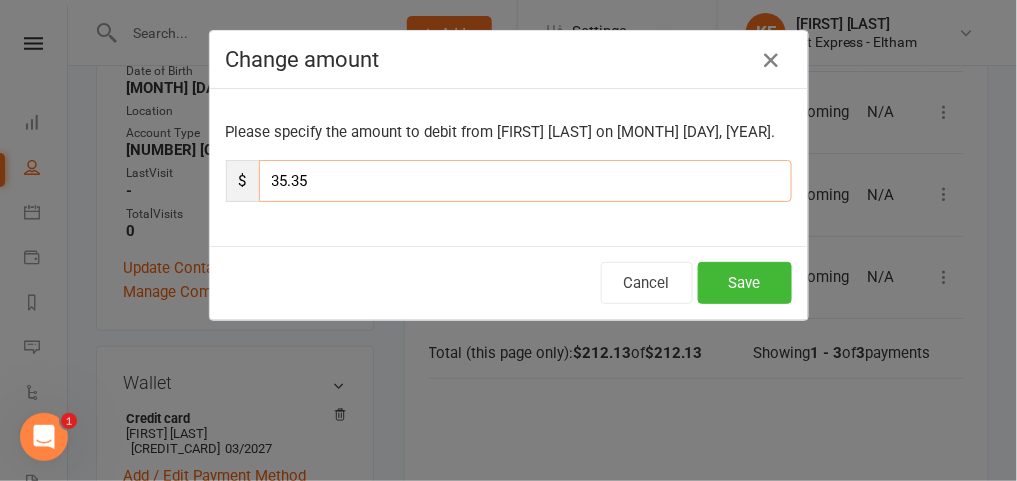 type on "35.35" 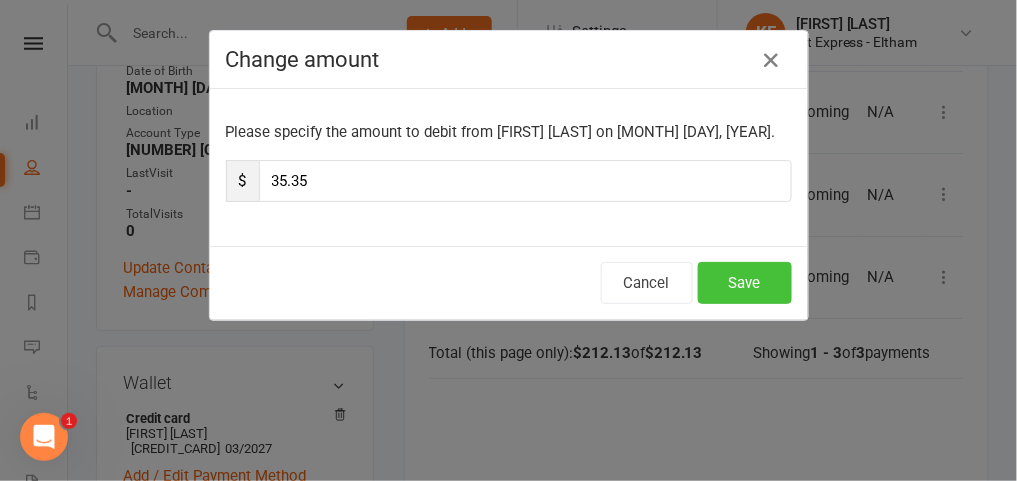 click on "Save" at bounding box center [745, 283] 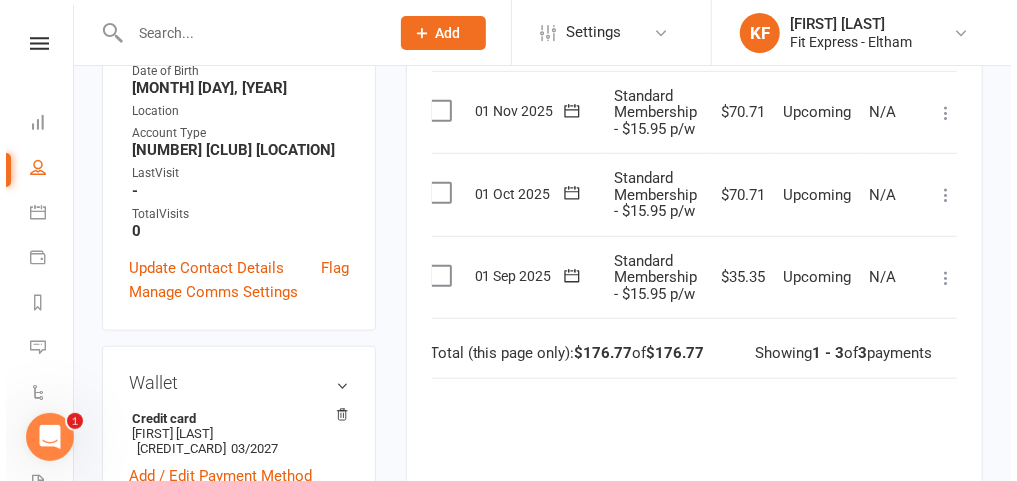 scroll, scrollTop: 0, scrollLeft: 19, axis: horizontal 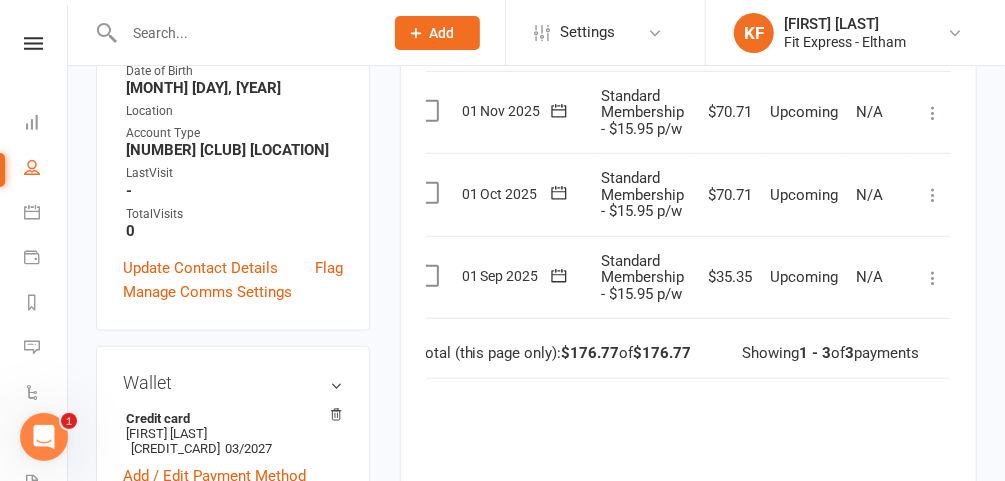 click at bounding box center [933, 195] 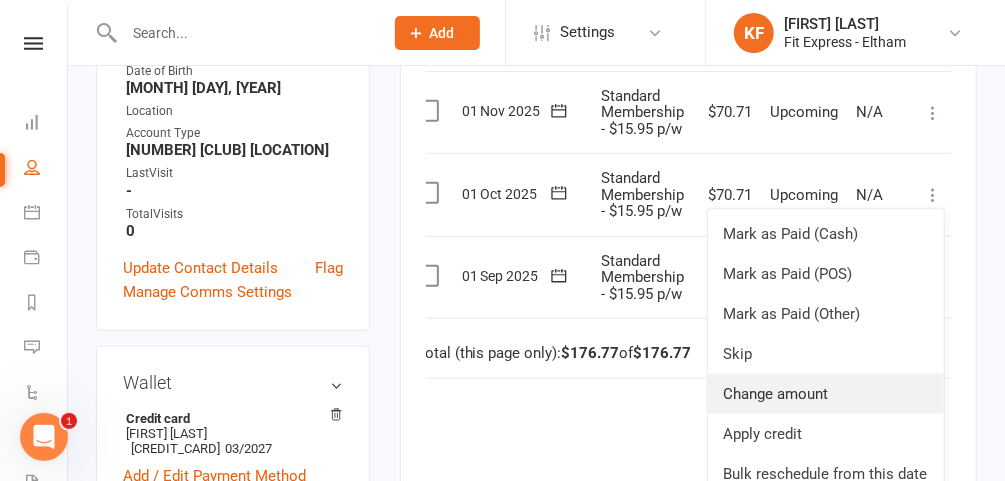click on "Change amount" at bounding box center [826, 394] 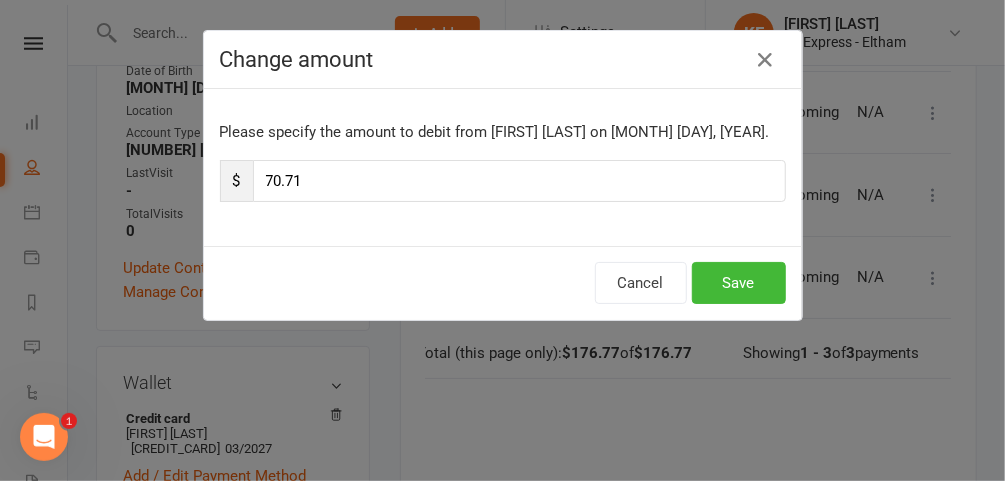 scroll, scrollTop: 0, scrollLeft: 12, axis: horizontal 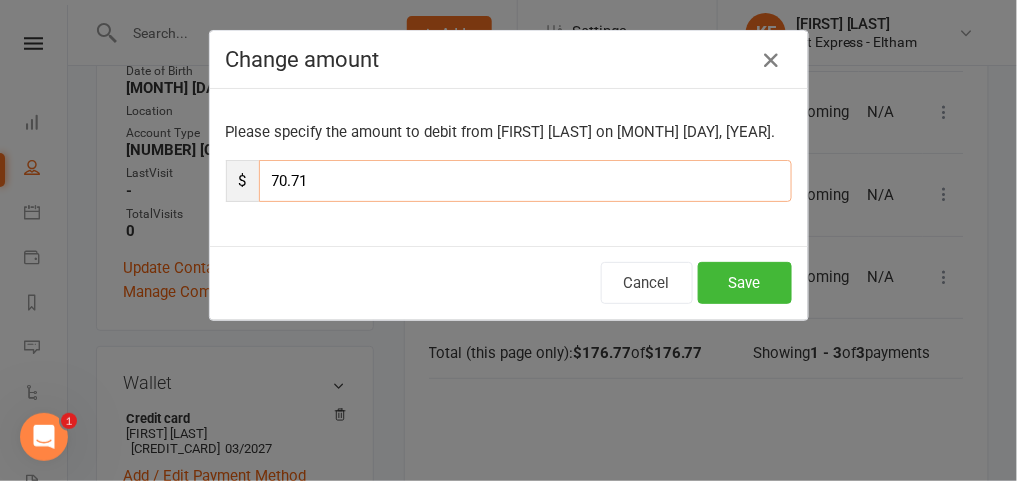click on "70.71" at bounding box center [525, 181] 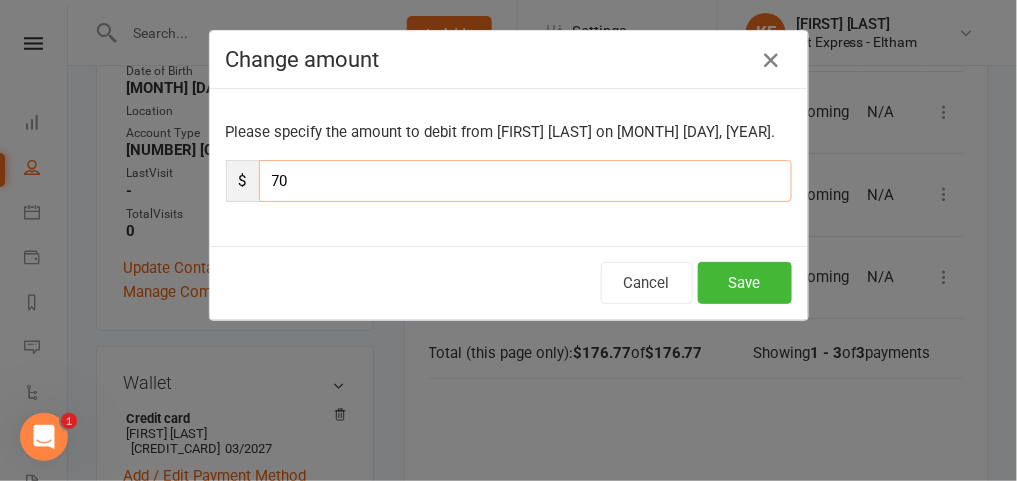 type on "7" 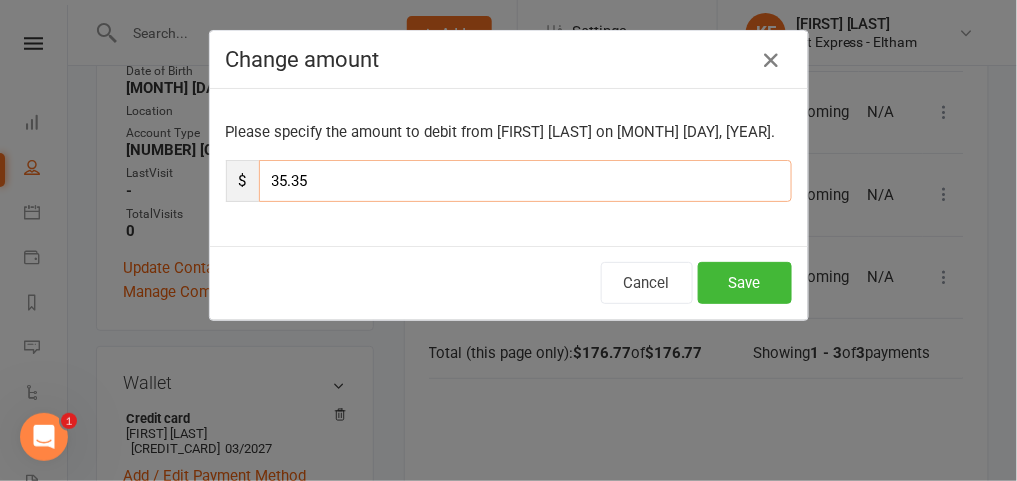 type on "35.35" 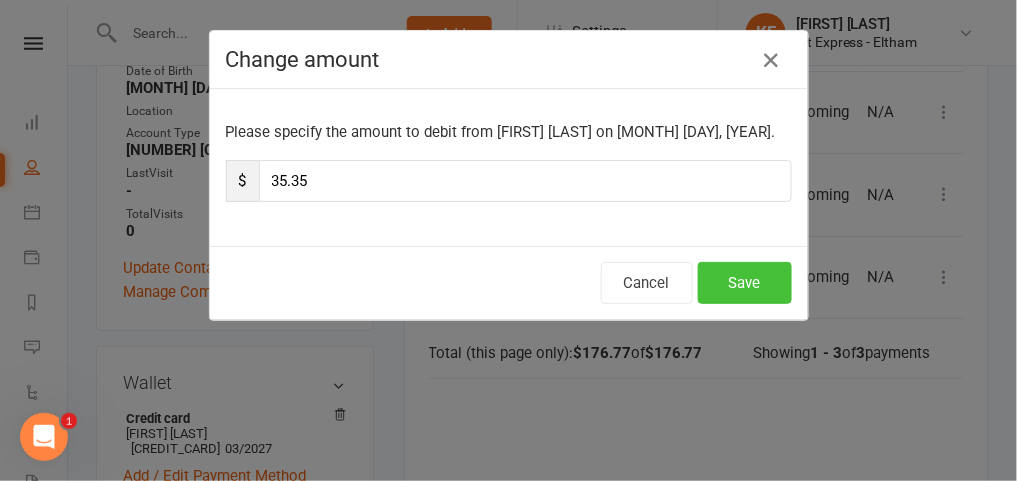 click on "Save" at bounding box center (745, 283) 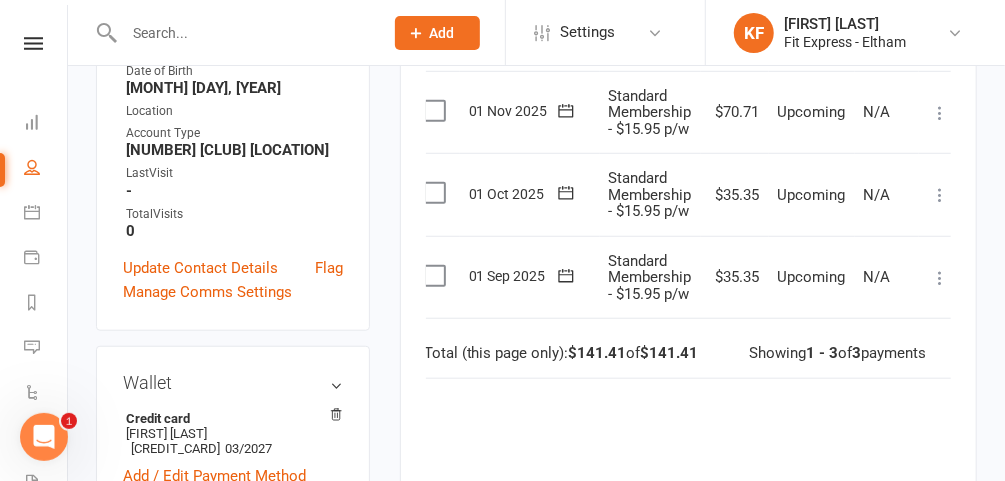 scroll, scrollTop: 0, scrollLeft: 0, axis: both 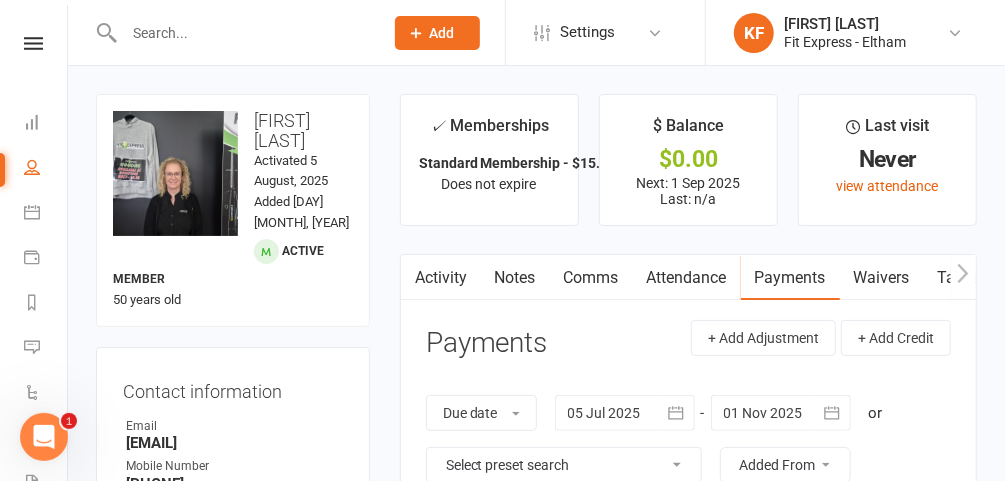 click at bounding box center [33, 43] 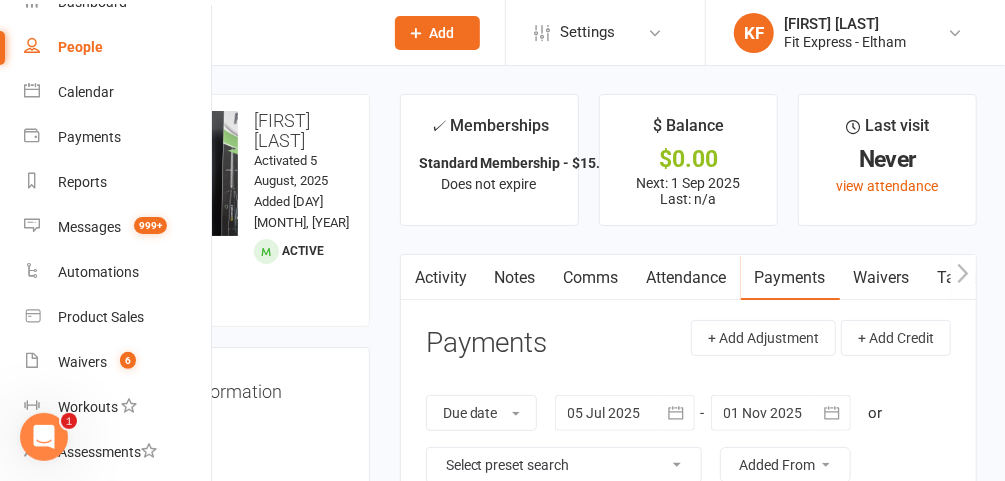 scroll, scrollTop: 109, scrollLeft: 0, axis: vertical 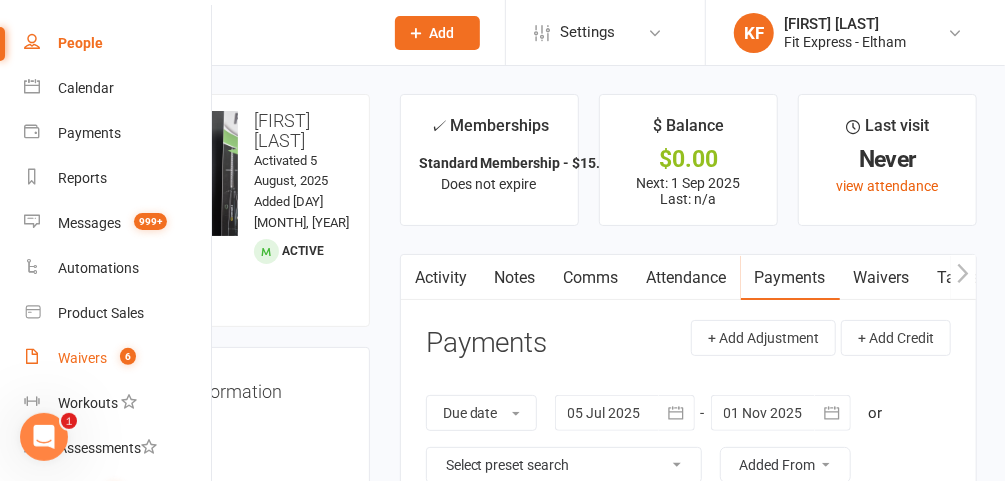 click on "Waivers" at bounding box center [82, 358] 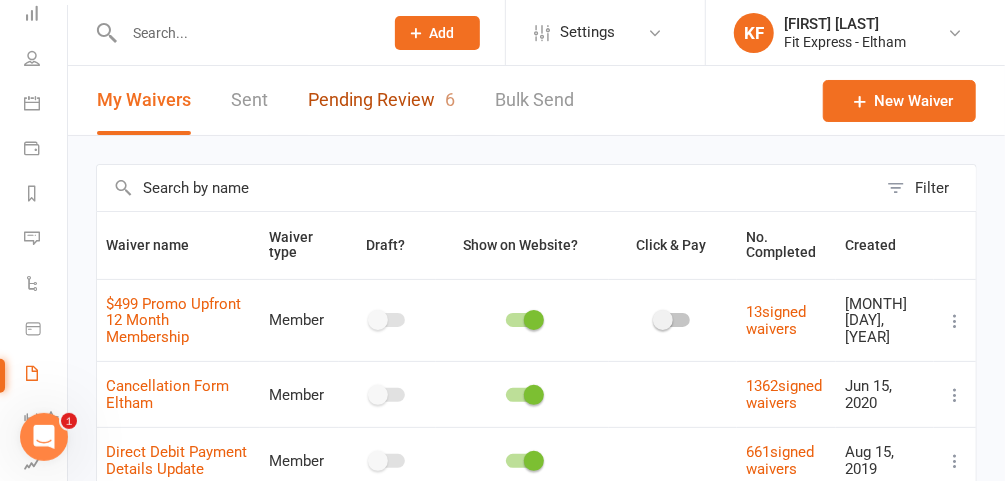 click on "Pending Review 6" at bounding box center [381, 100] 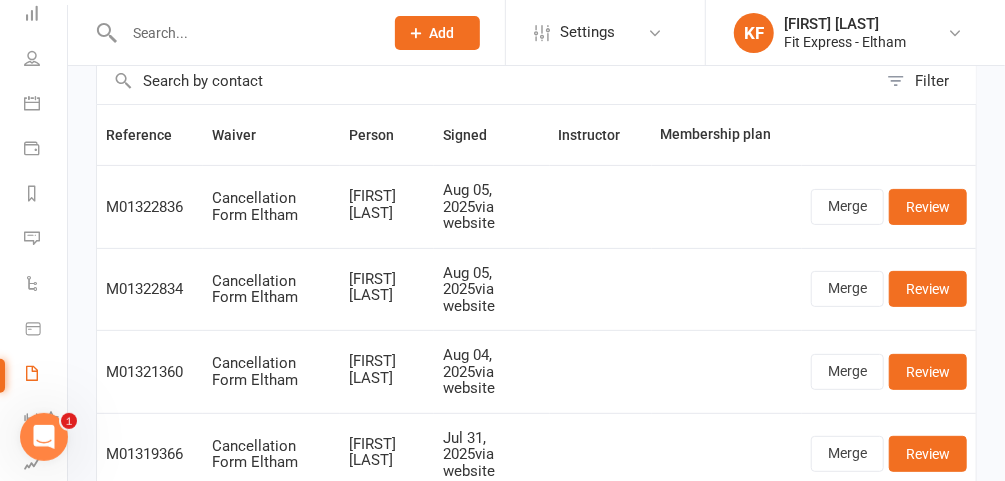 scroll, scrollTop: 129, scrollLeft: 0, axis: vertical 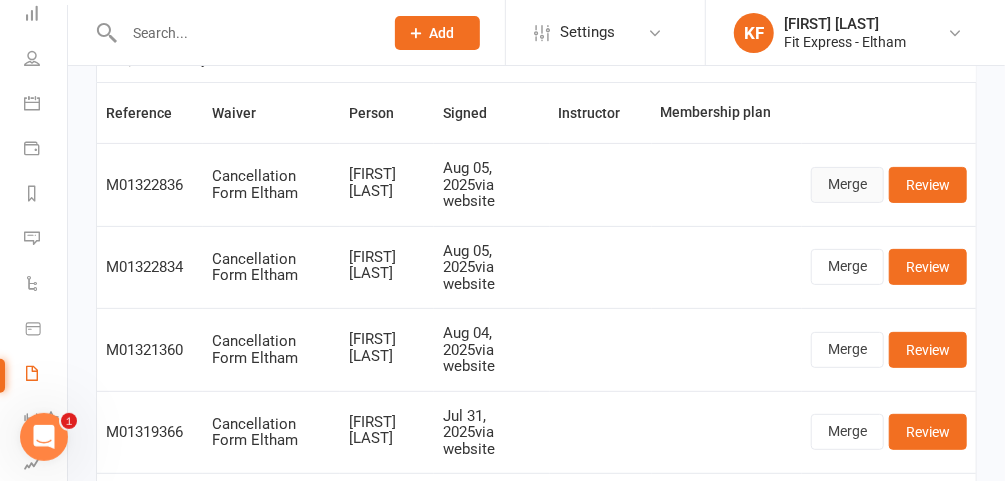 click on "Merge" at bounding box center (847, 185) 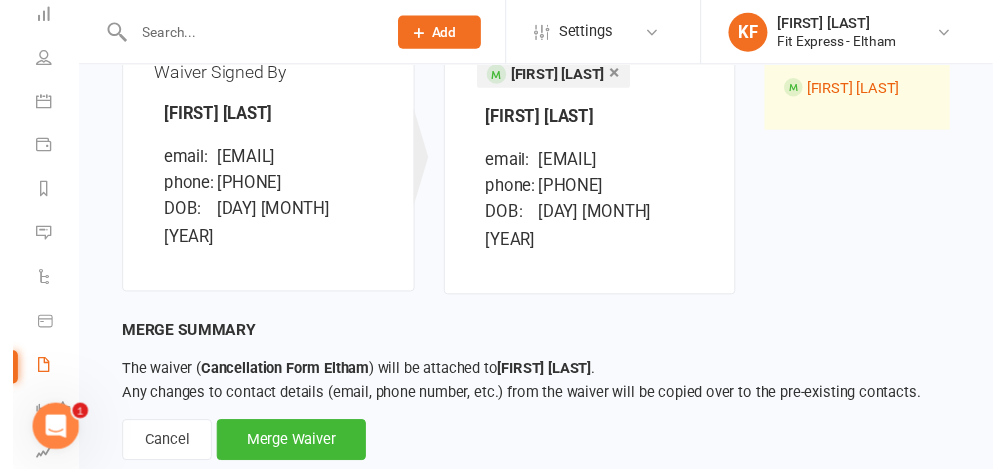 scroll, scrollTop: 279, scrollLeft: 0, axis: vertical 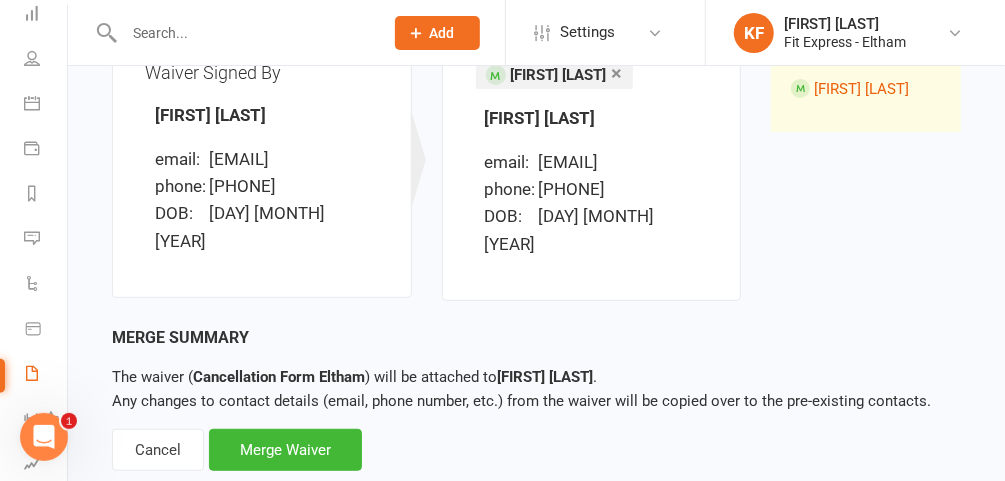 click on "Merge Waiver" at bounding box center [285, 450] 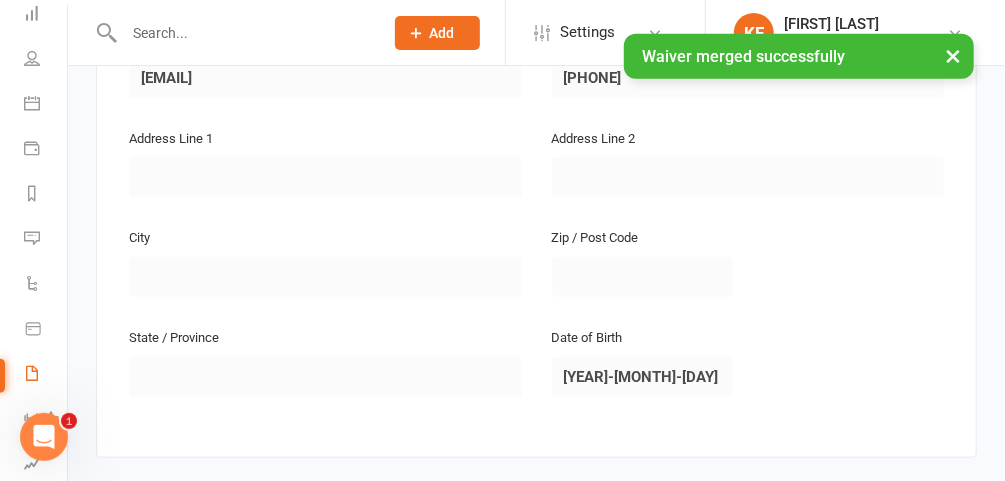 scroll, scrollTop: 848, scrollLeft: 0, axis: vertical 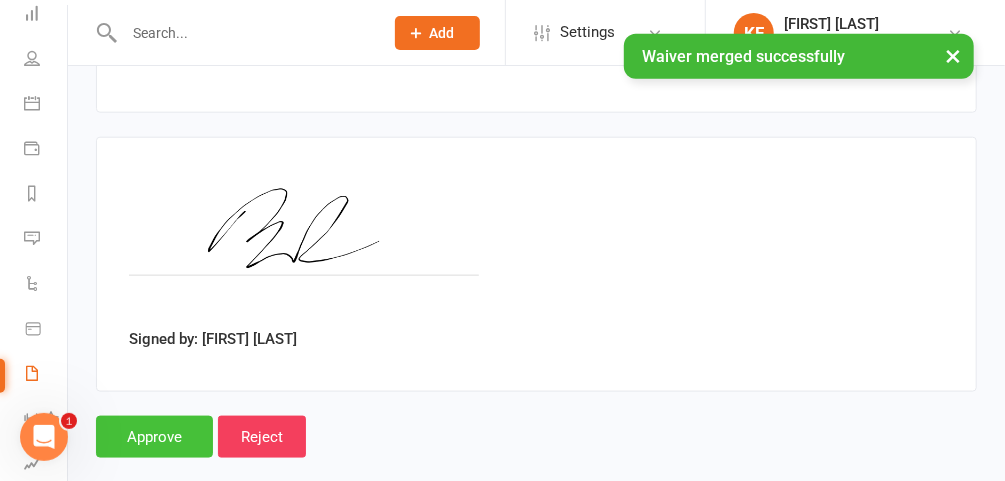 click on "Approve" at bounding box center [154, 437] 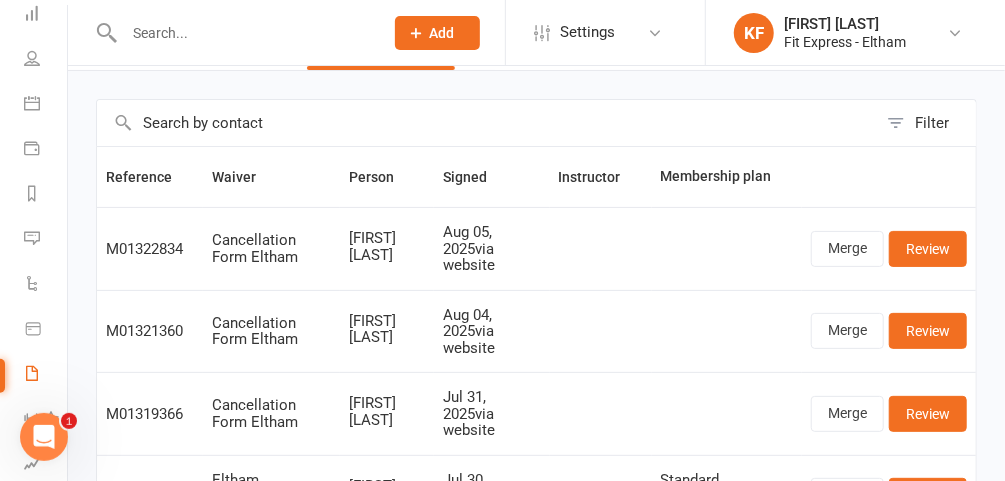 scroll, scrollTop: 69, scrollLeft: 0, axis: vertical 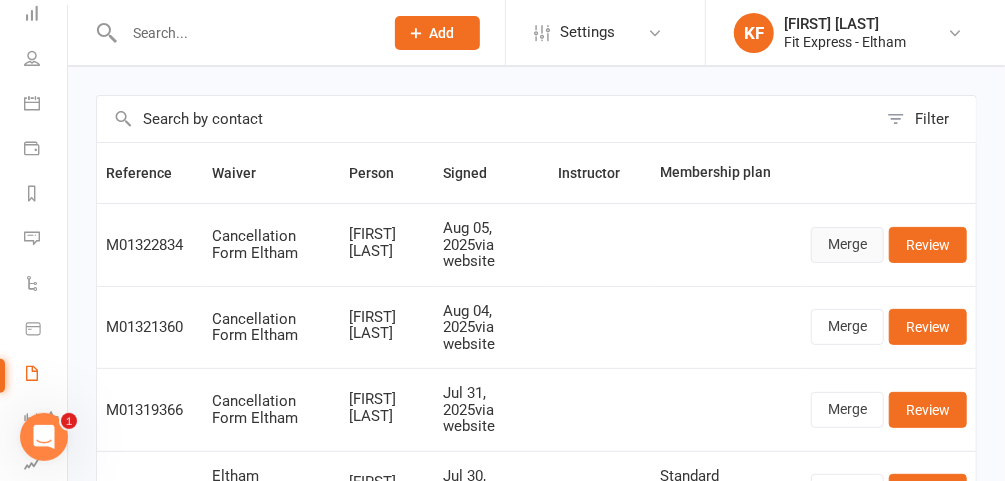 click on "Merge" at bounding box center (847, 245) 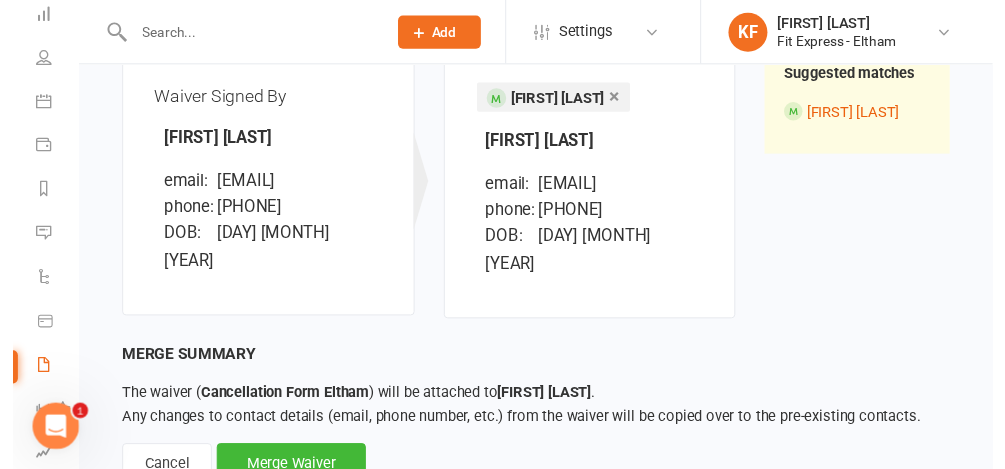 scroll, scrollTop: 254, scrollLeft: 0, axis: vertical 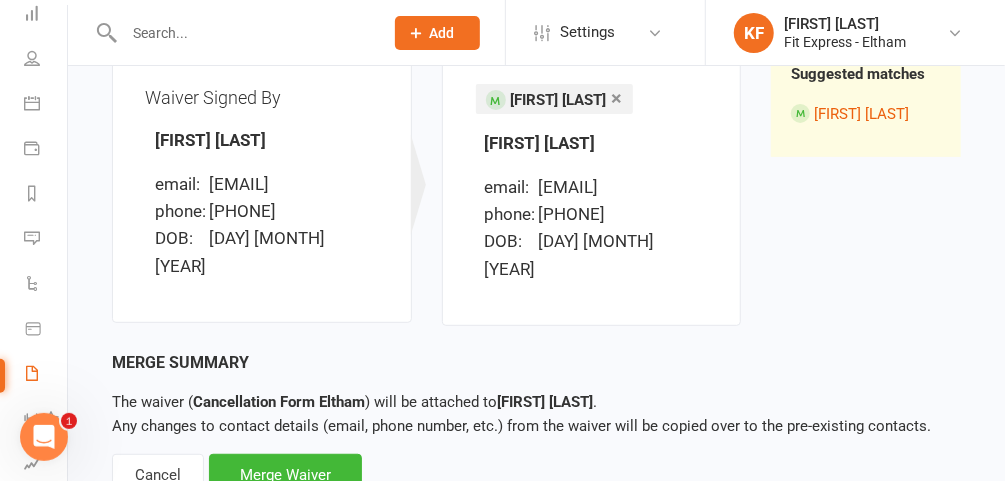 click on "Merge Waiver" at bounding box center [285, 475] 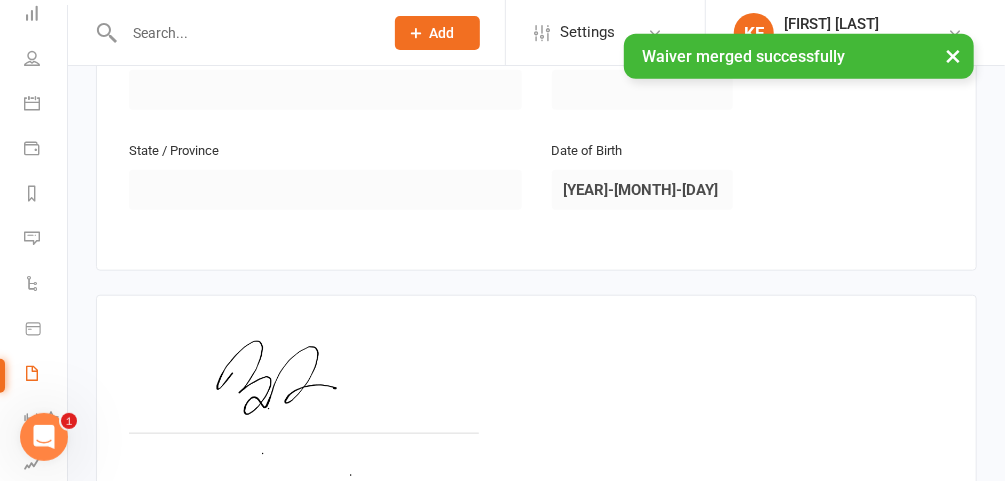 scroll, scrollTop: 848, scrollLeft: 0, axis: vertical 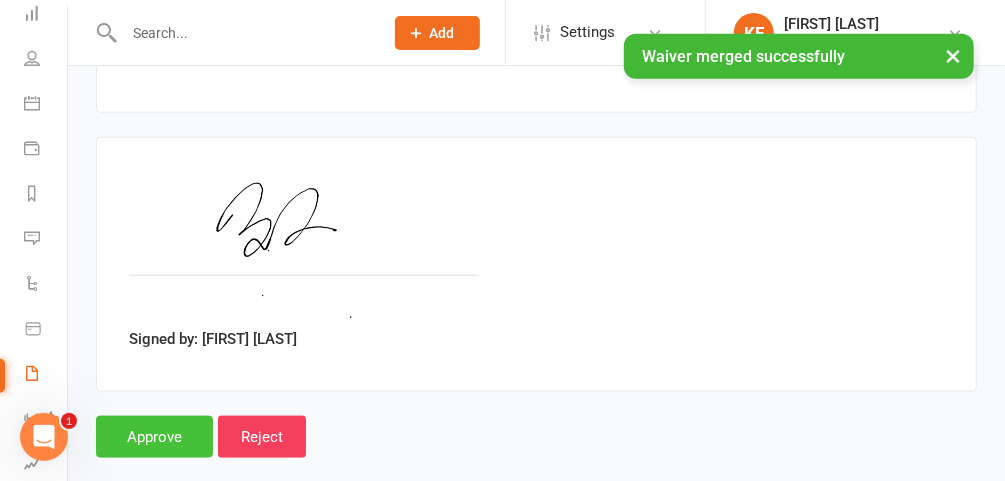 click on "Approve" at bounding box center (154, 437) 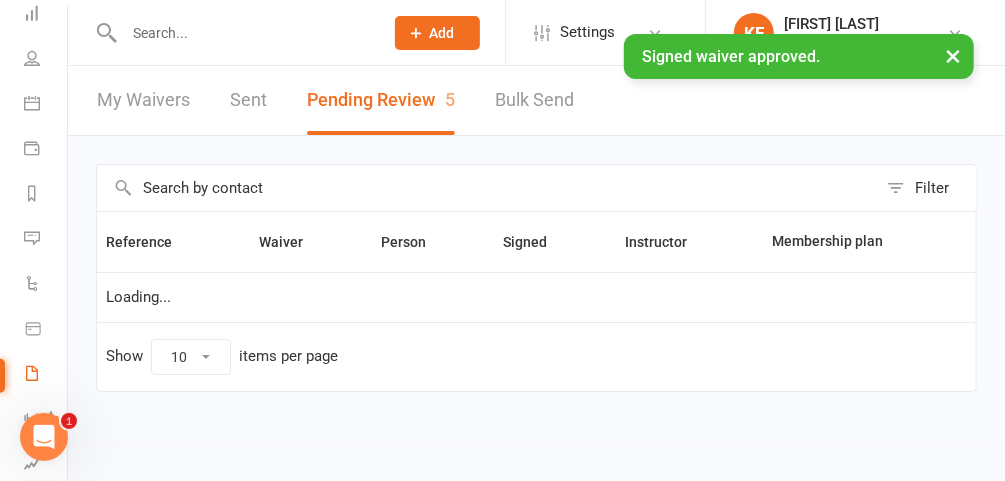 scroll, scrollTop: 0, scrollLeft: 0, axis: both 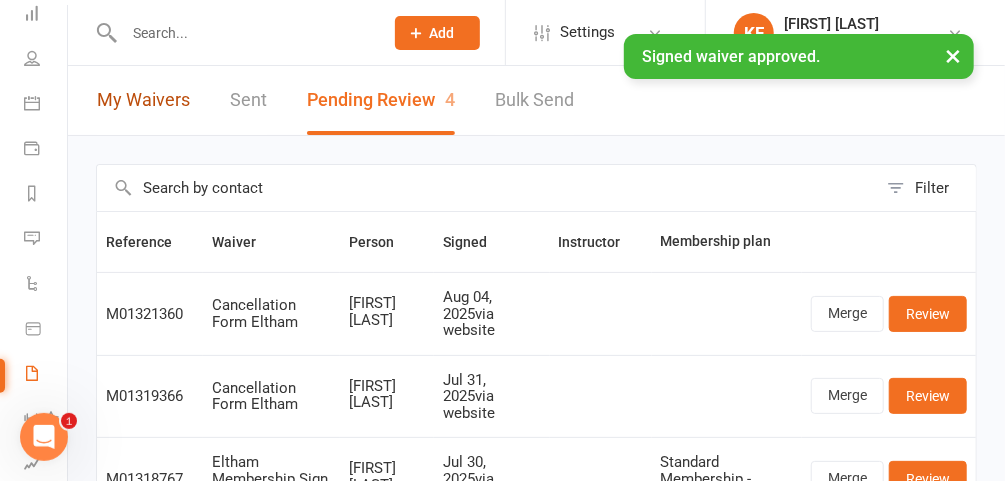 click on "My Waivers" at bounding box center [143, 100] 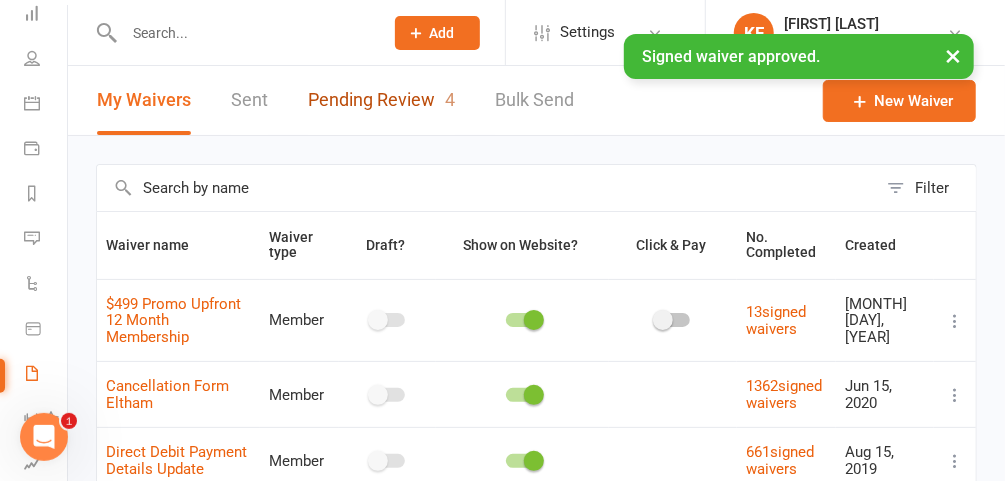 click on "Pending Review 4" at bounding box center (381, 100) 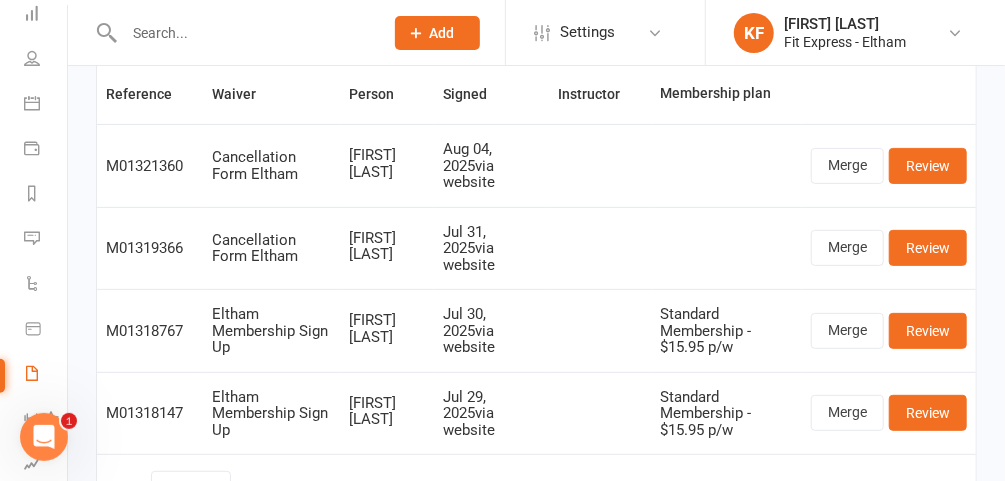 scroll, scrollTop: 141, scrollLeft: 0, axis: vertical 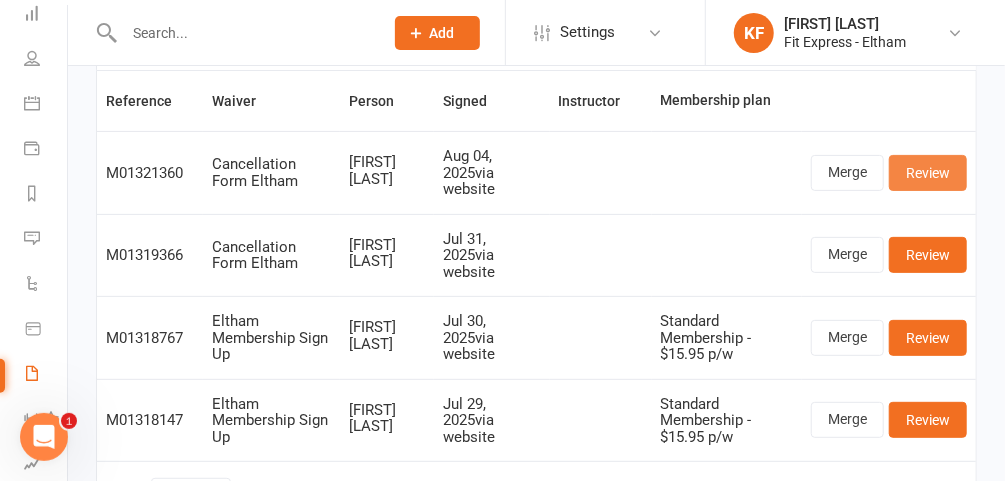 click on "Review" at bounding box center (928, 173) 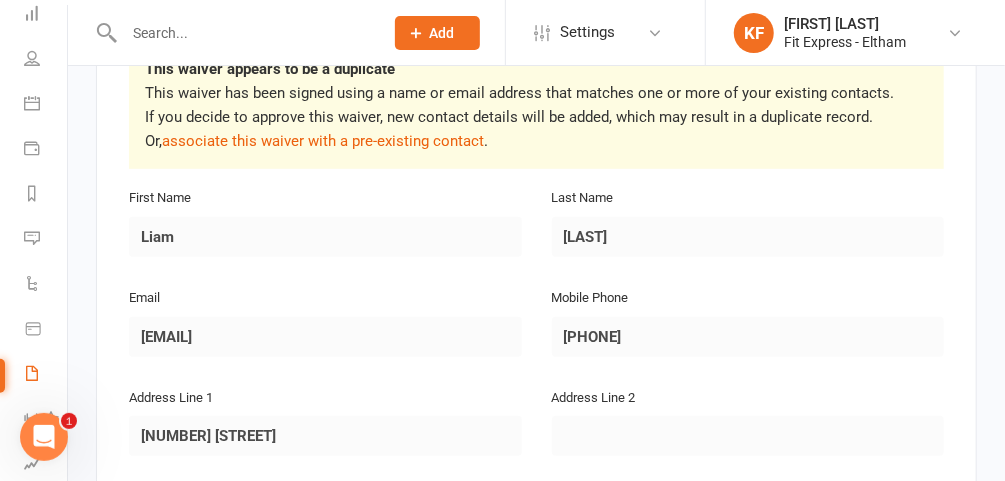 scroll, scrollTop: 330, scrollLeft: 0, axis: vertical 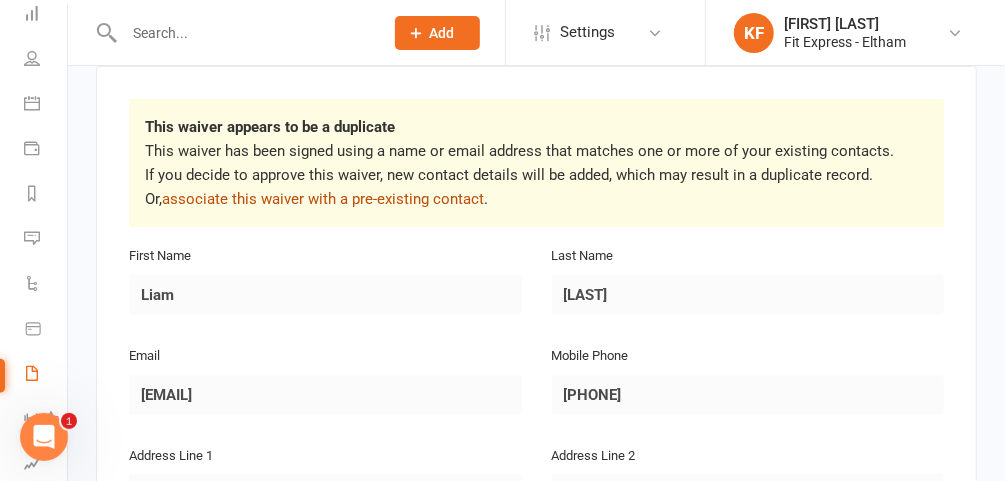 click on "associate this waiver with a pre-existing contact" at bounding box center [323, 199] 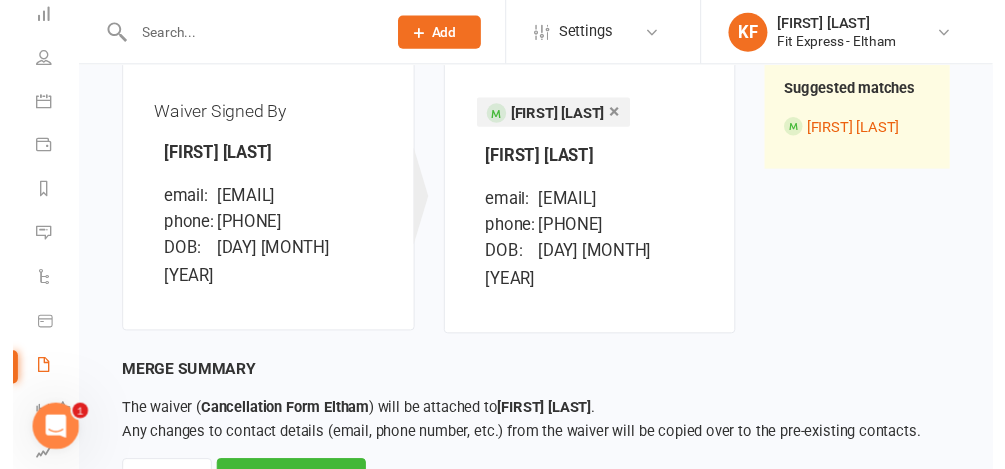 scroll, scrollTop: 328, scrollLeft: 0, axis: vertical 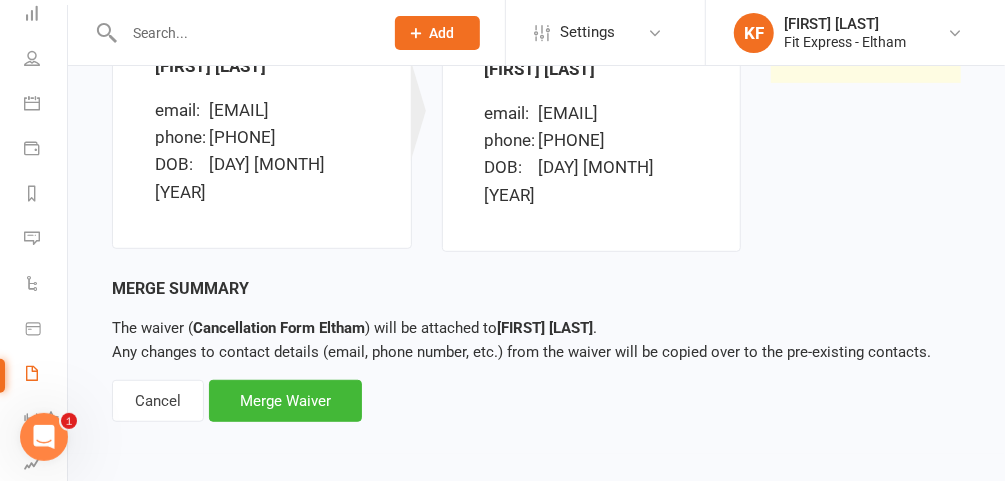 click on "Merge Waiver" at bounding box center (285, 401) 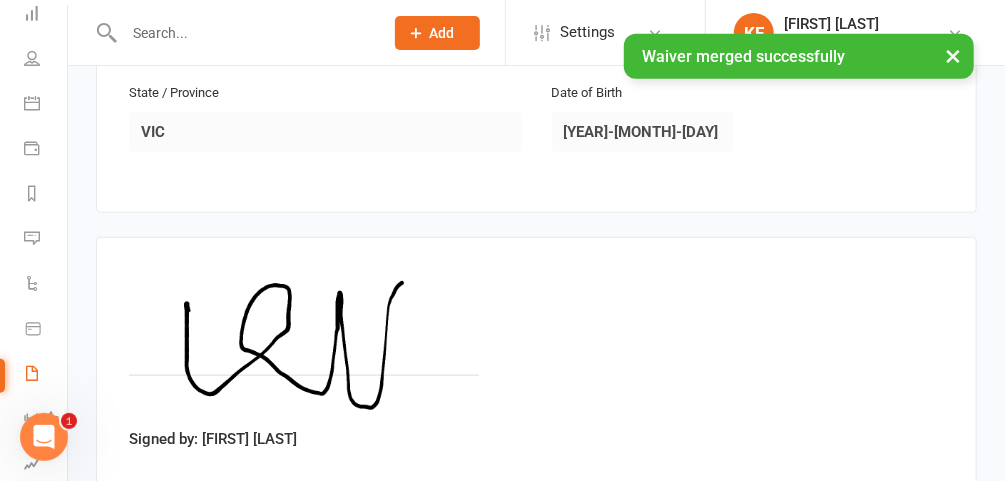 scroll, scrollTop: 848, scrollLeft: 0, axis: vertical 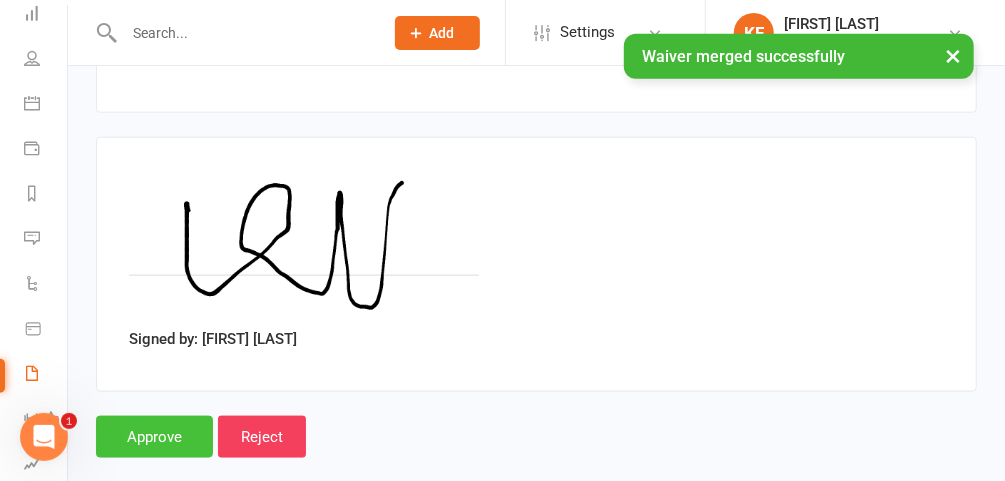 click on "Approve" at bounding box center (154, 437) 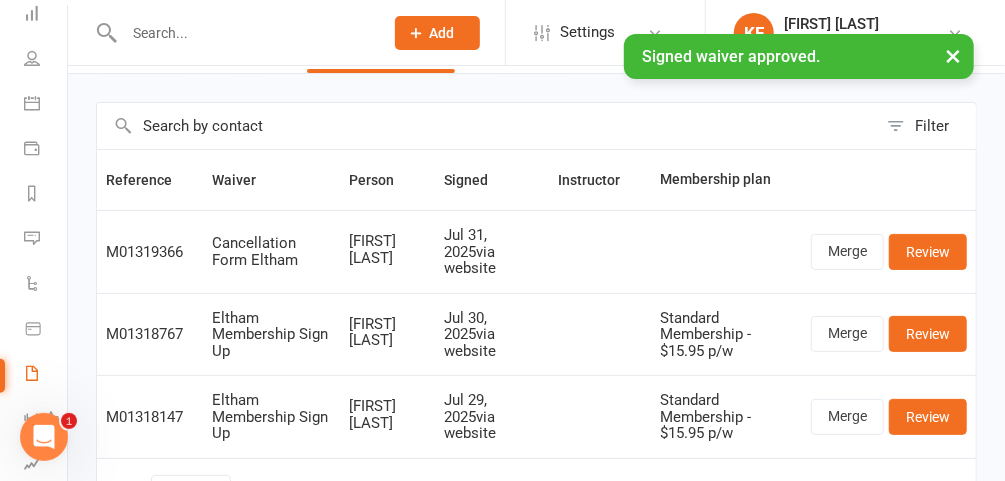 scroll, scrollTop: 59, scrollLeft: 0, axis: vertical 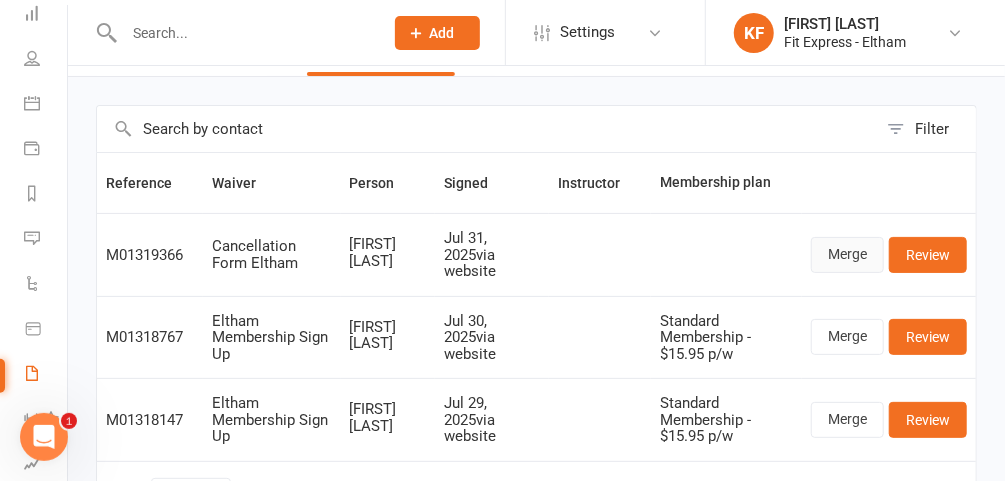click on "Merge" at bounding box center (847, 255) 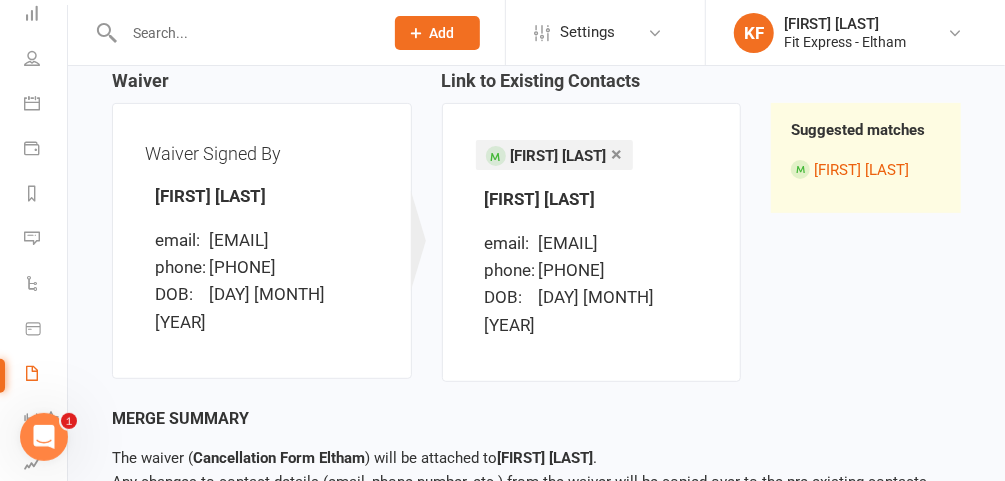 scroll, scrollTop: 276, scrollLeft: 0, axis: vertical 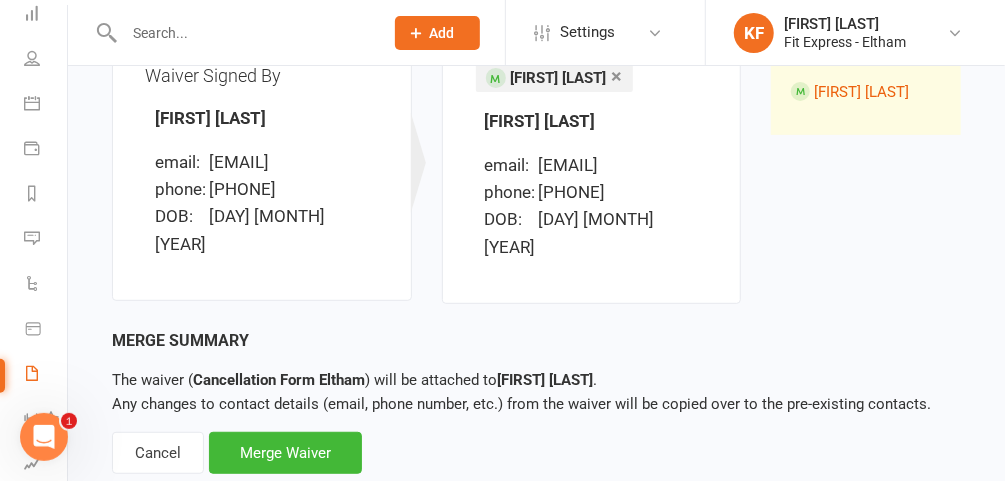 click on "Merge Waiver" at bounding box center [285, 453] 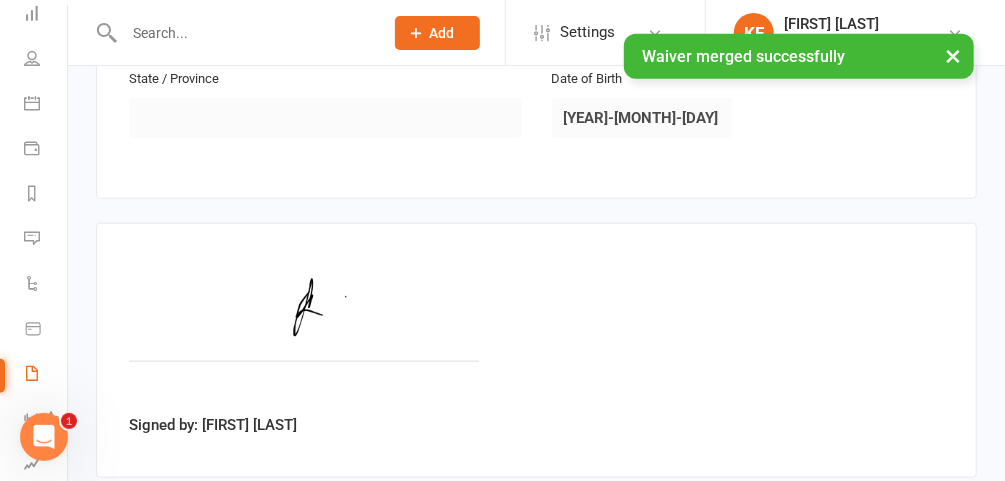 scroll, scrollTop: 848, scrollLeft: 0, axis: vertical 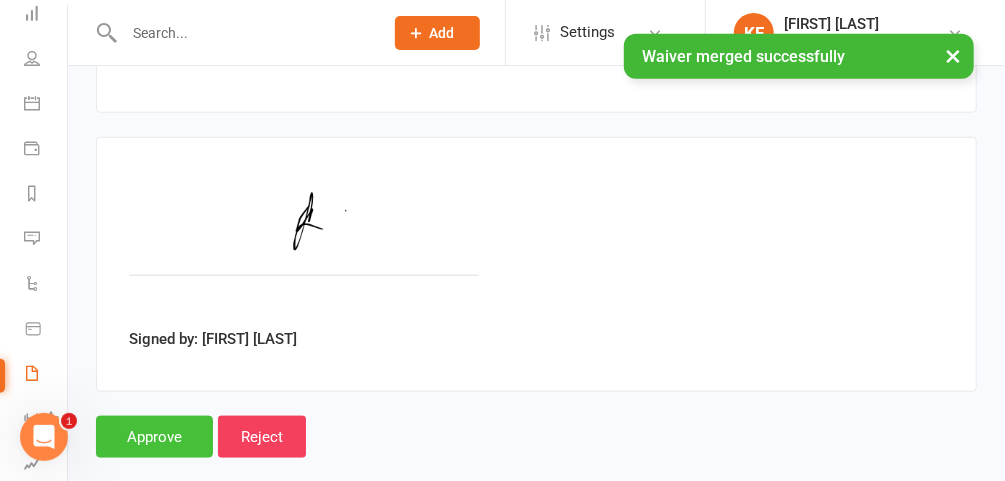 click on "Approve" at bounding box center (154, 437) 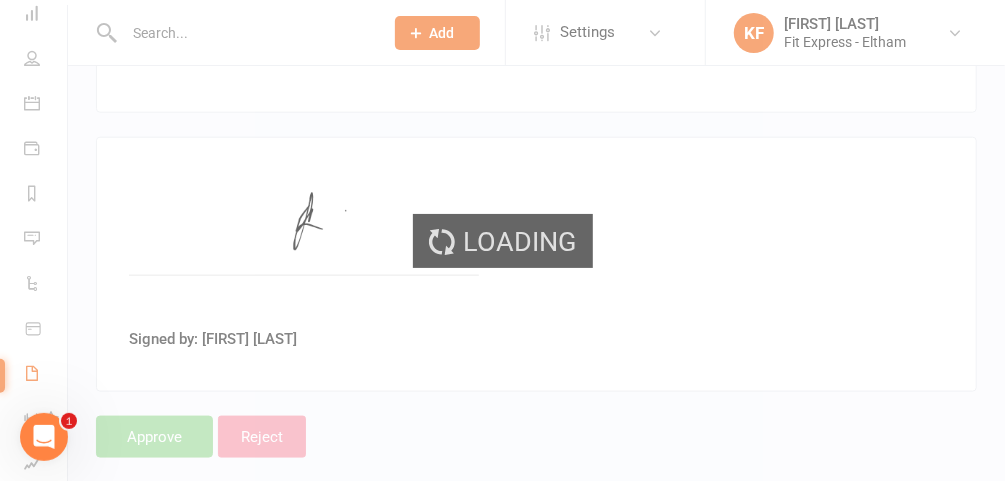 scroll, scrollTop: 0, scrollLeft: 0, axis: both 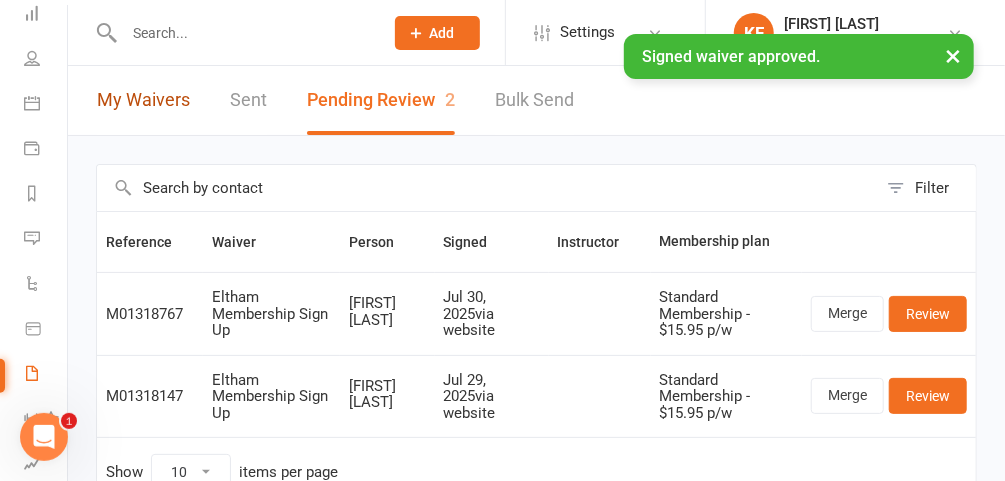 click on "My Waivers" at bounding box center [143, 100] 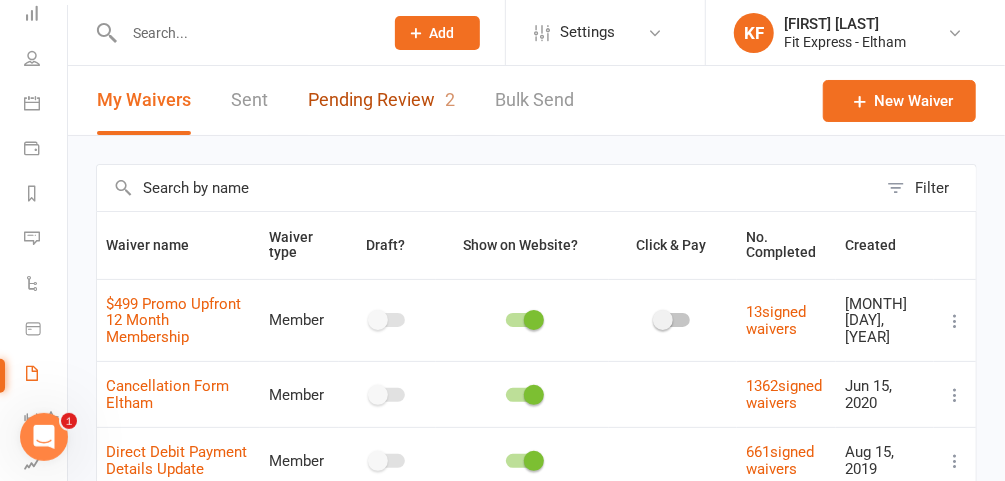 click on "Pending Review 2" at bounding box center [381, 100] 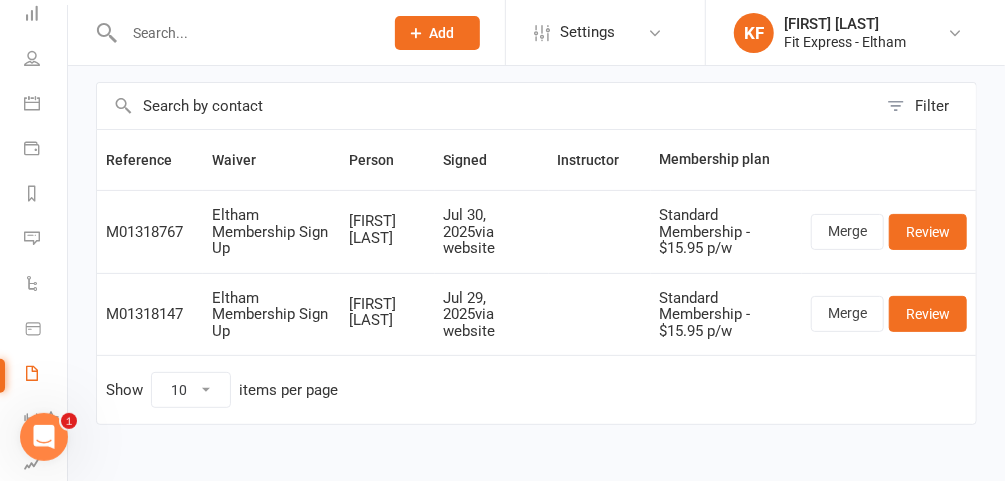 scroll, scrollTop: 0, scrollLeft: 0, axis: both 